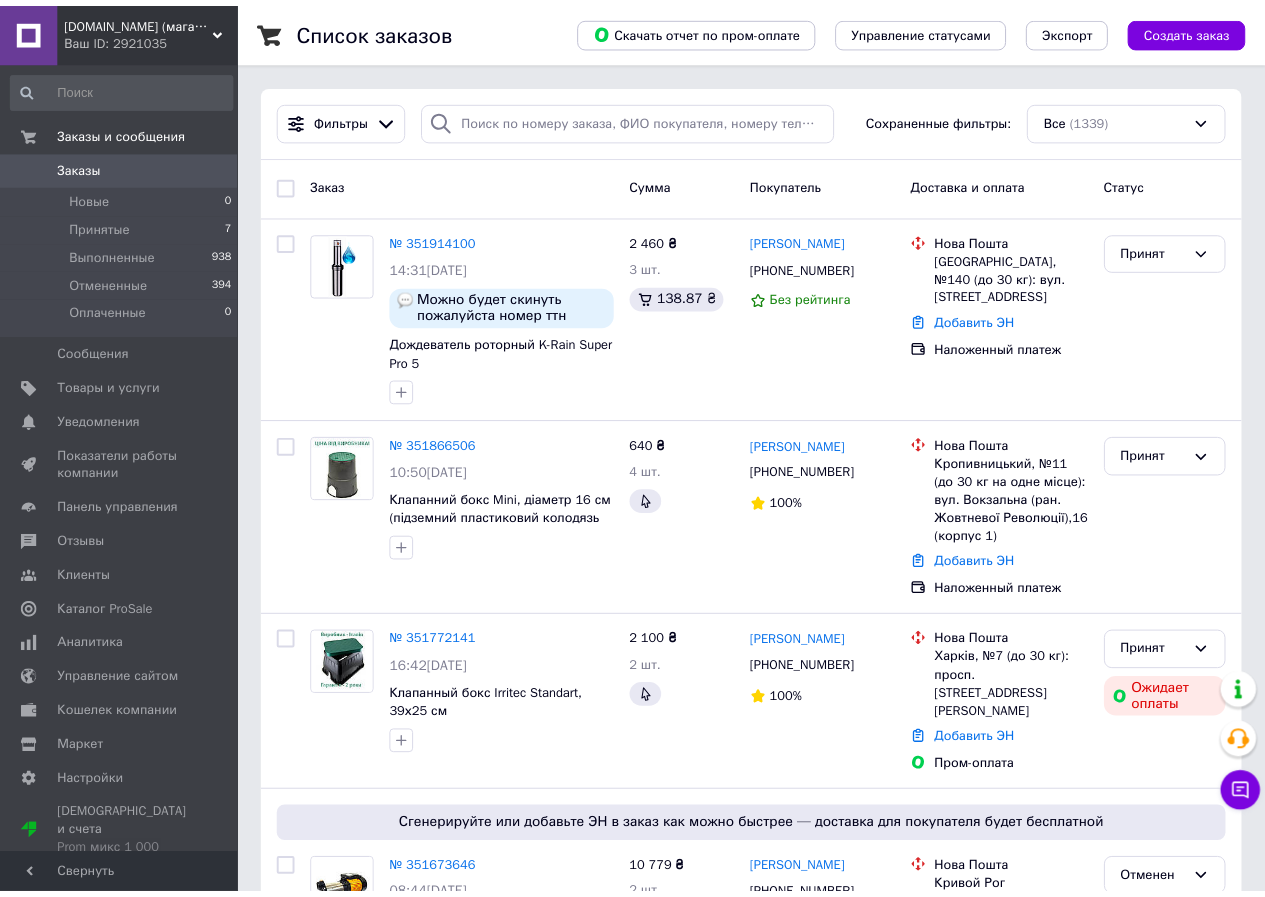 scroll, scrollTop: 0, scrollLeft: 0, axis: both 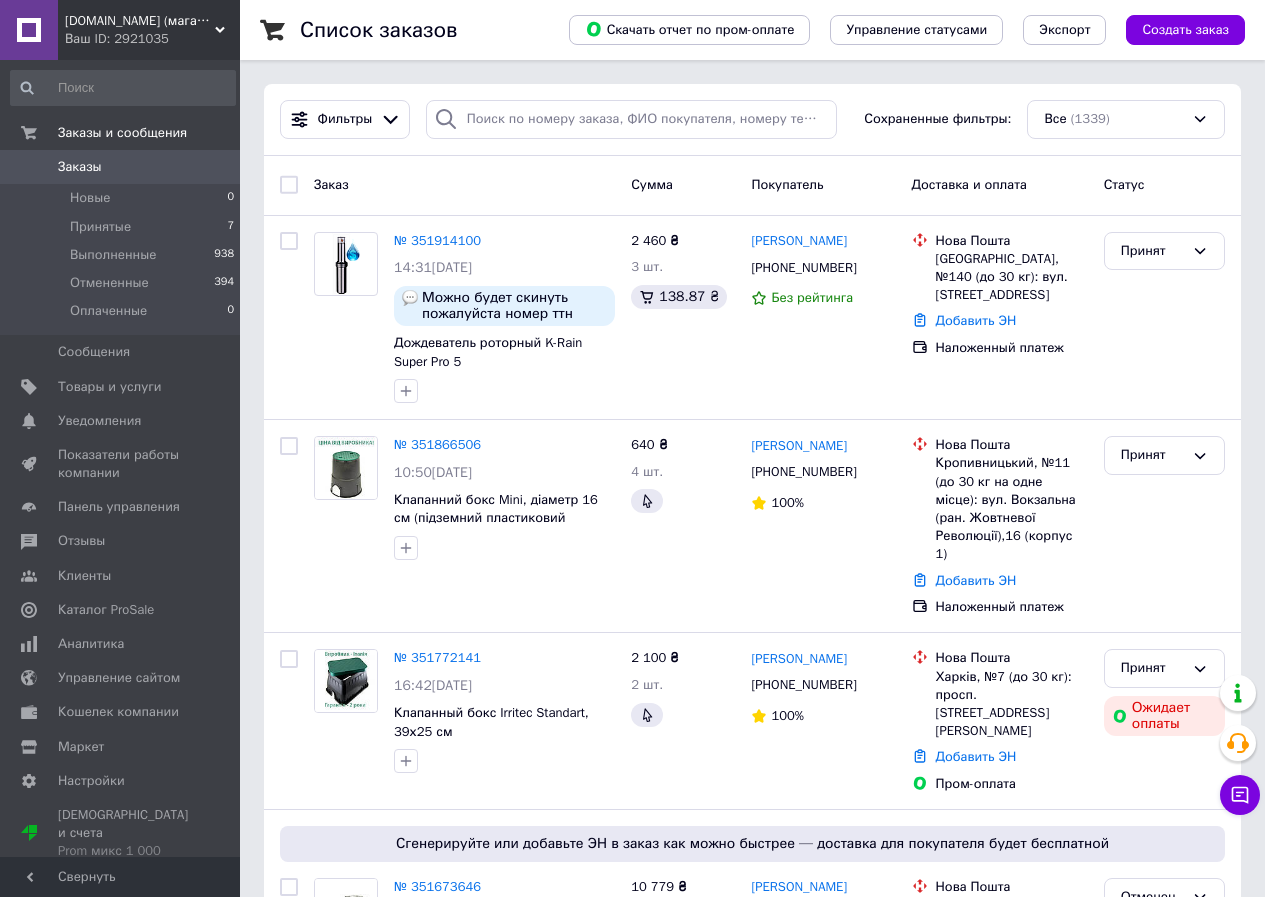 click on "Заказы" at bounding box center [80, 167] 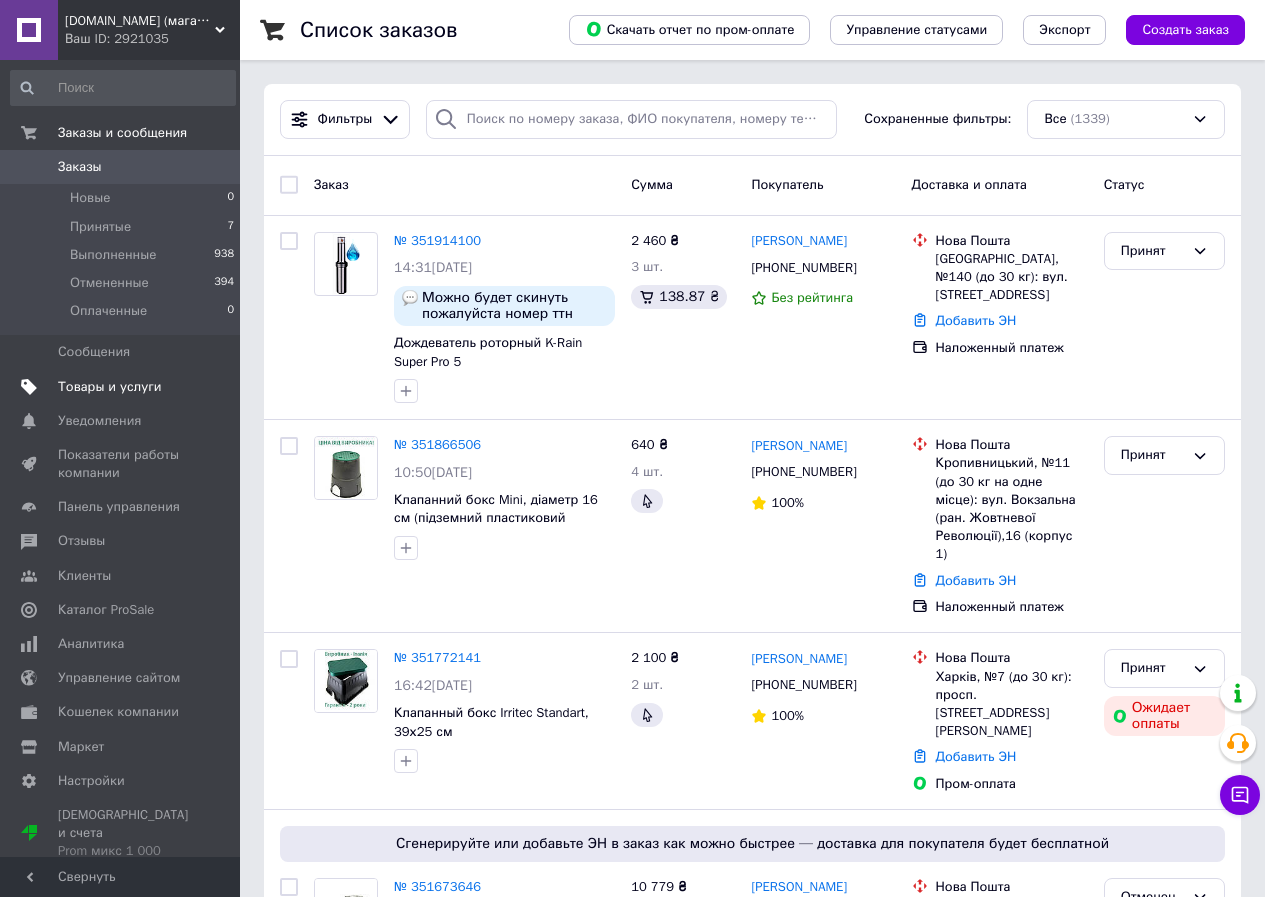 click on "Товары и услуги" at bounding box center (110, 387) 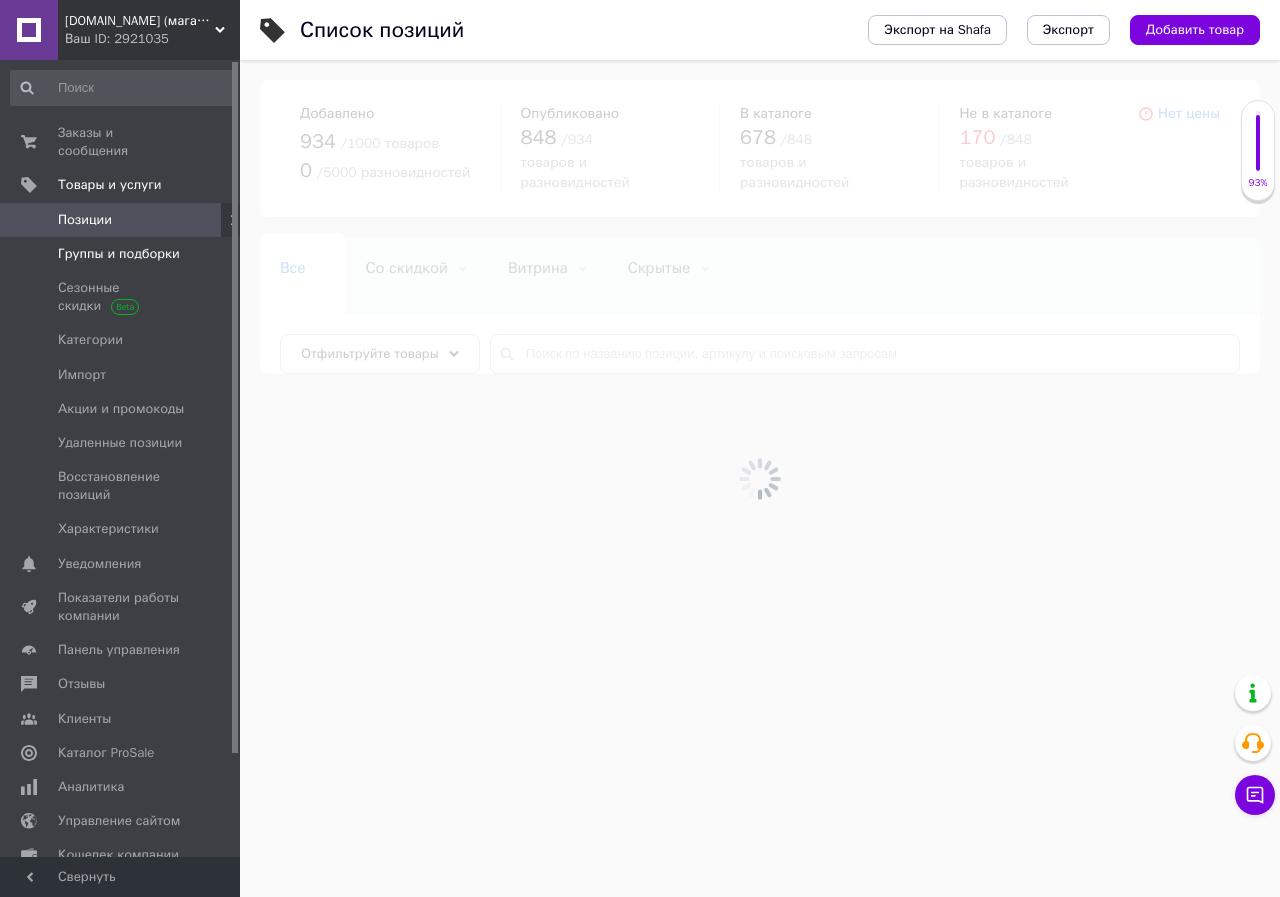 click on "Группы и подборки" at bounding box center (119, 254) 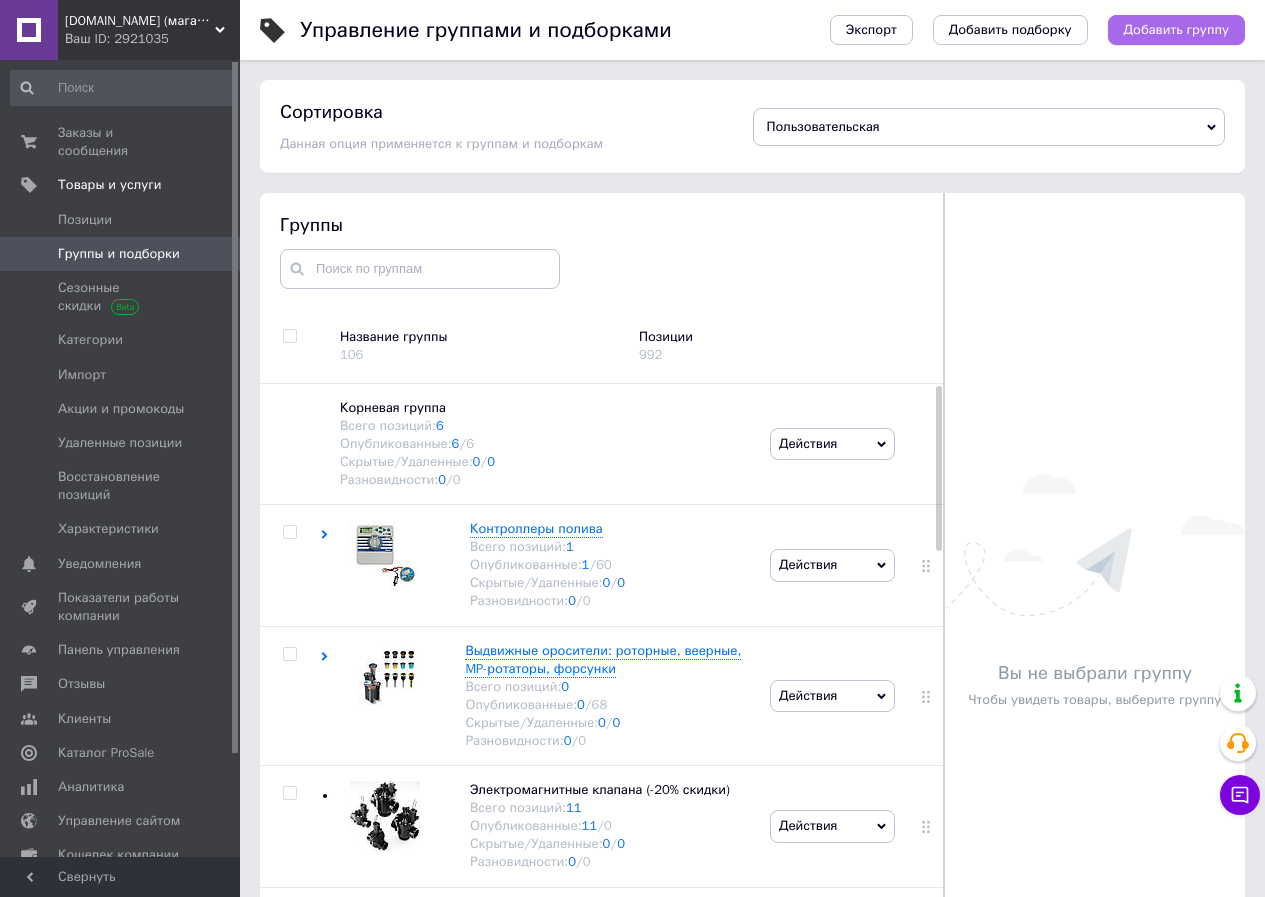 click on "Добавить группу" at bounding box center (1176, 30) 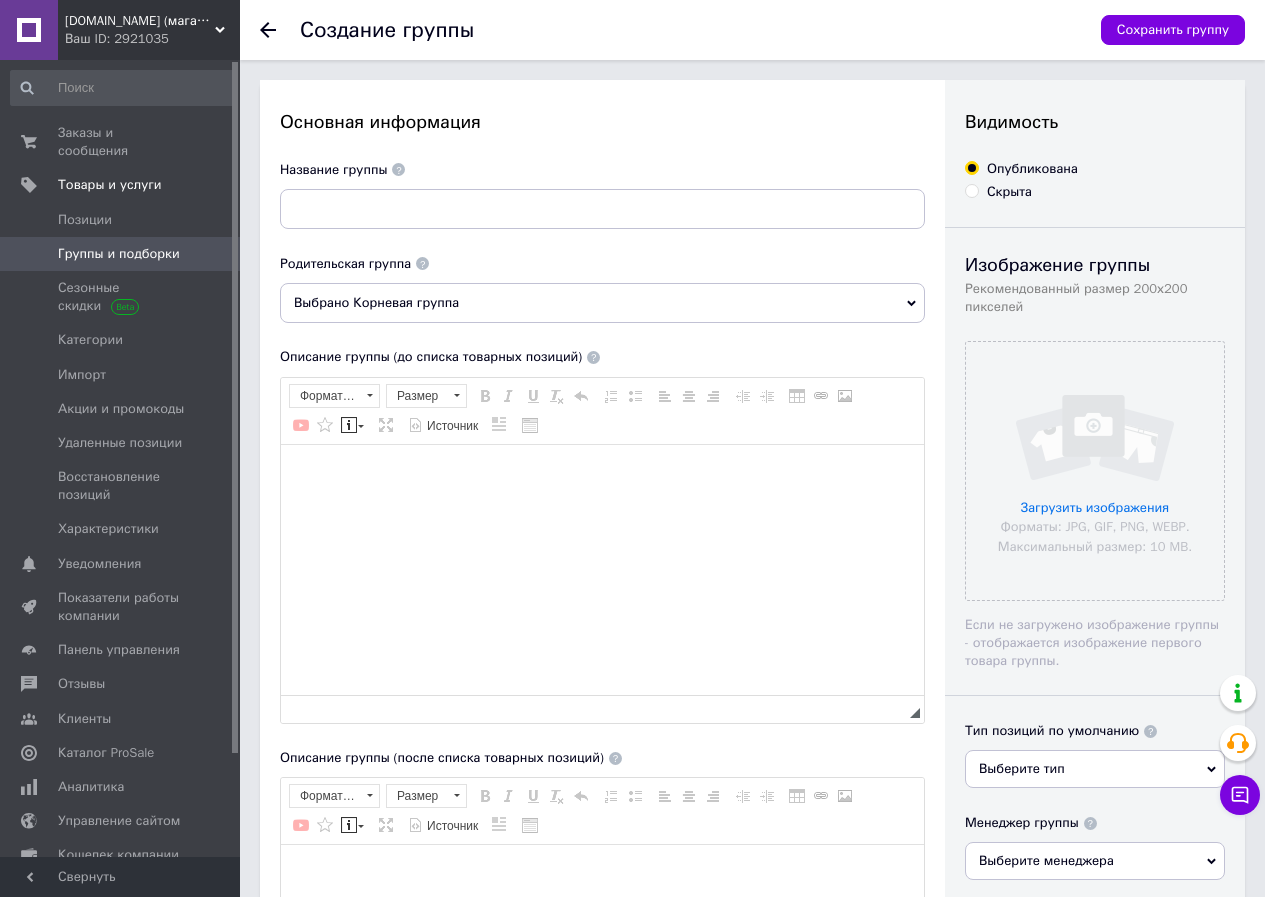 scroll, scrollTop: 0, scrollLeft: 0, axis: both 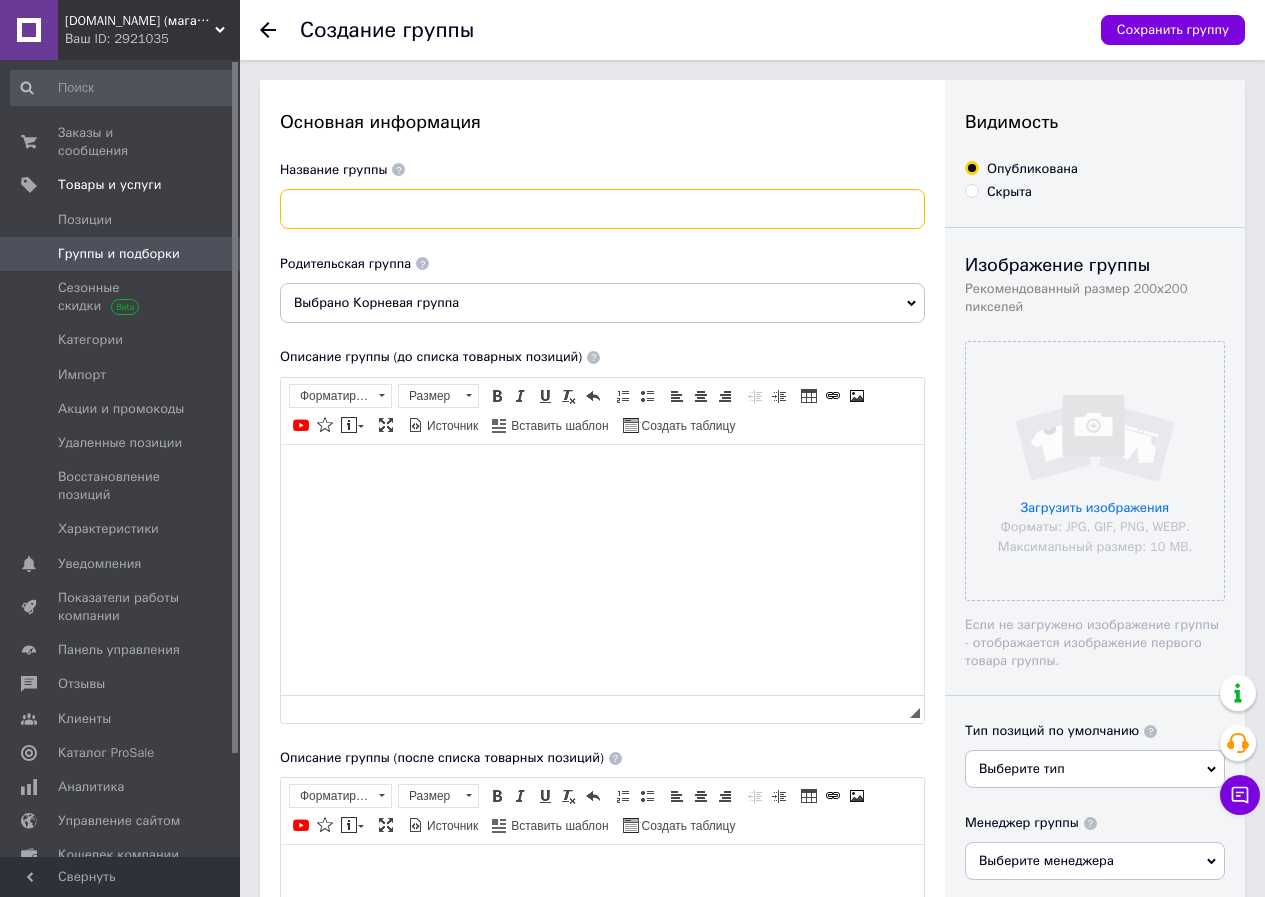 click at bounding box center (602, 209) 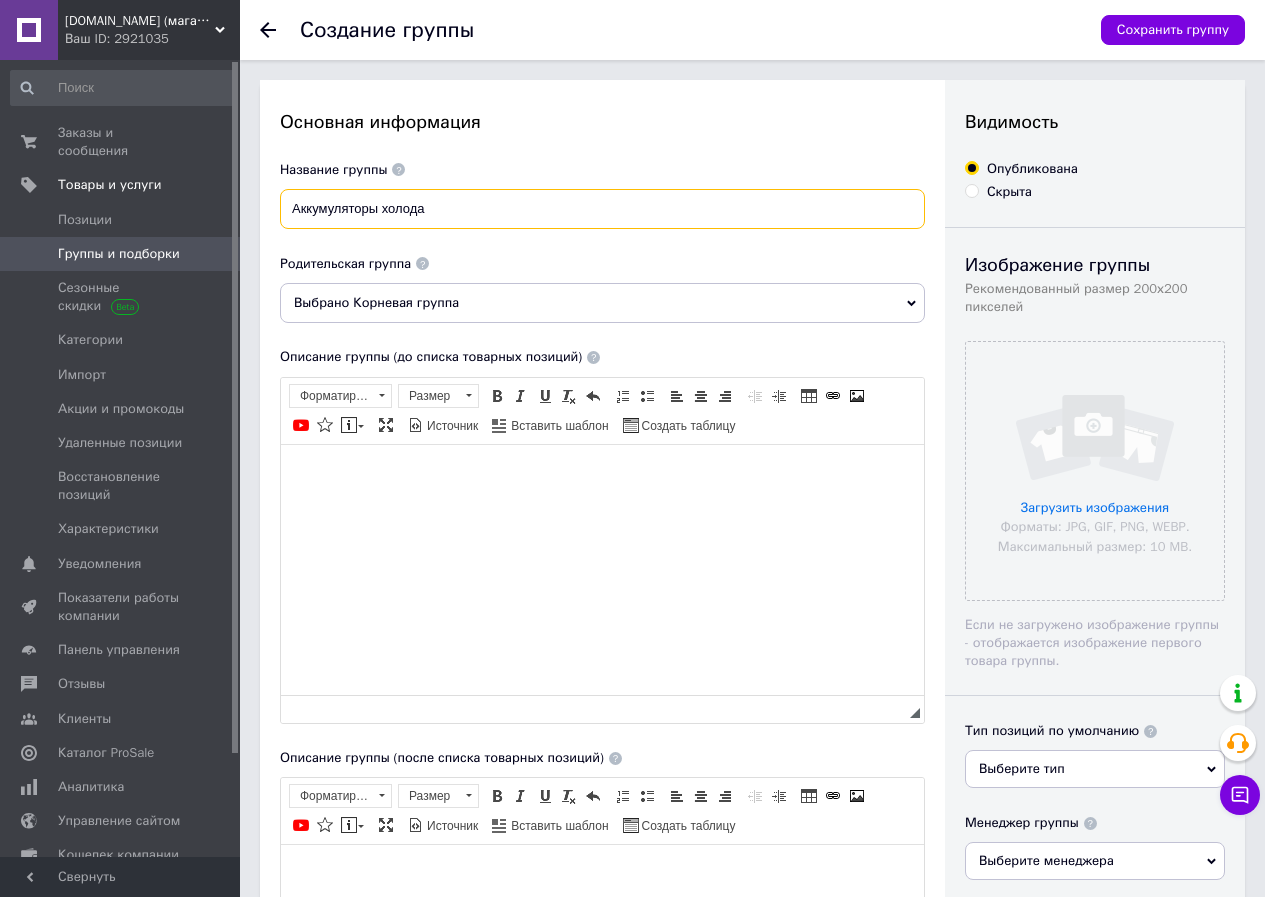 type on "Аккумуляторы холода" 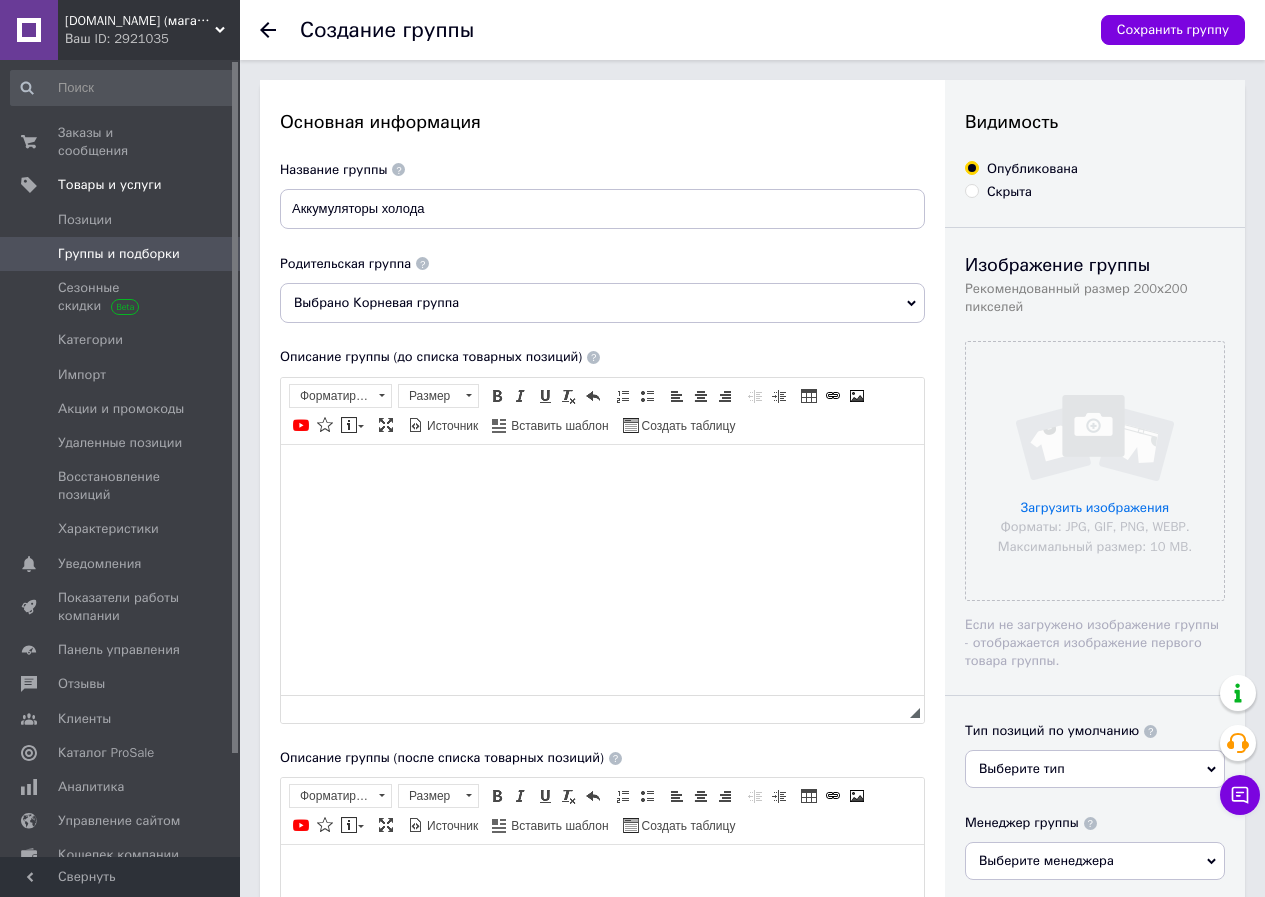 click 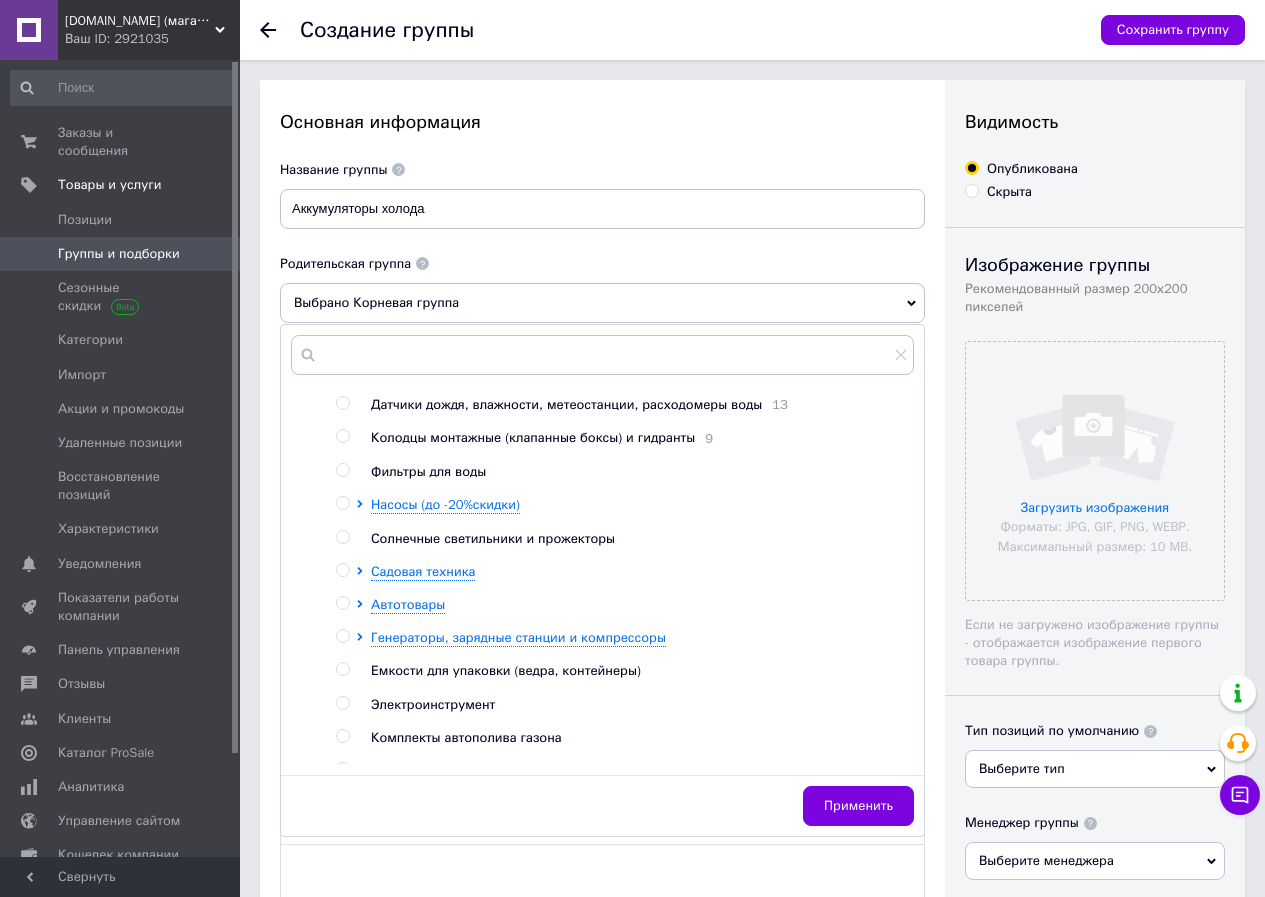 scroll, scrollTop: 221, scrollLeft: 0, axis: vertical 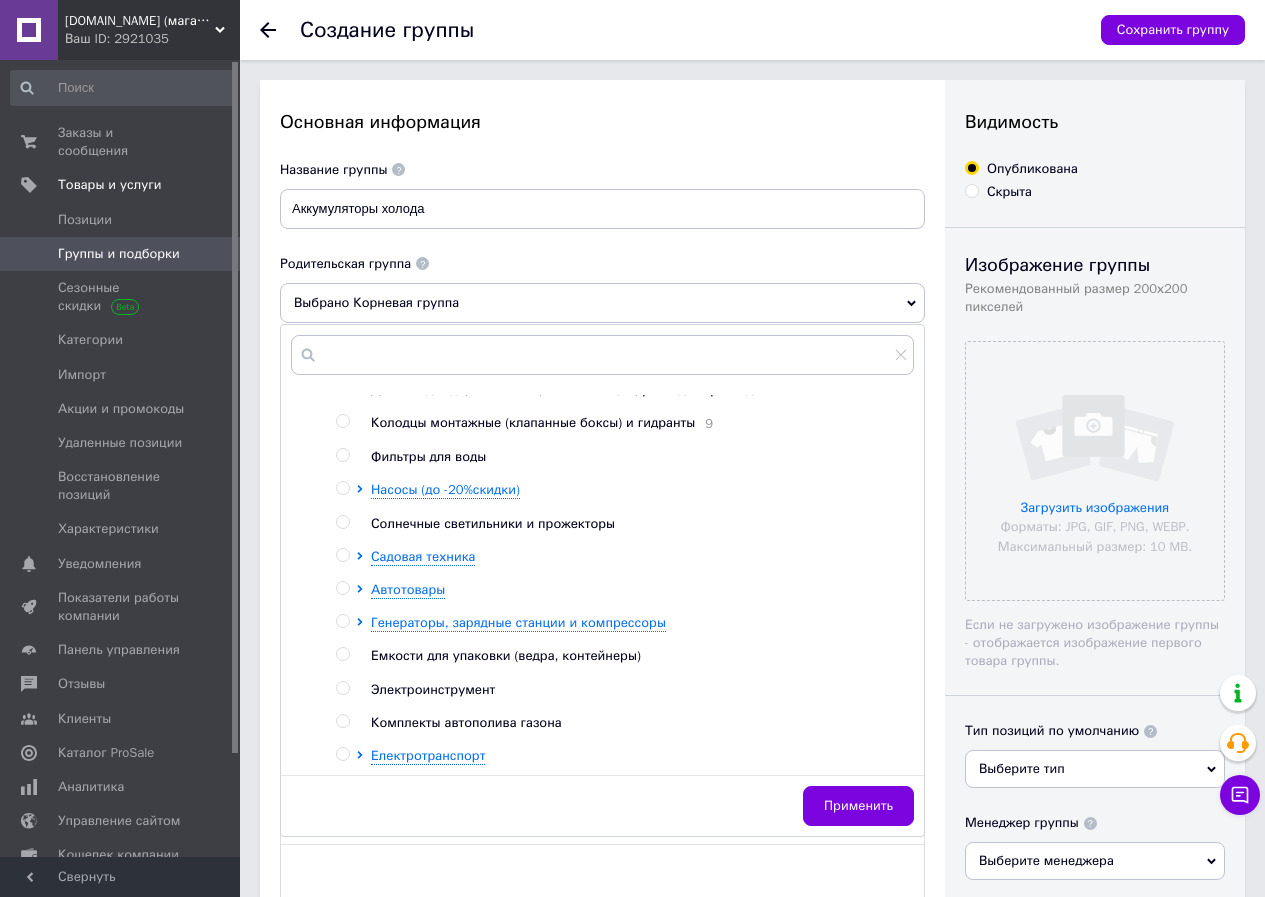 click at bounding box center [342, 588] 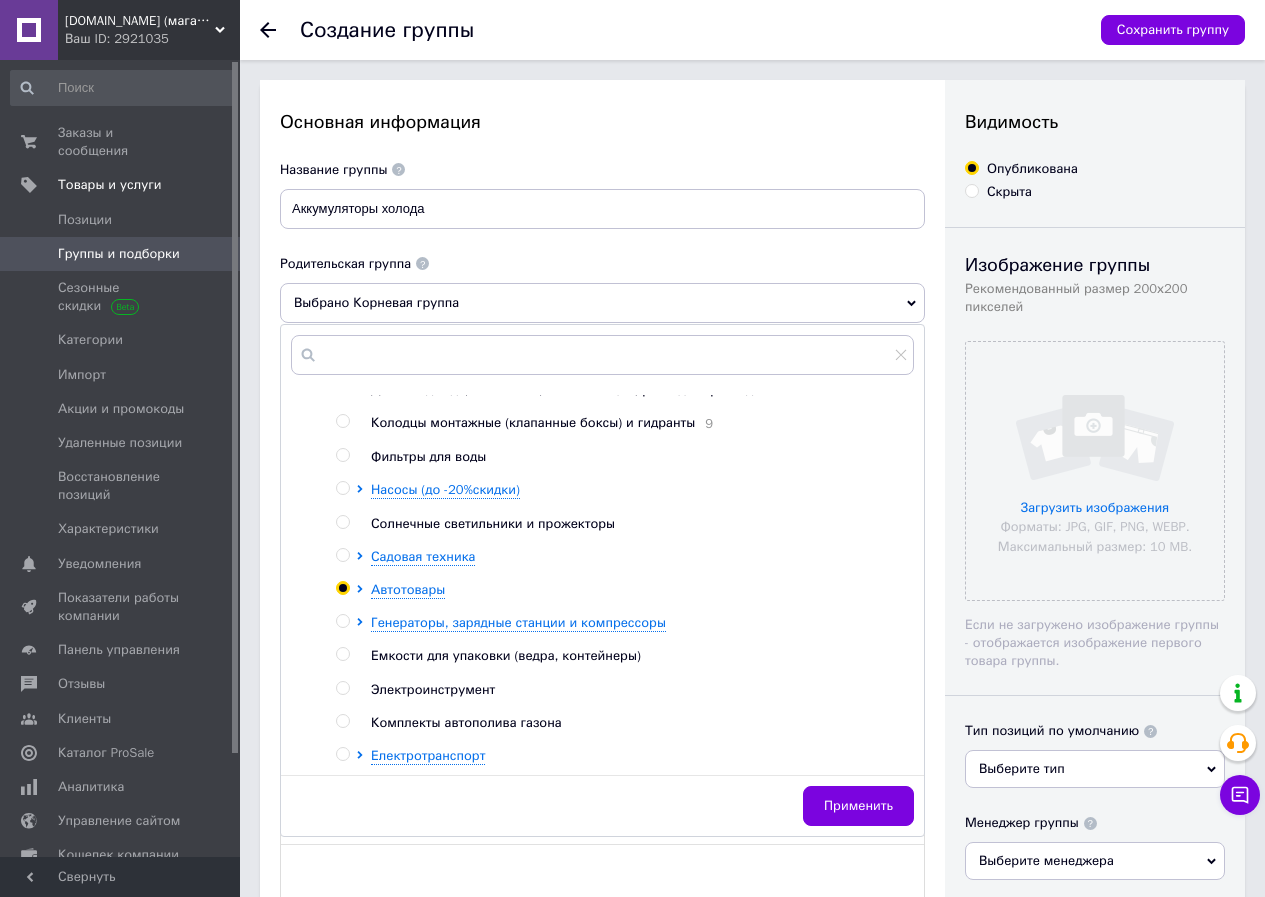 radio on "true" 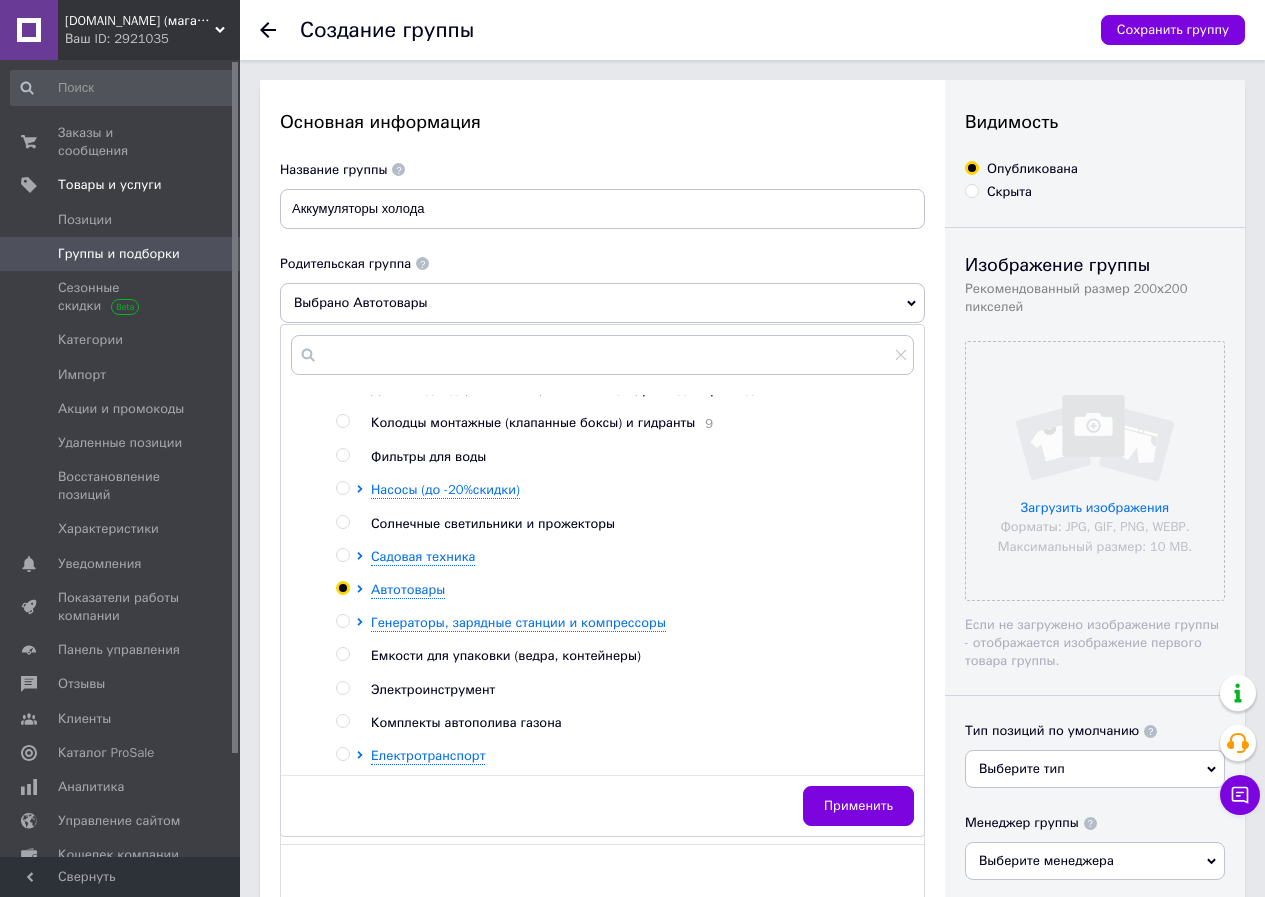 click at bounding box center (342, 588) 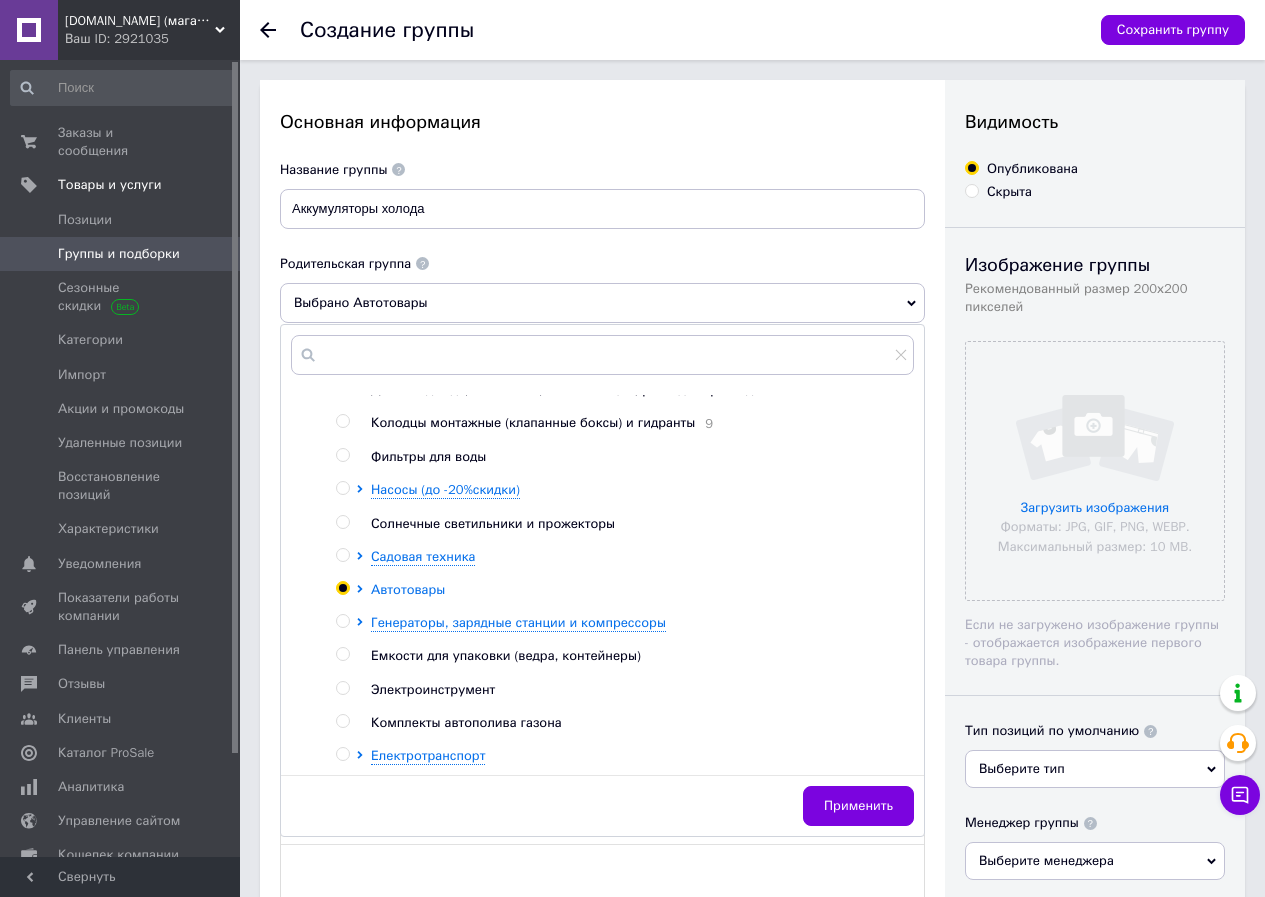 click on "Автотовары" at bounding box center (408, 589) 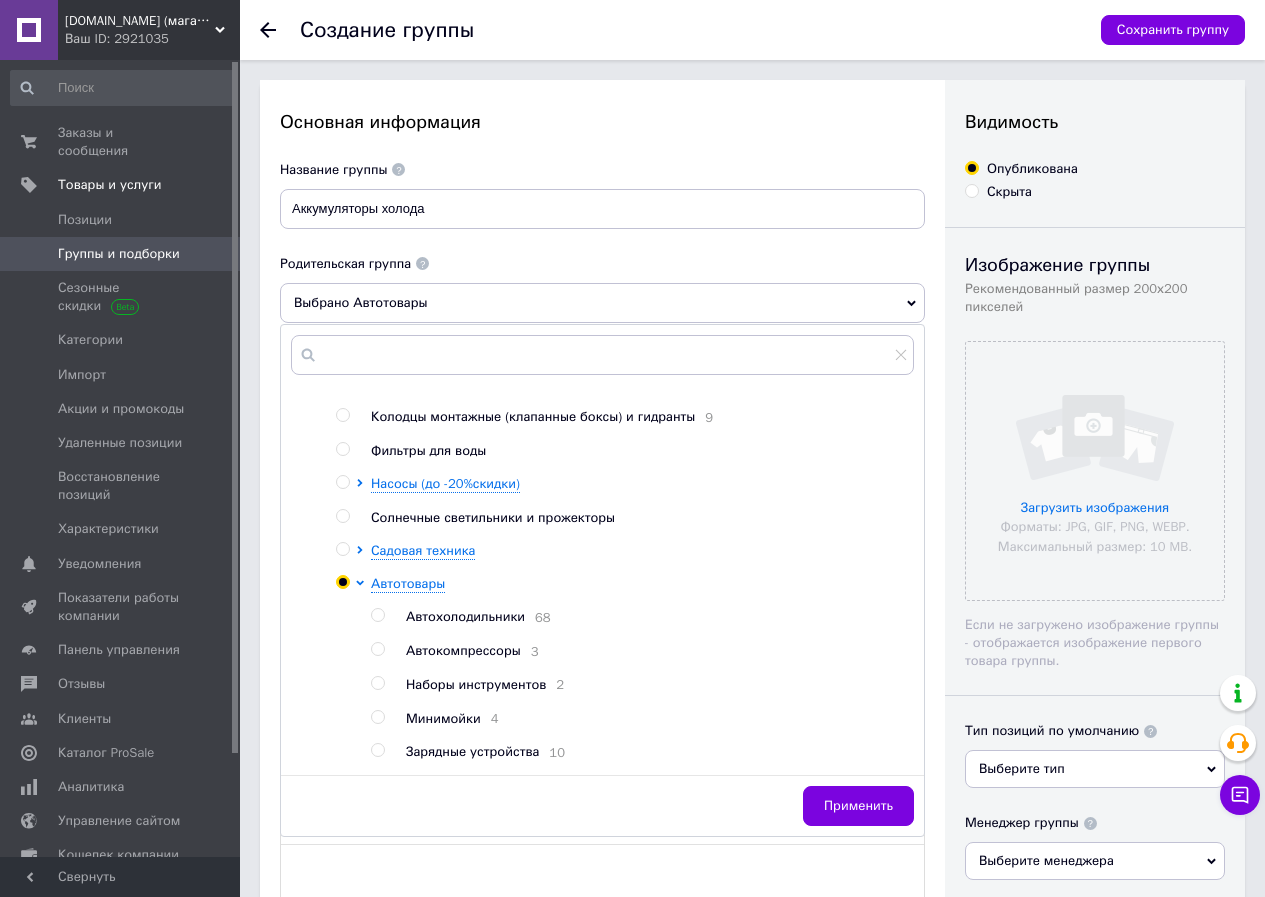 scroll, scrollTop: 321, scrollLeft: 0, axis: vertical 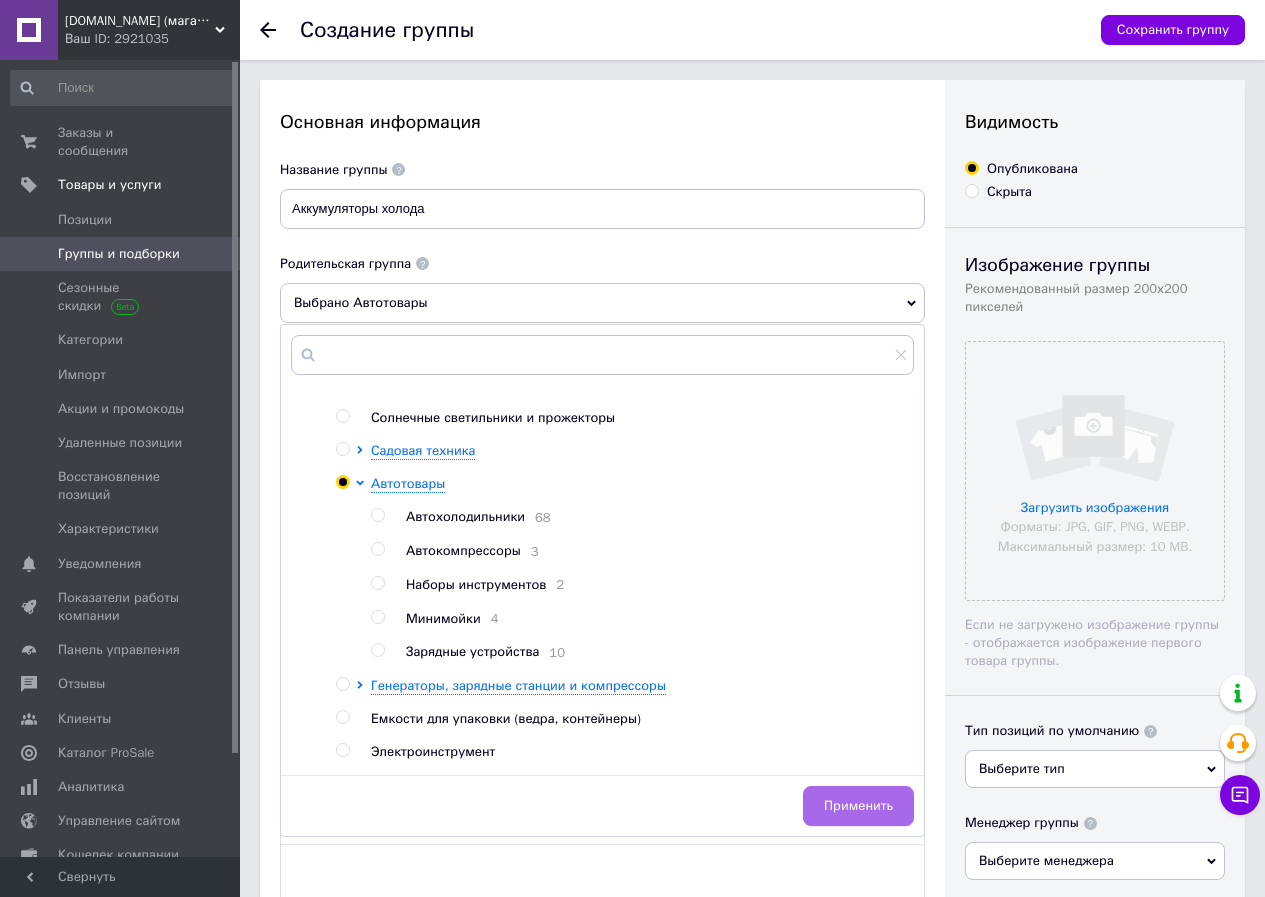 click on "Применить" at bounding box center (858, 806) 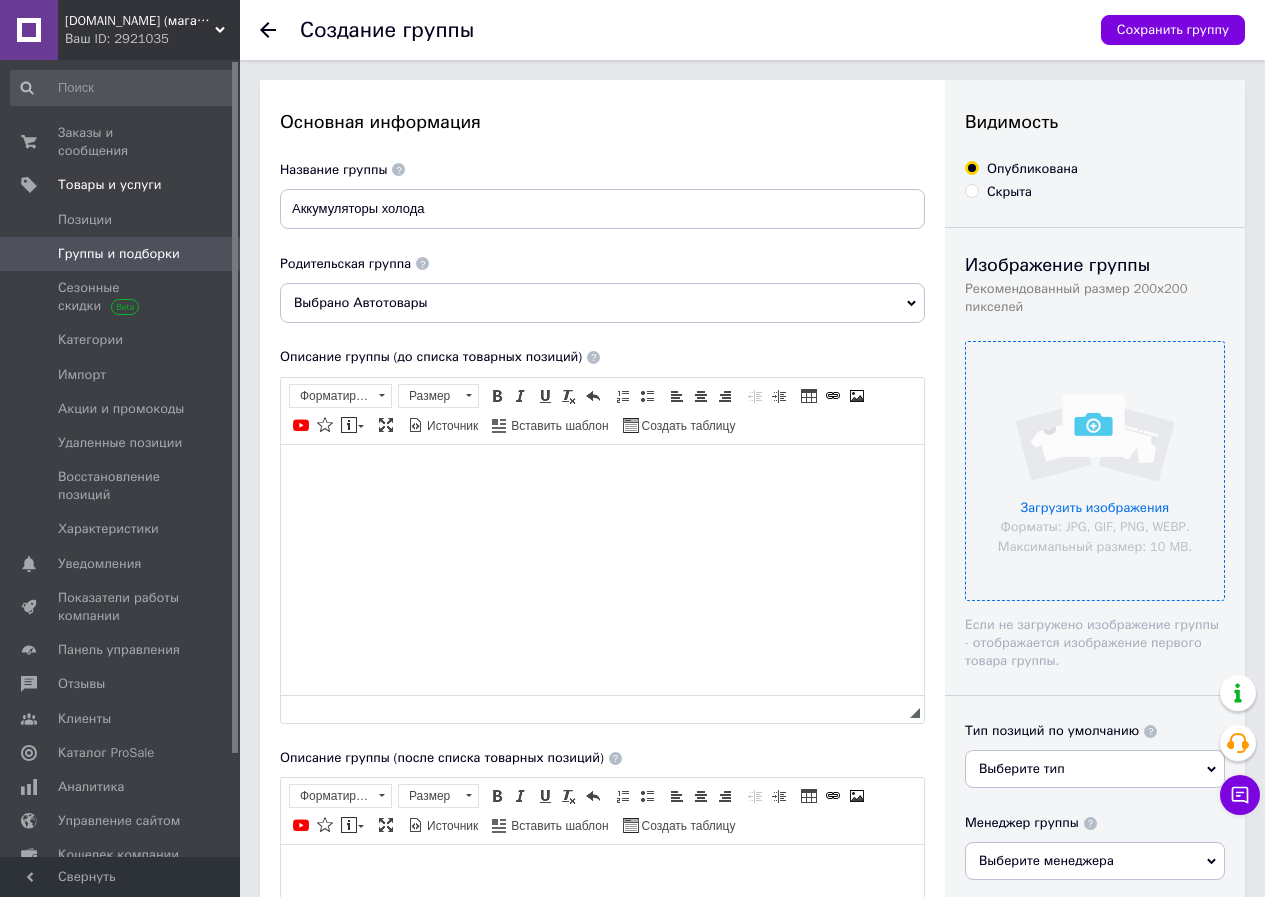 click at bounding box center [1095, 471] 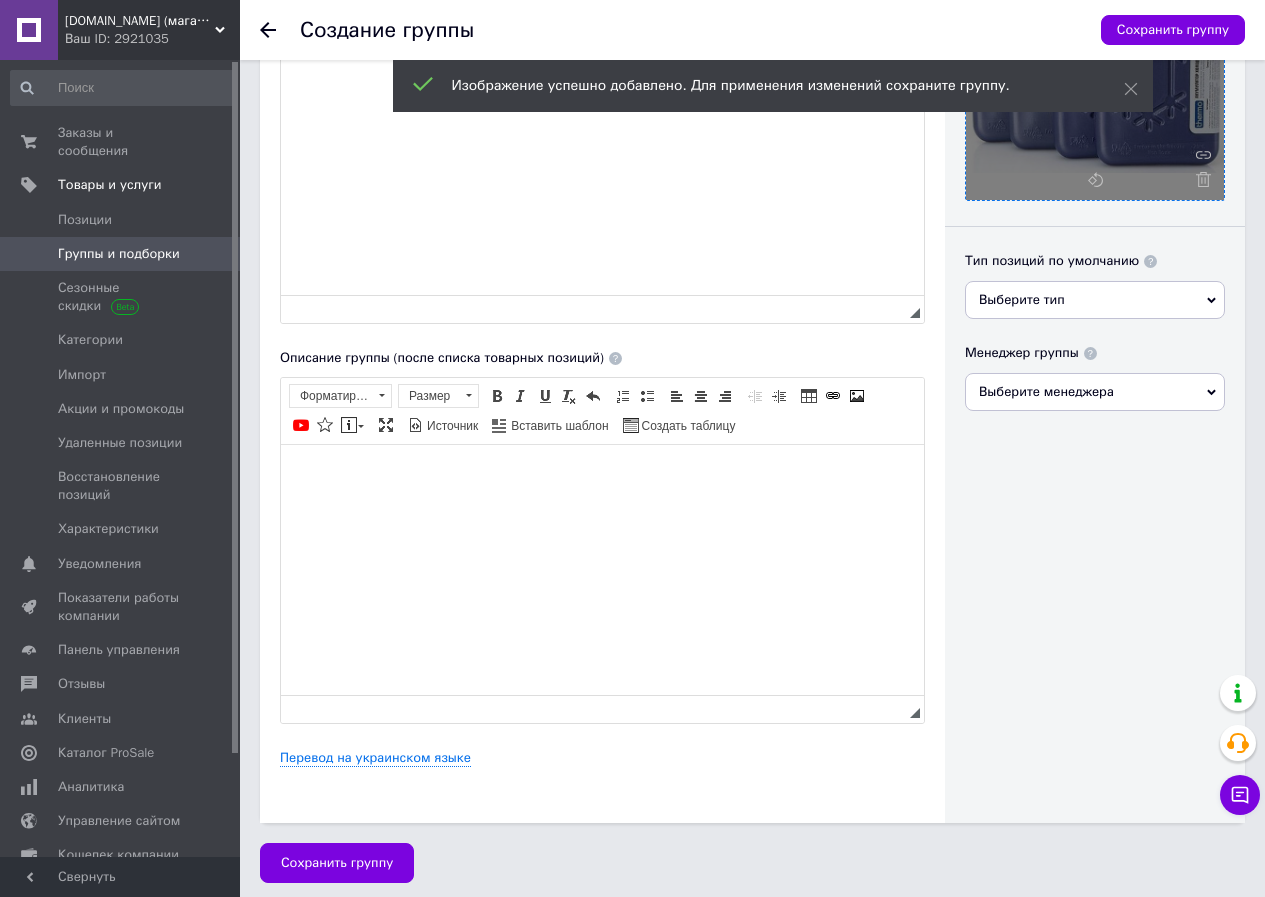 scroll, scrollTop: 410, scrollLeft: 0, axis: vertical 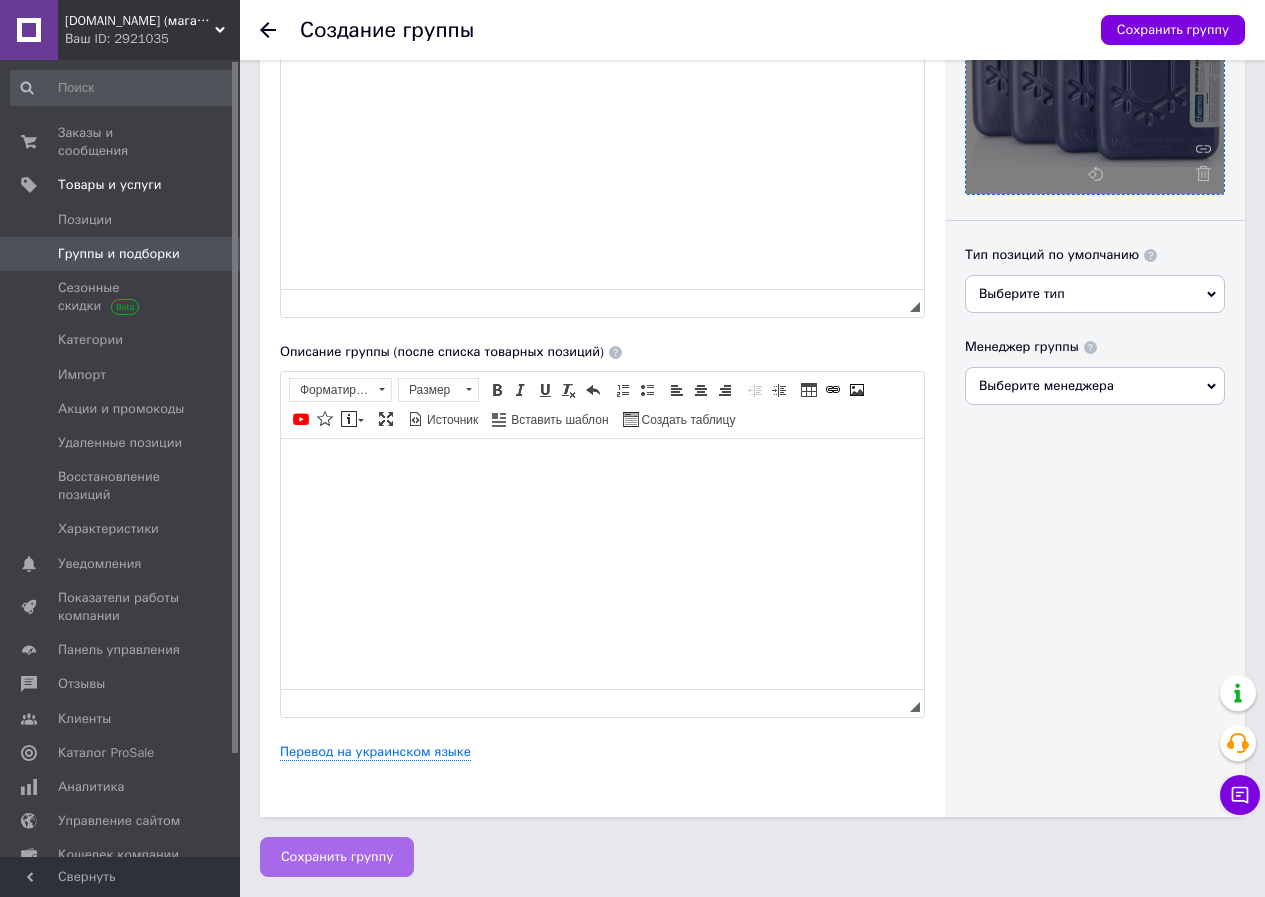click on "Сохранить группу" at bounding box center [337, 857] 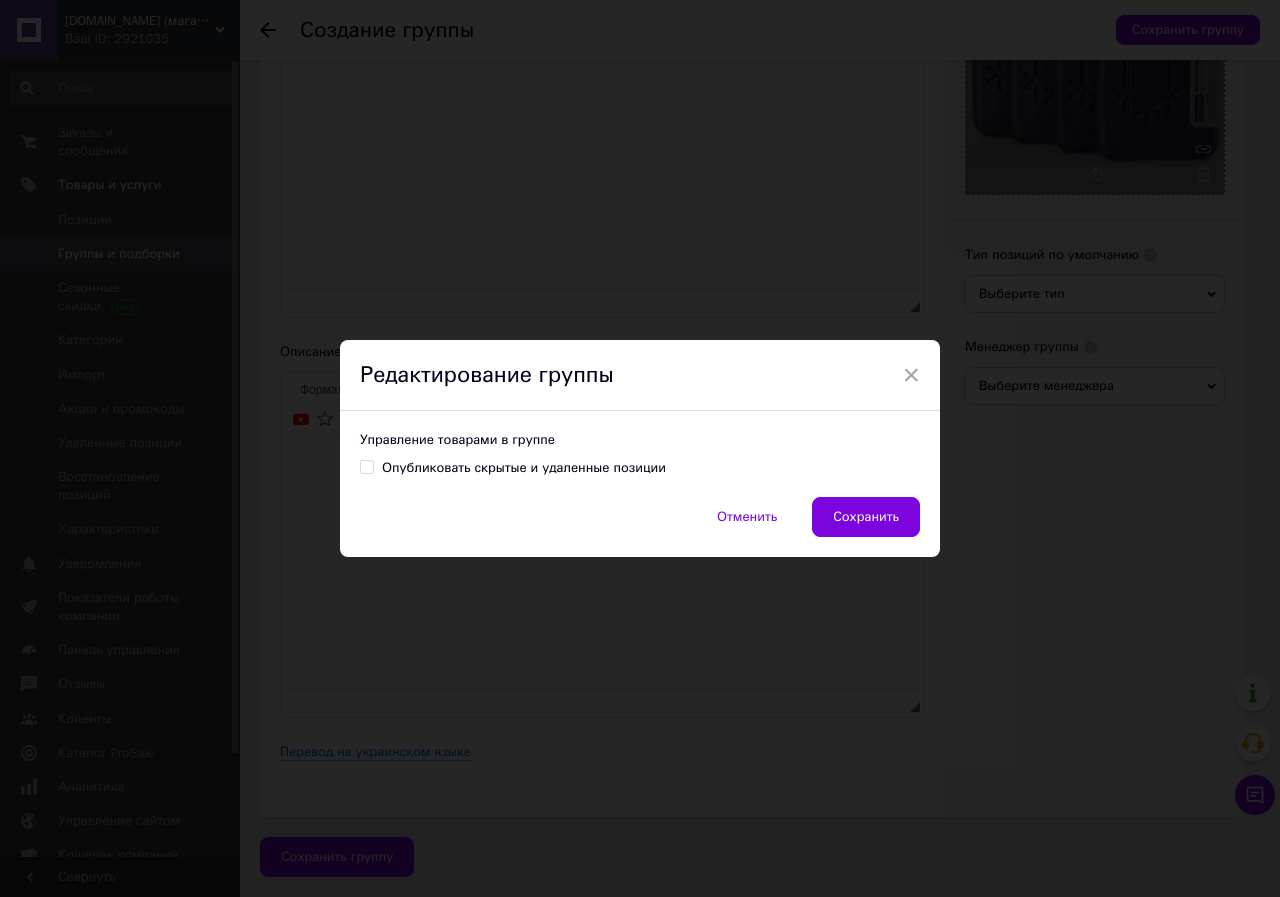 click at bounding box center (367, 467) 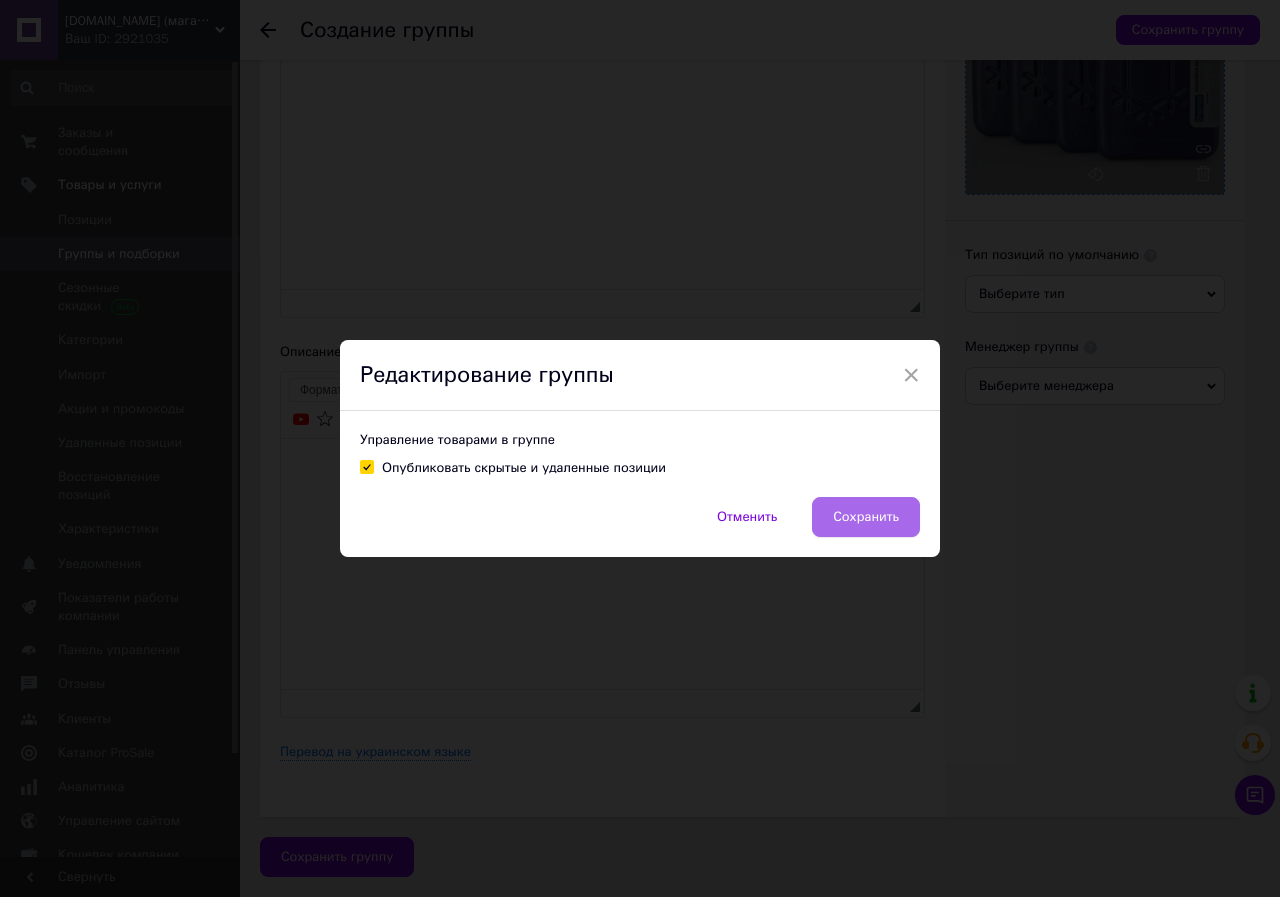 click on "Сохранить" at bounding box center (866, 517) 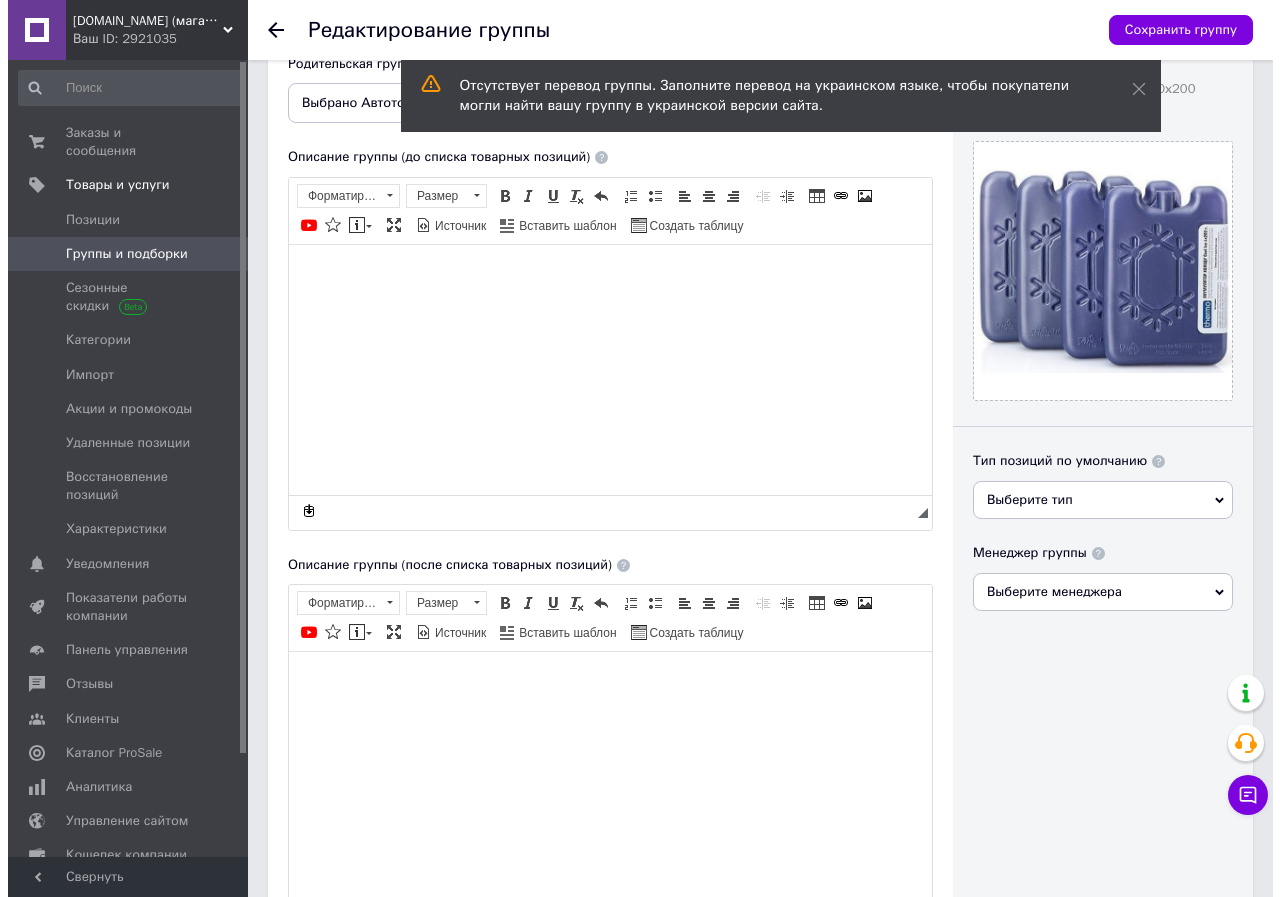 scroll, scrollTop: 400, scrollLeft: 0, axis: vertical 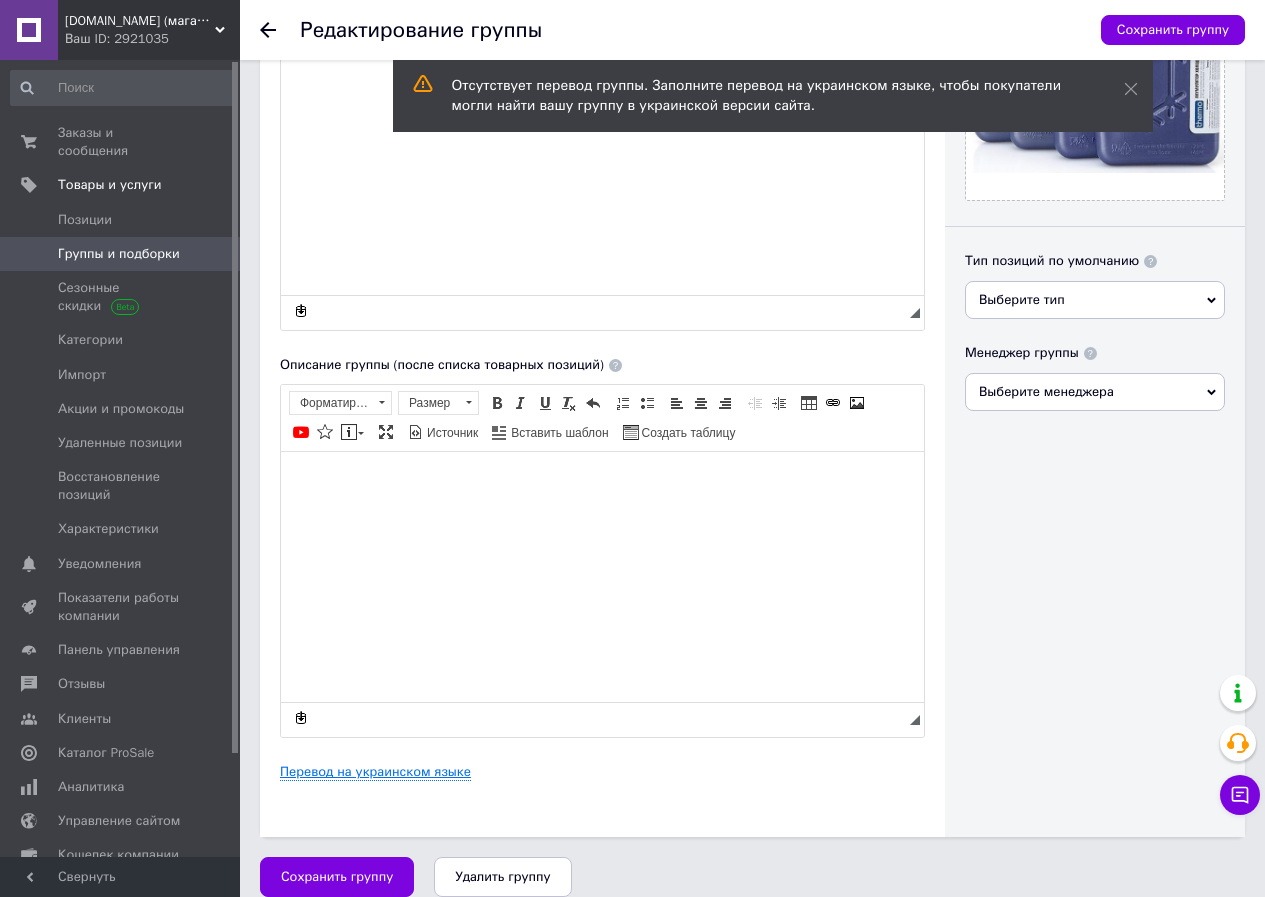 click on "Перевод на украинском языке" at bounding box center [375, 772] 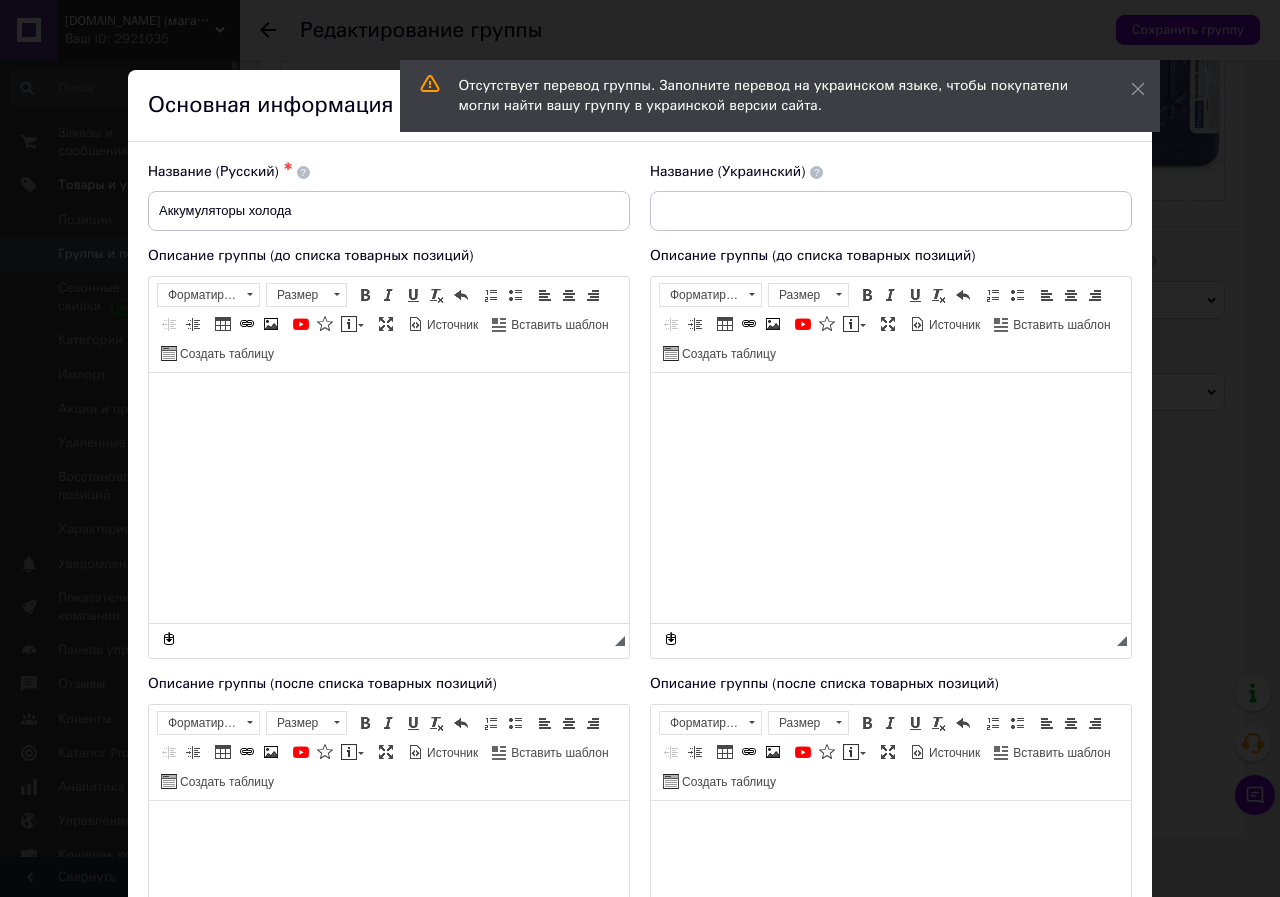 scroll, scrollTop: 0, scrollLeft: 0, axis: both 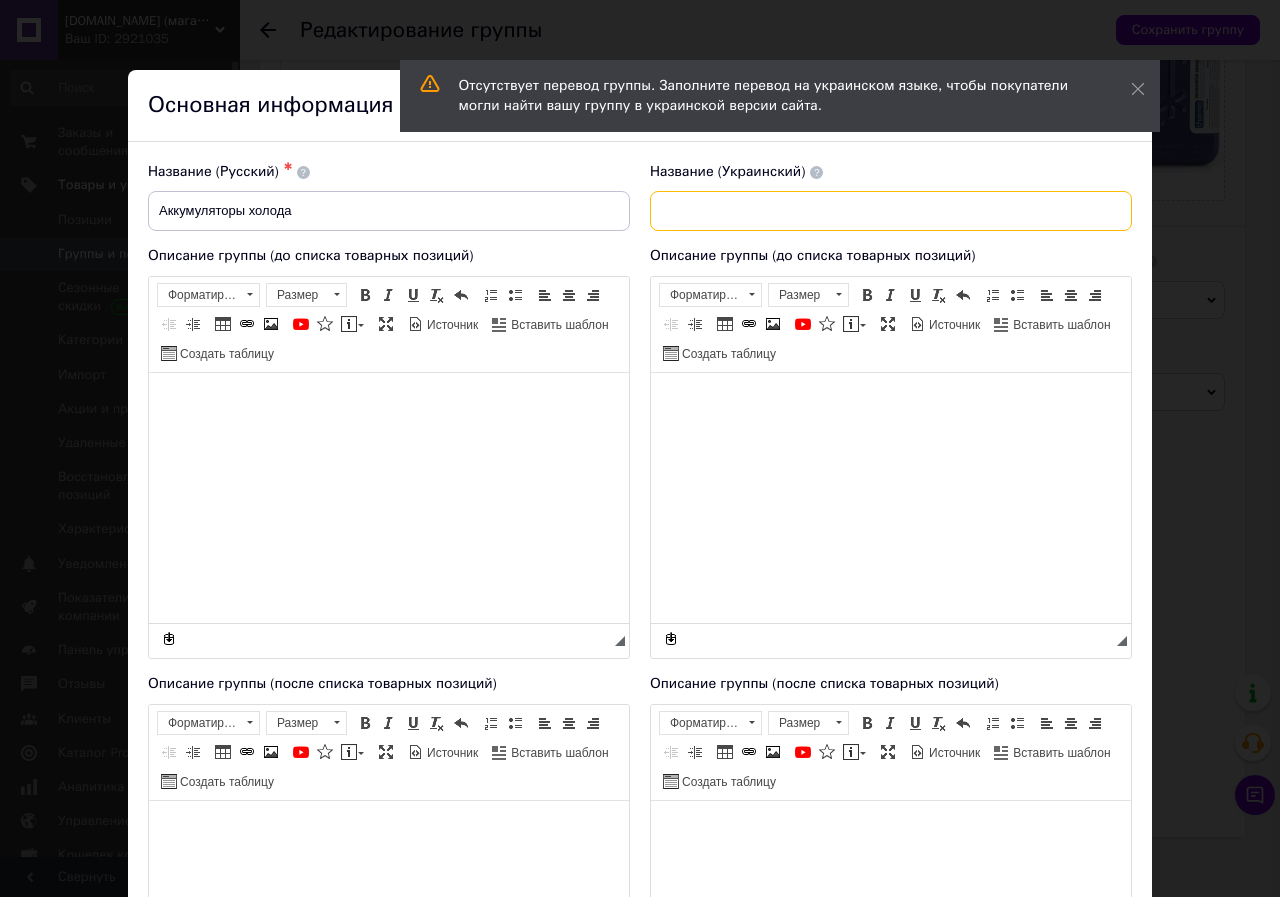 click at bounding box center (891, 211) 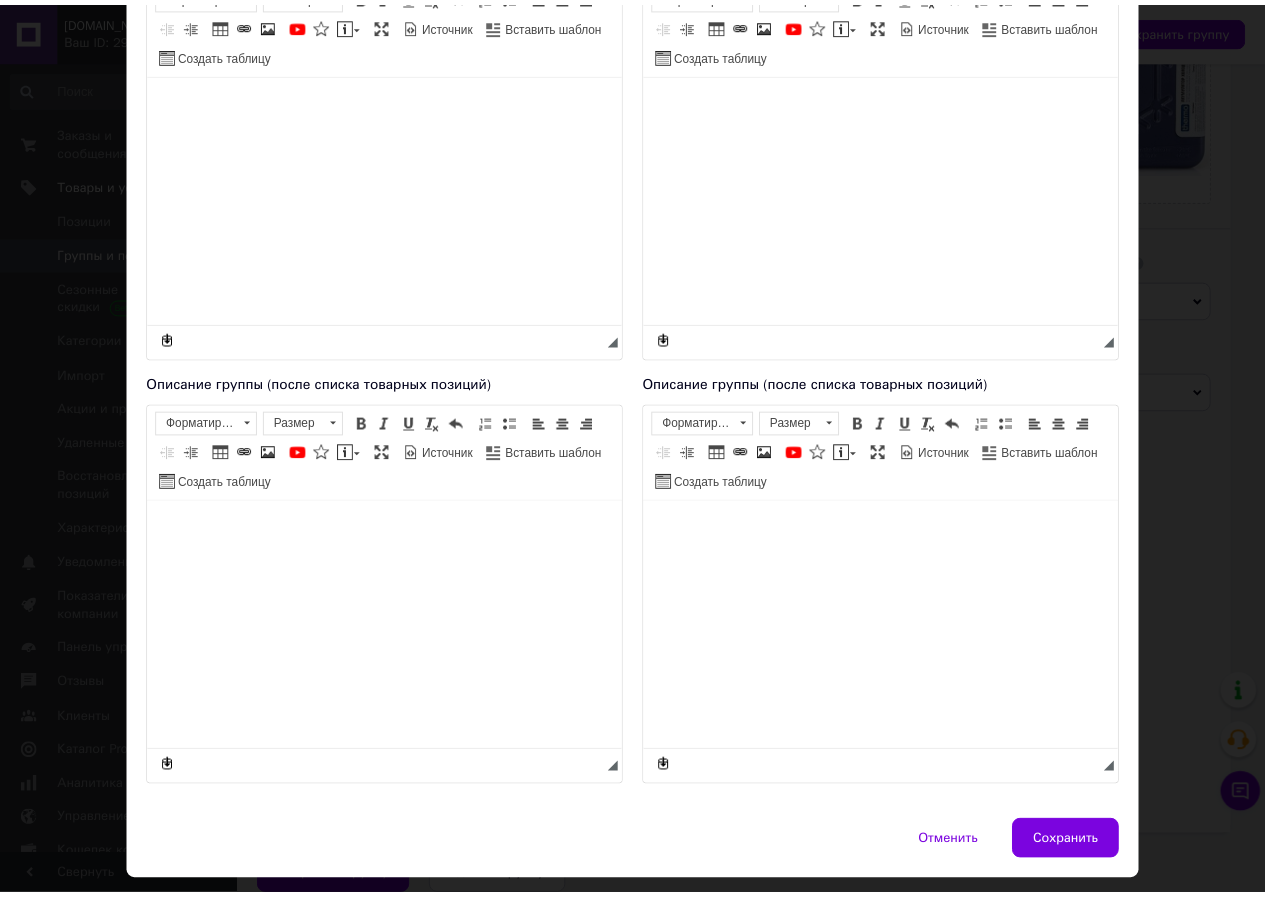 scroll, scrollTop: 355, scrollLeft: 0, axis: vertical 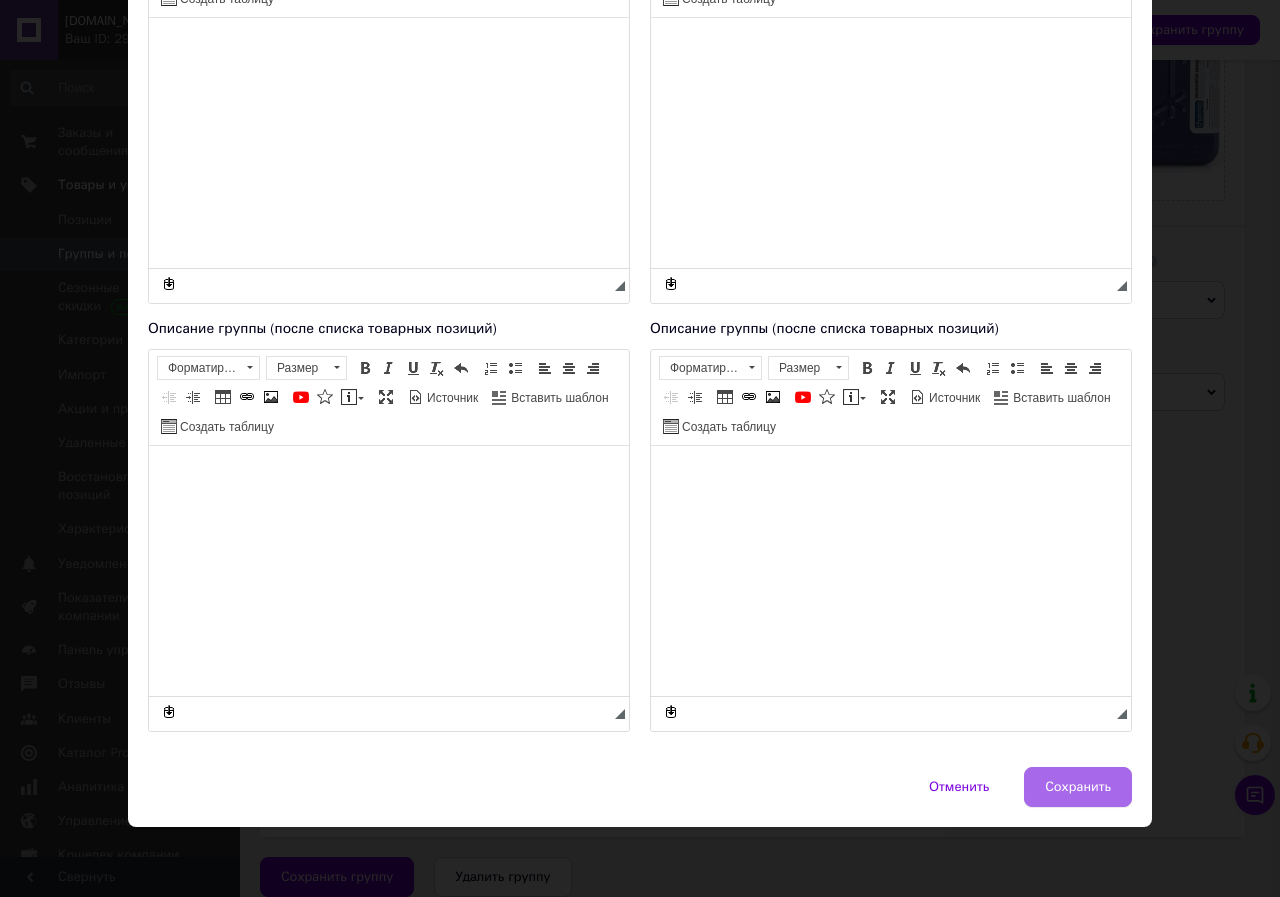 type on "Акумулятори холоду" 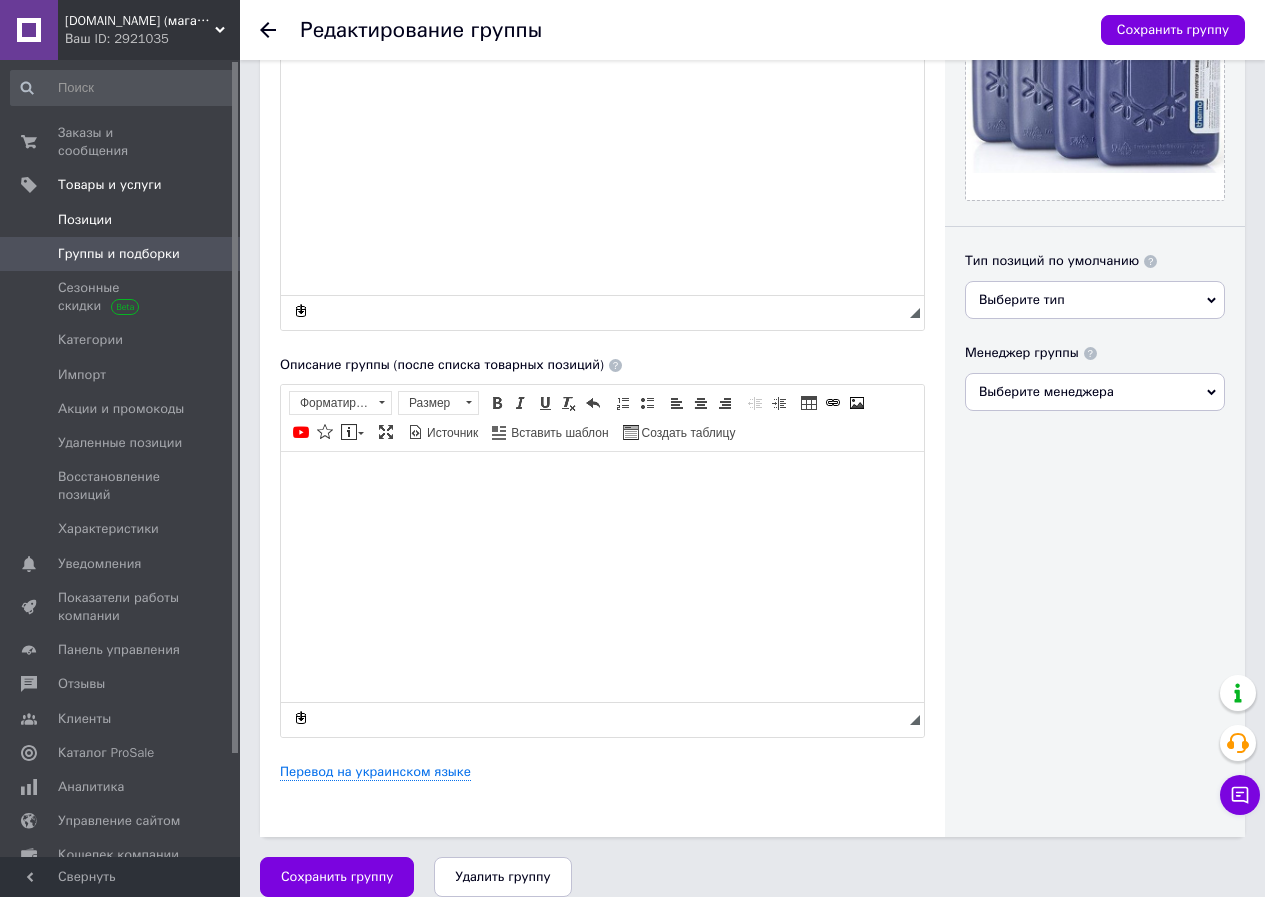 click on "Позиции" at bounding box center (85, 220) 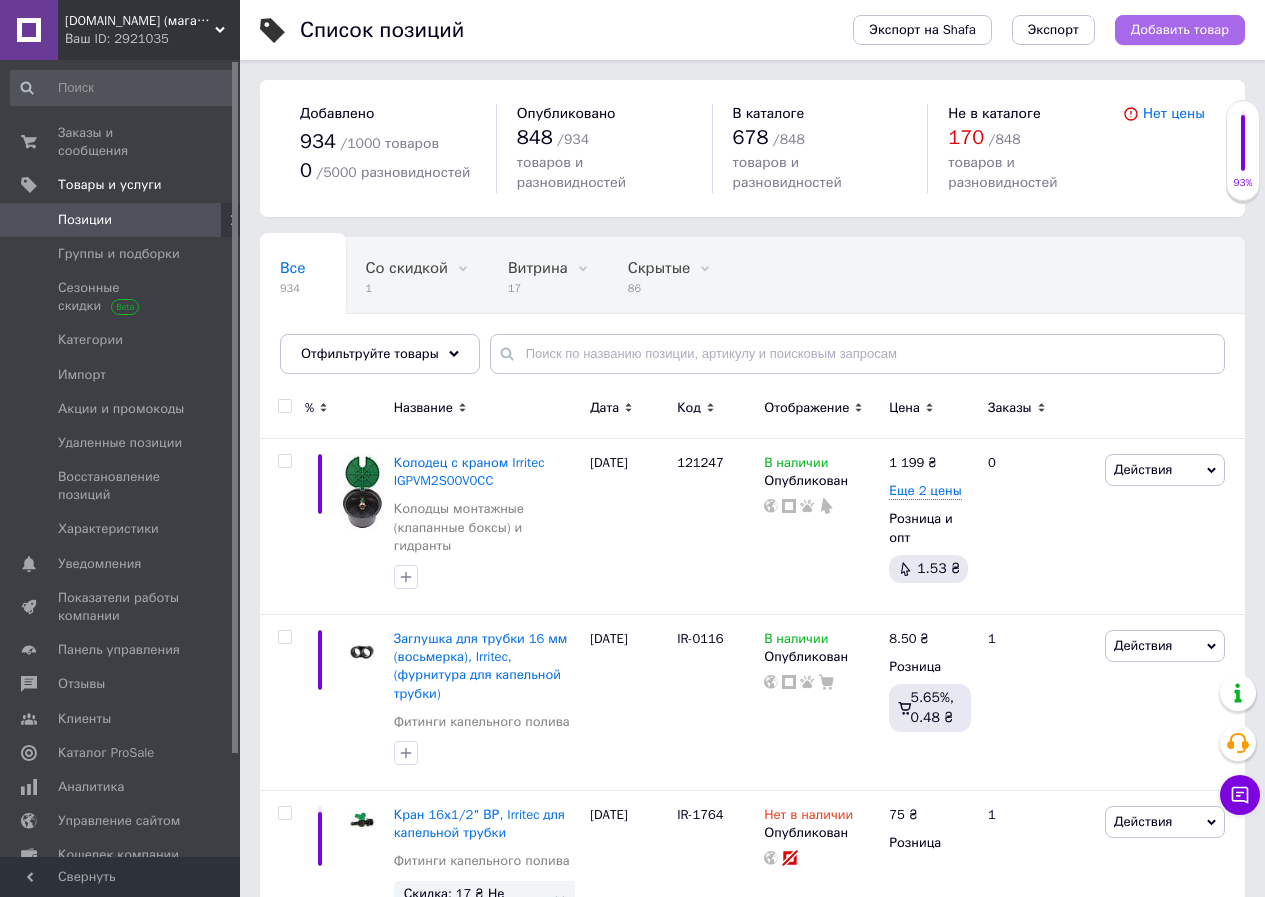 click on "Добавить товар" at bounding box center [1180, 30] 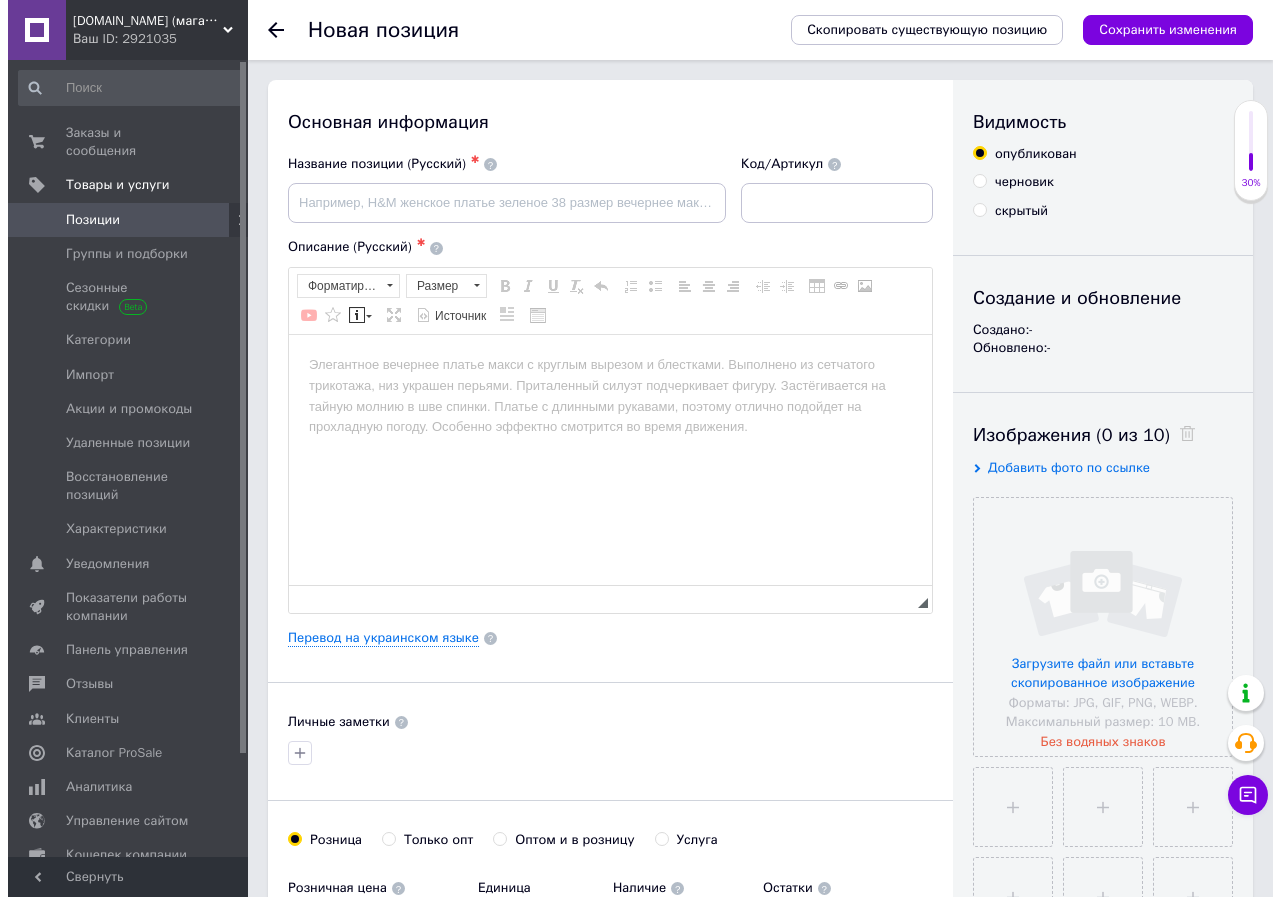 scroll, scrollTop: 0, scrollLeft: 0, axis: both 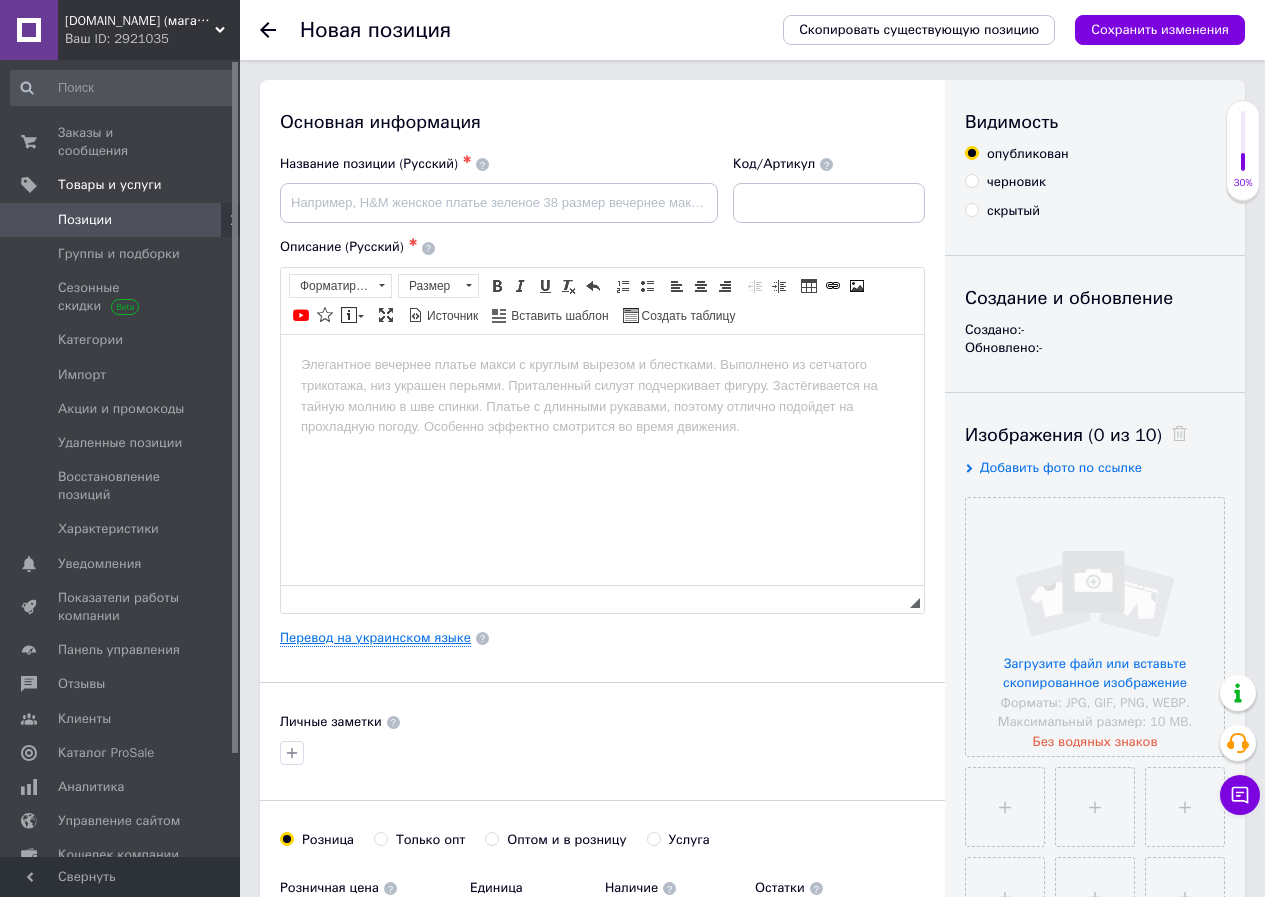 click on "Перевод на украинском языке" at bounding box center (375, 638) 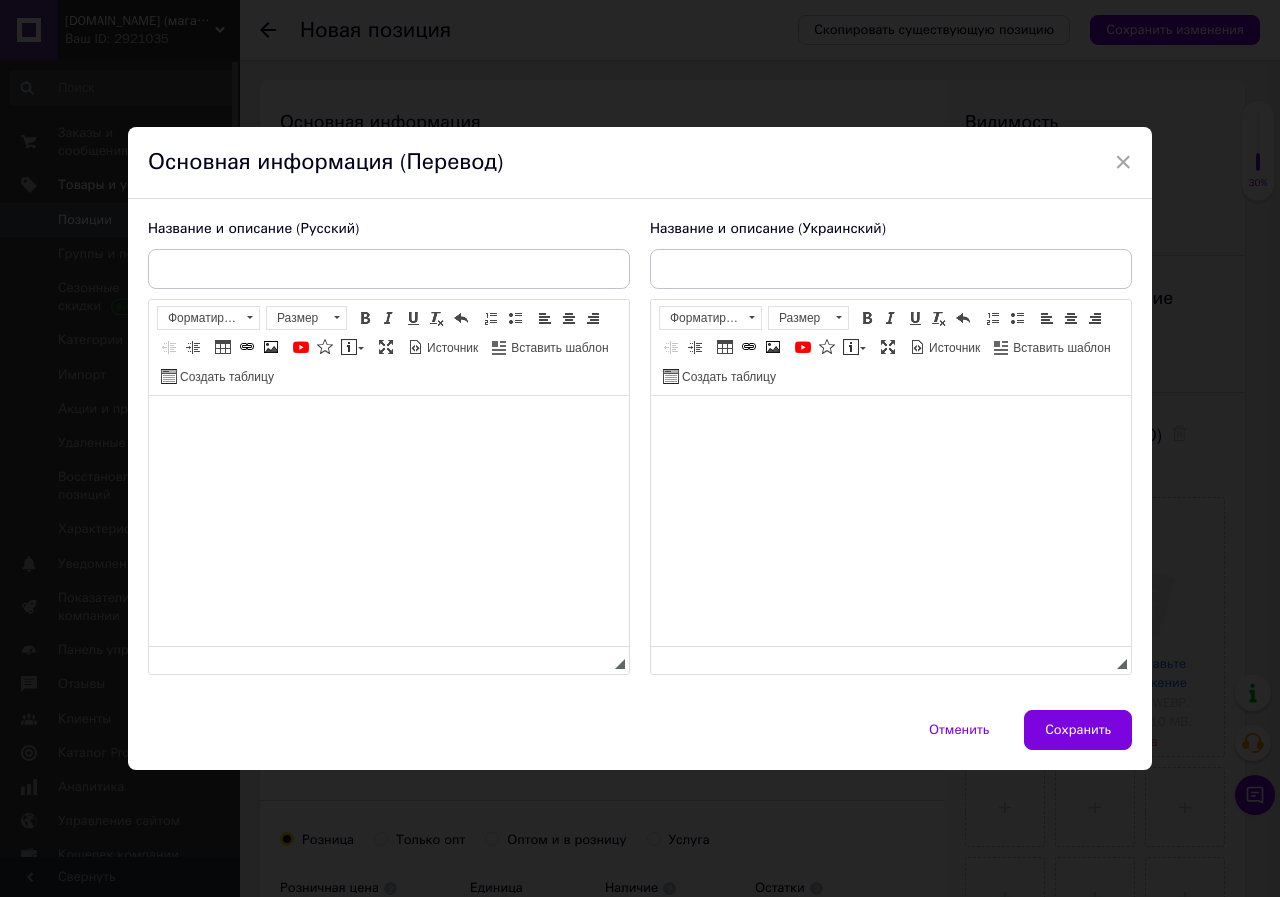scroll, scrollTop: 0, scrollLeft: 0, axis: both 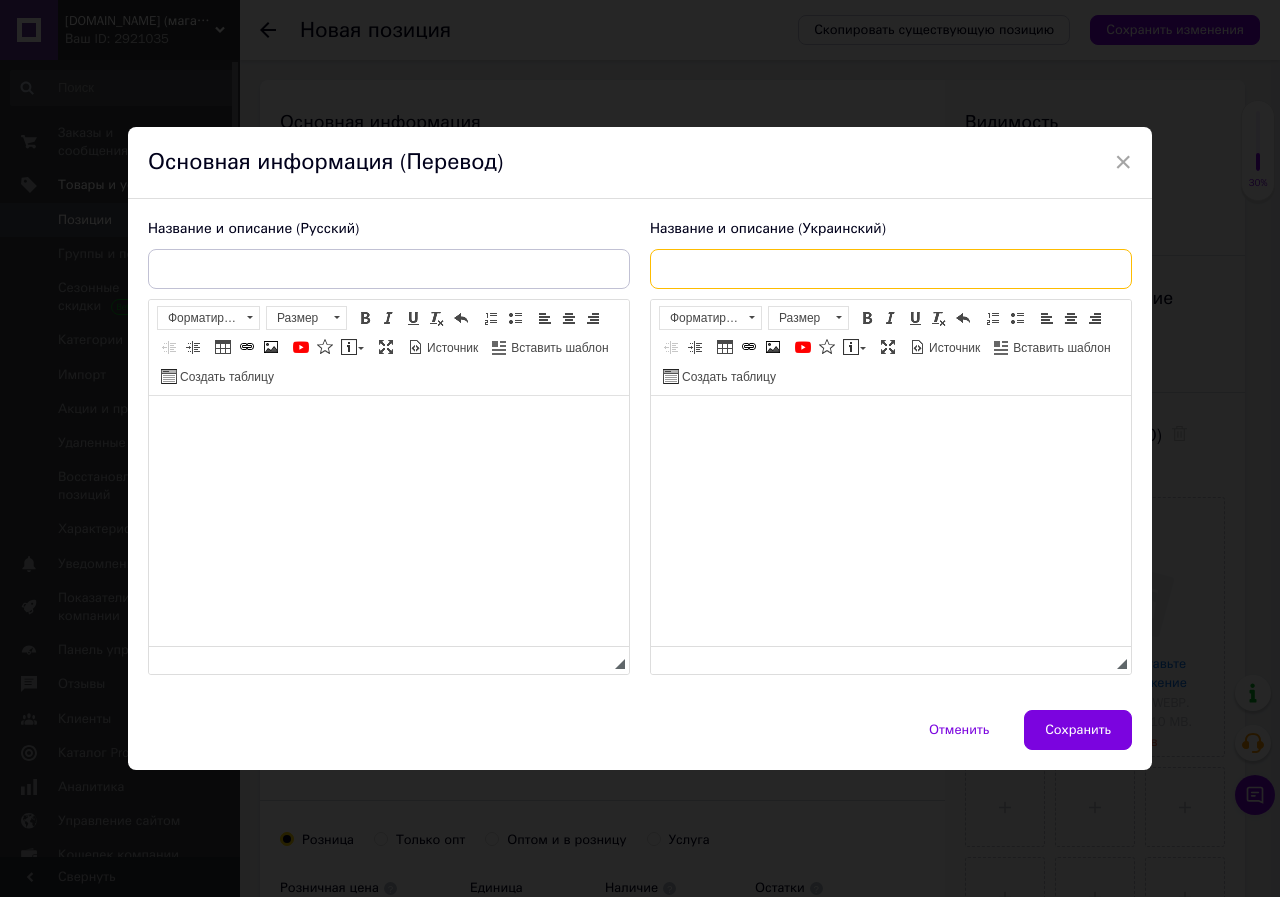 click at bounding box center (891, 269) 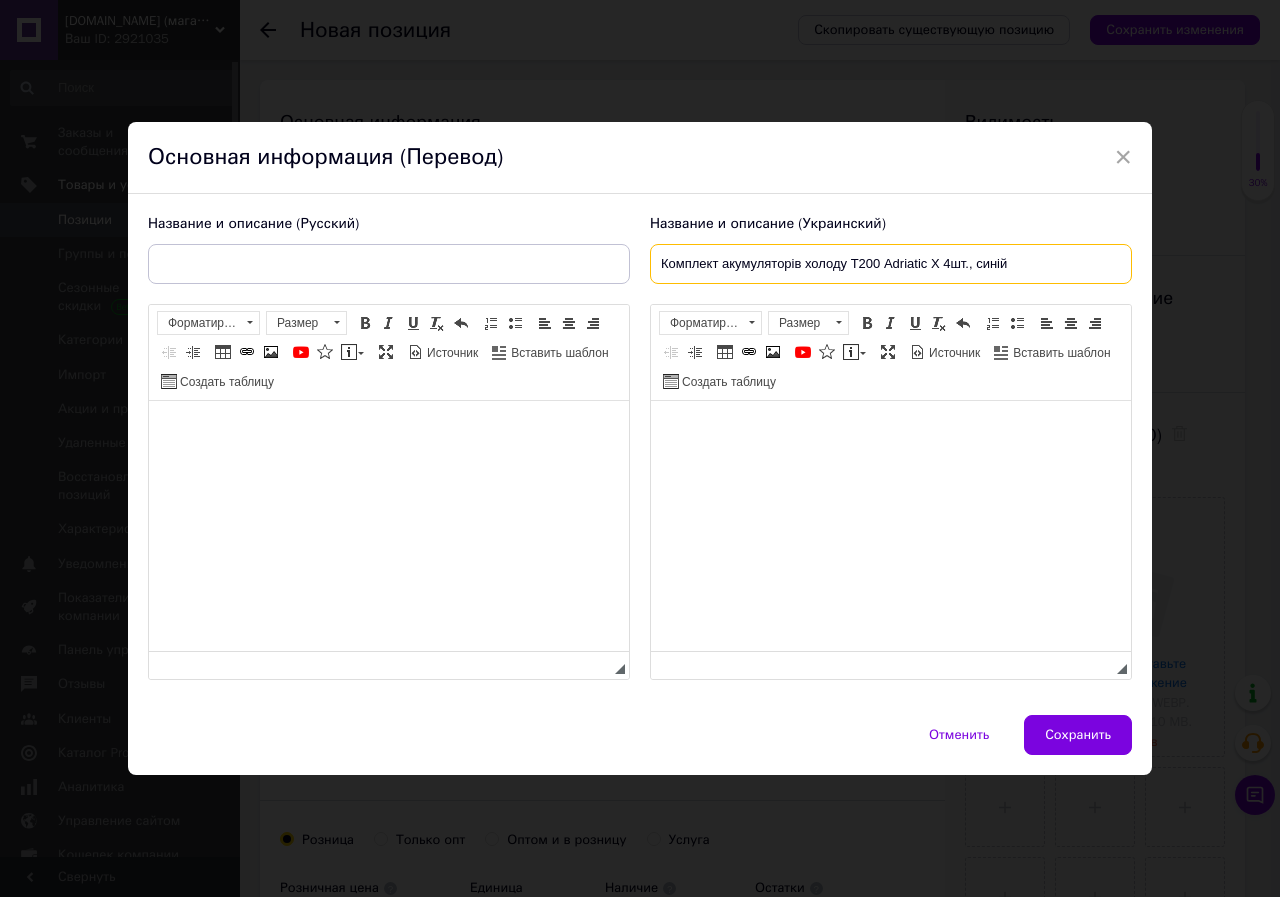 type on "Комплект акумуляторів холоду Т200 Adriatic Х 4шт., синій" 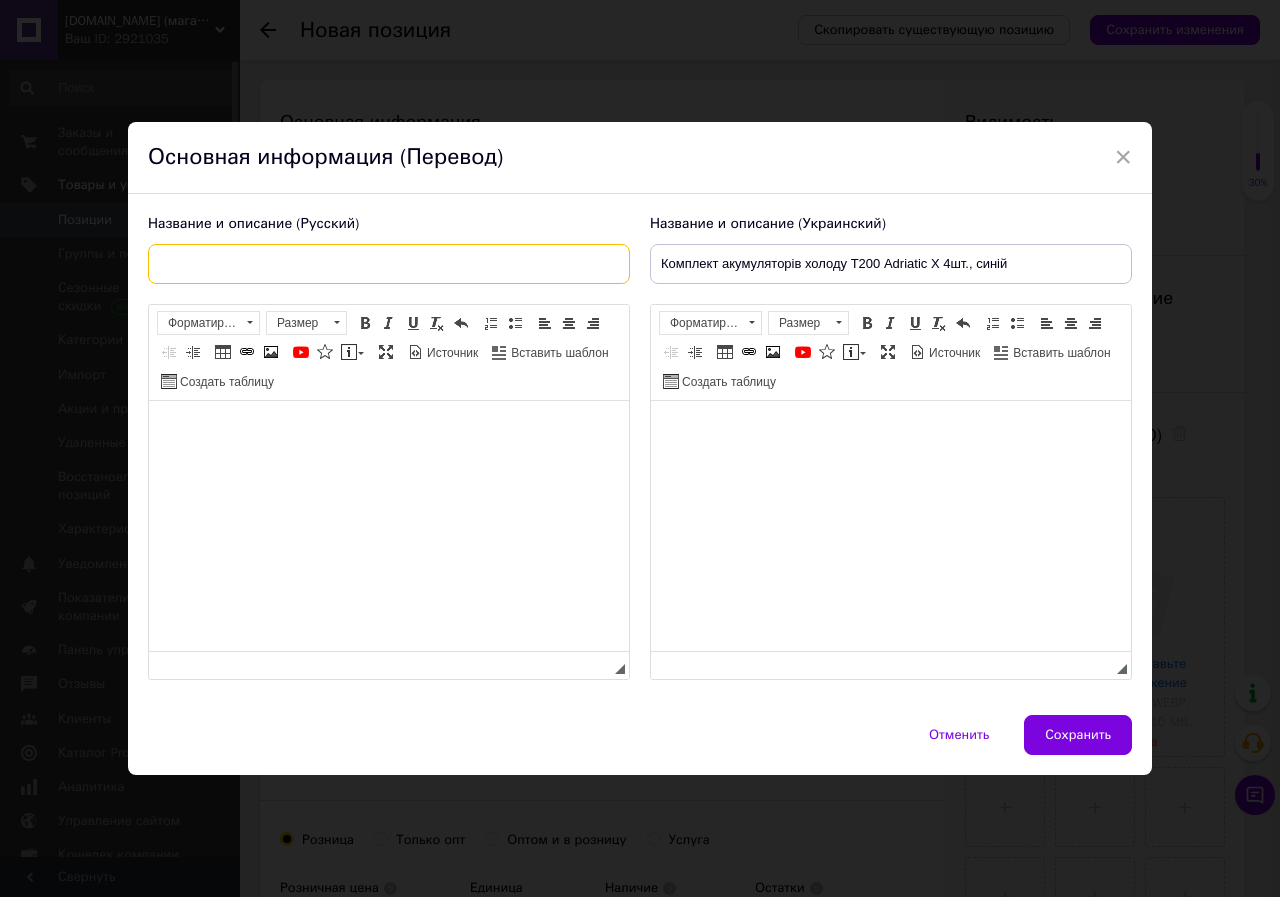 click at bounding box center [389, 264] 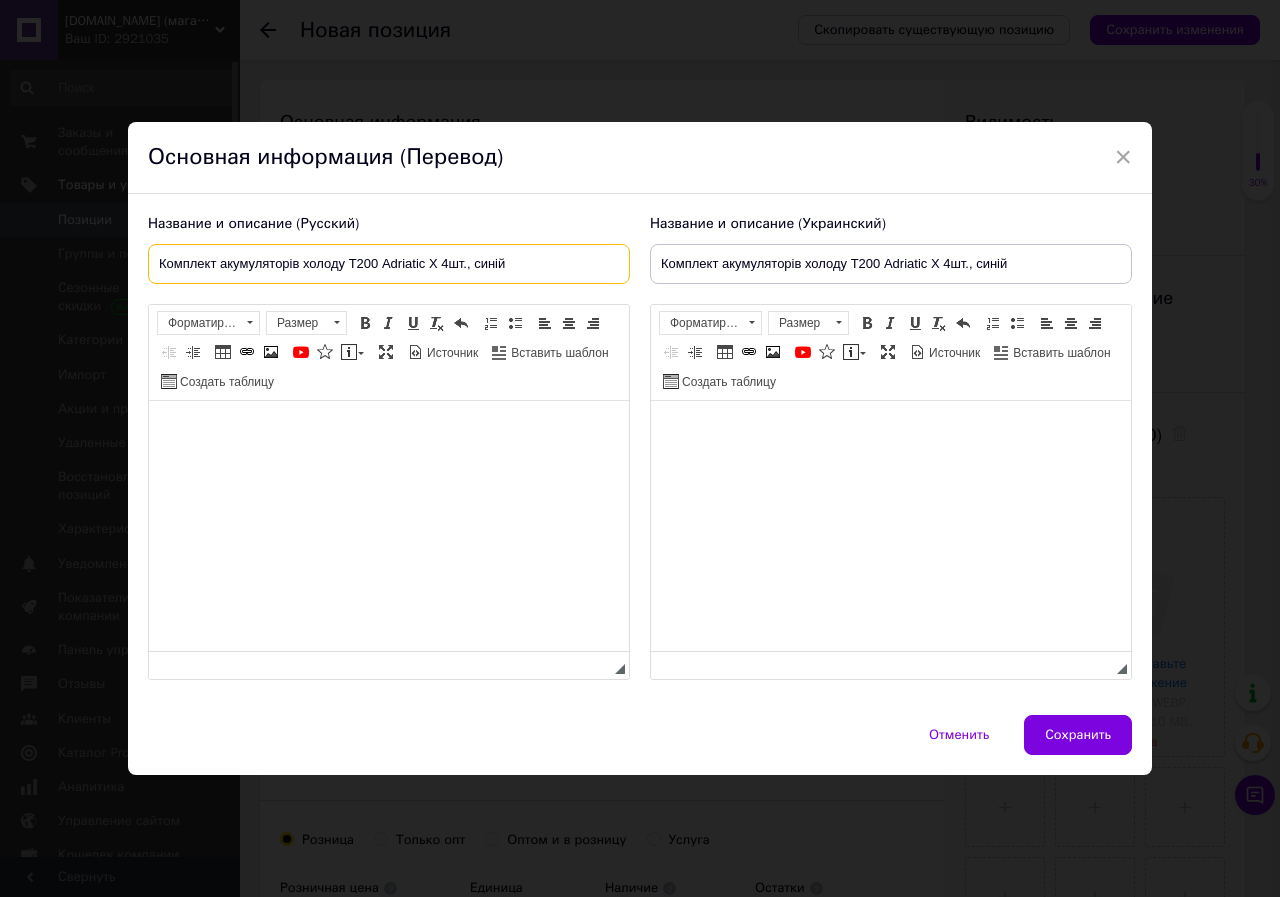 drag, startPoint x: 343, startPoint y: 265, endPoint x: 0, endPoint y: 254, distance: 343.17633 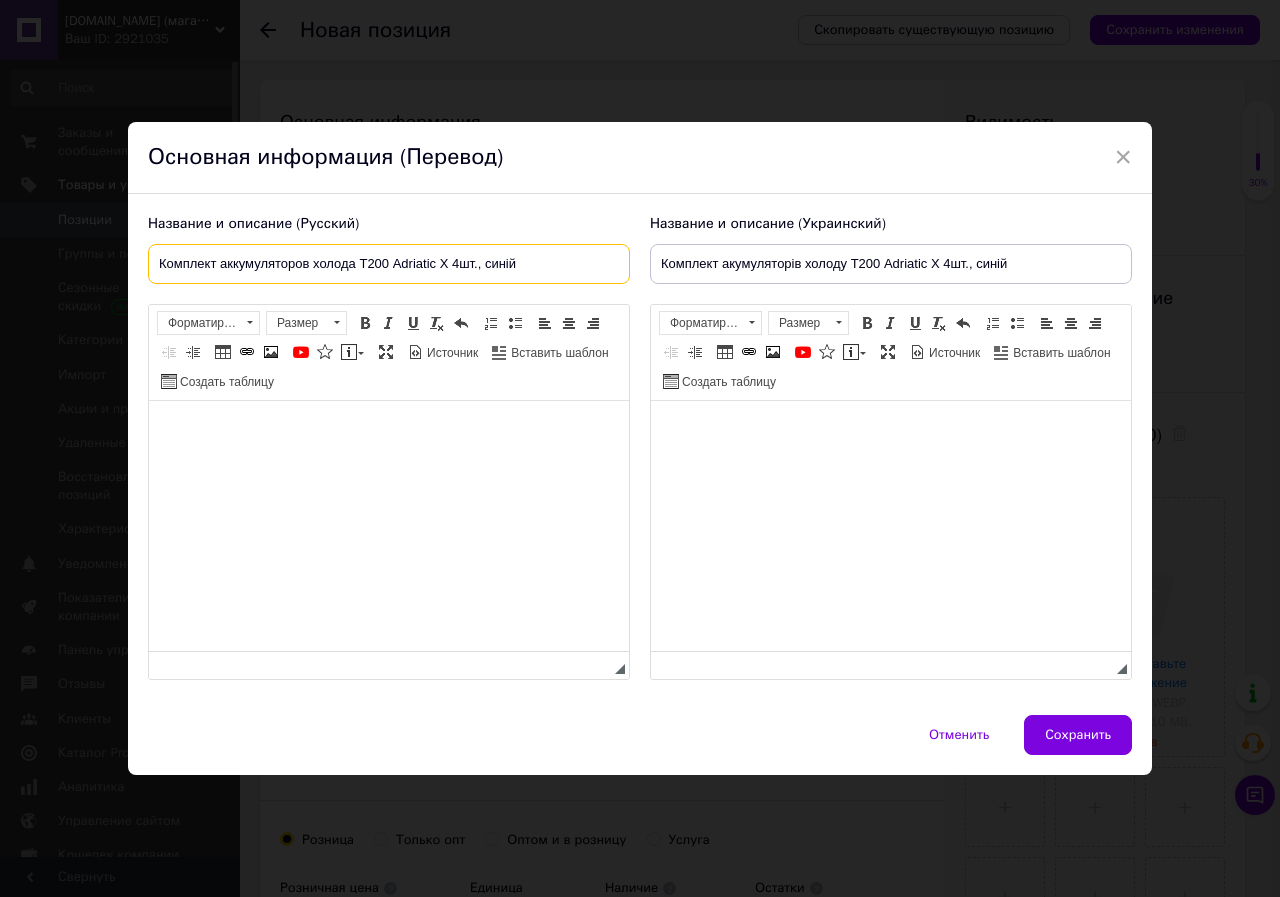click on "Комплект аккумуляторов холода Т200 Adriatic Х 4шт., синій" at bounding box center [389, 264] 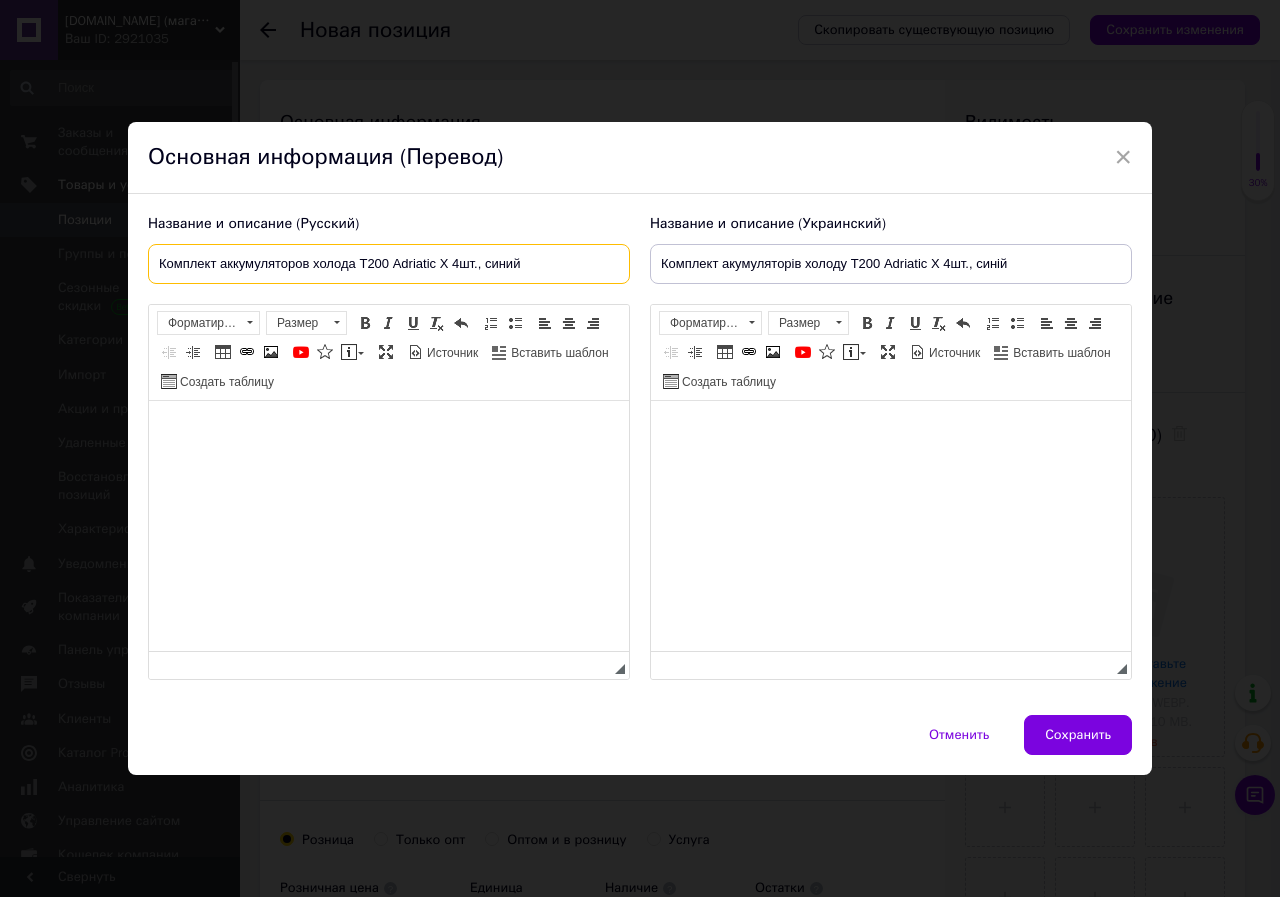 type on "Комплект аккумуляторов холода Т200 Adriatic Х 4шт., синий" 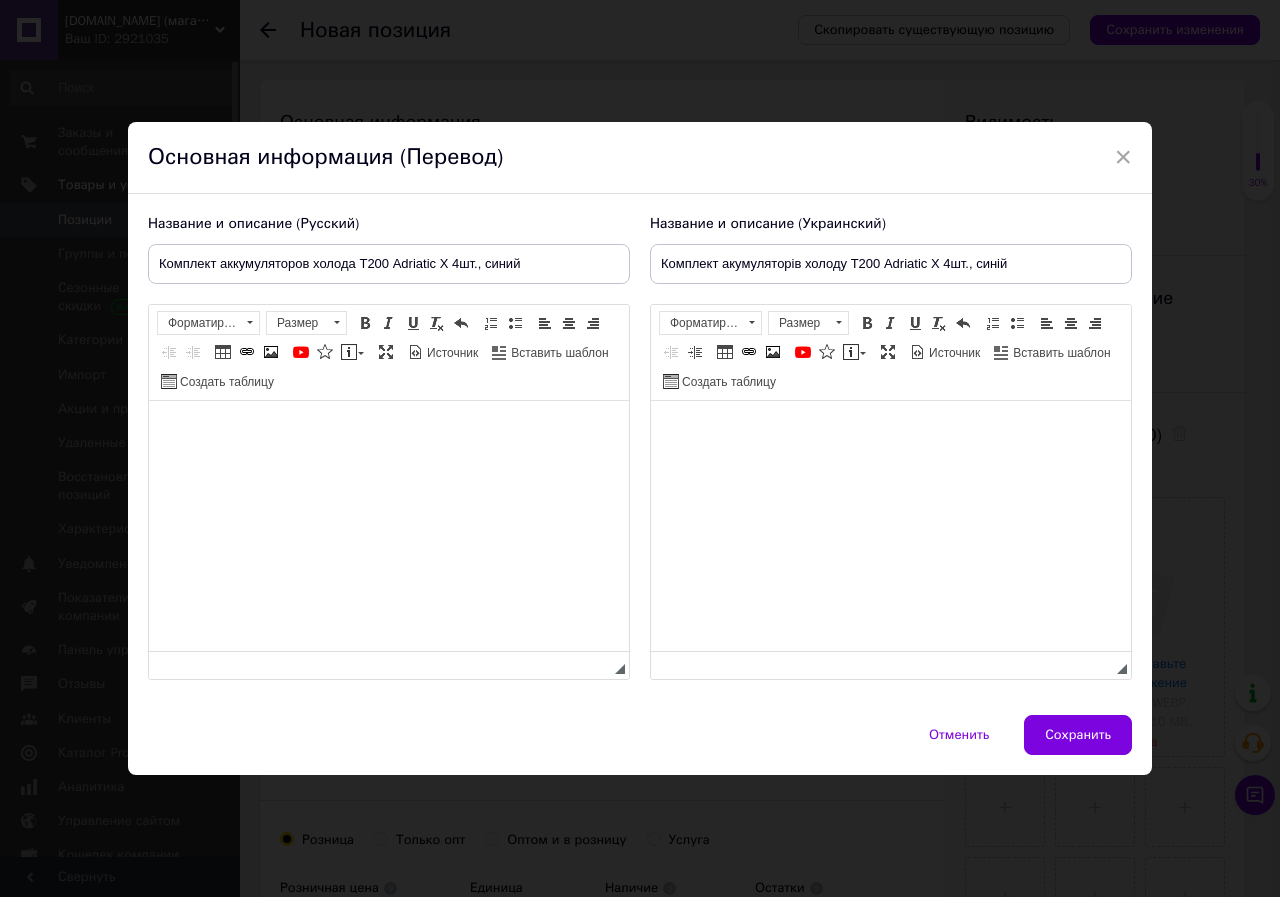 click at bounding box center (389, 430) 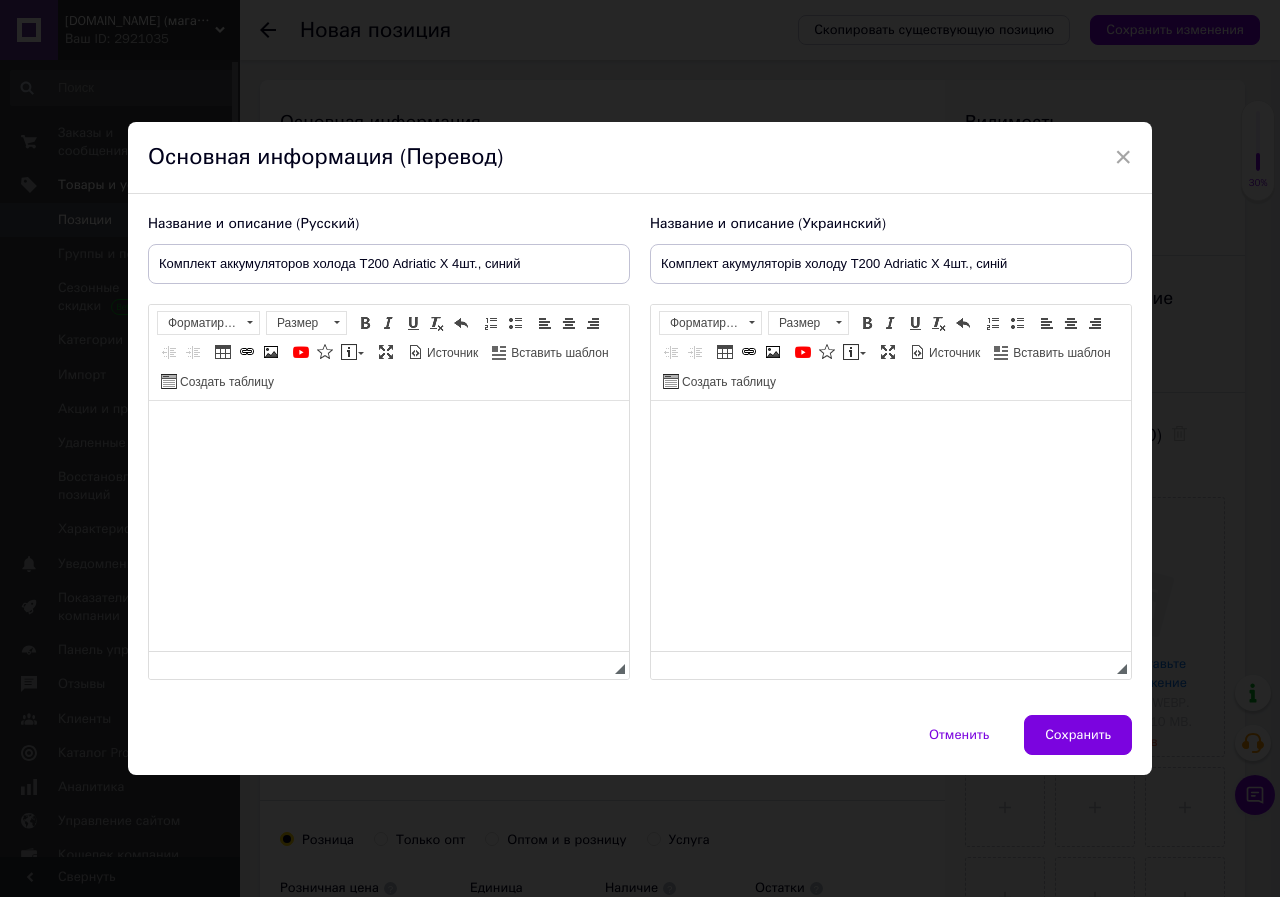 click at bounding box center (891, 430) 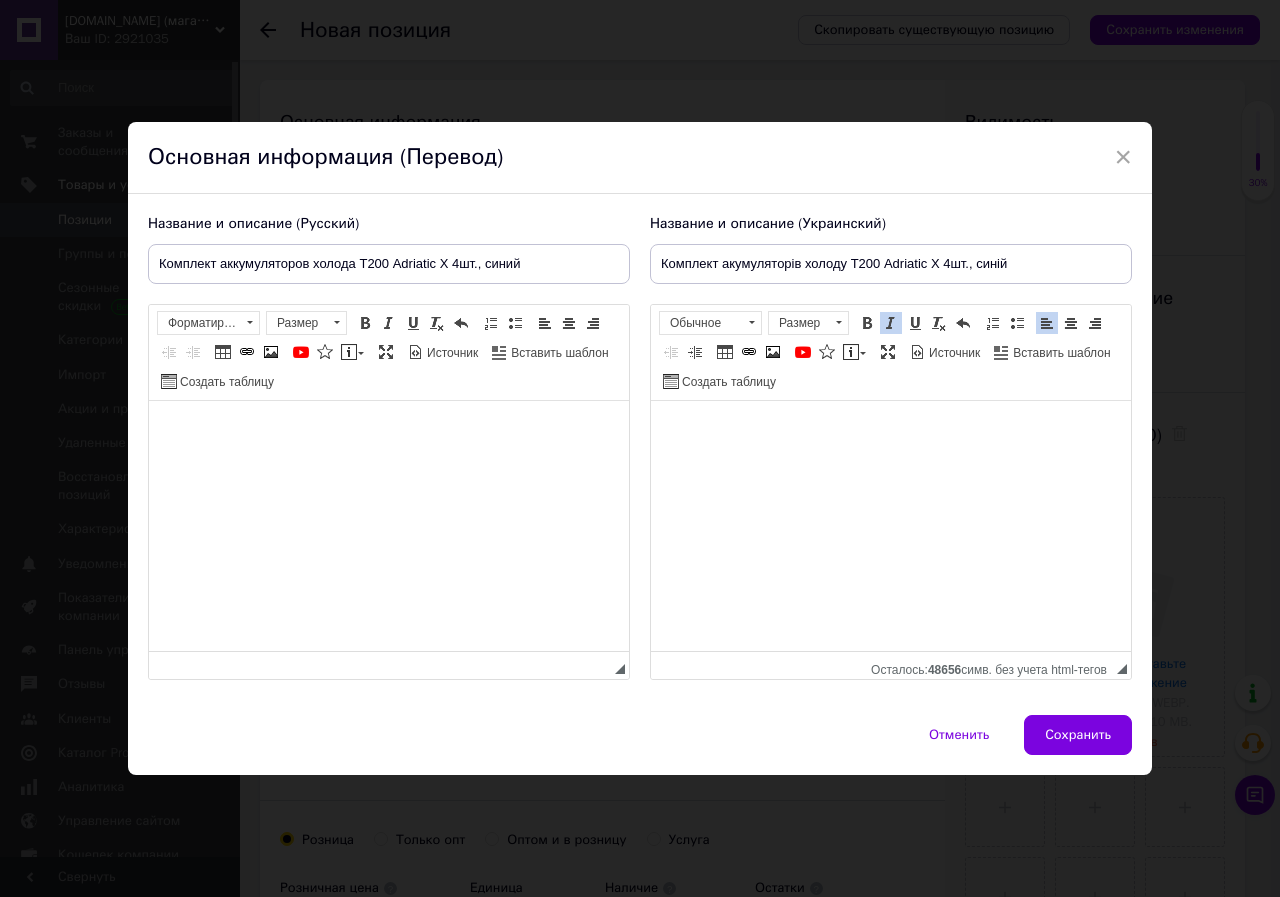 scroll, scrollTop: 357, scrollLeft: 0, axis: vertical 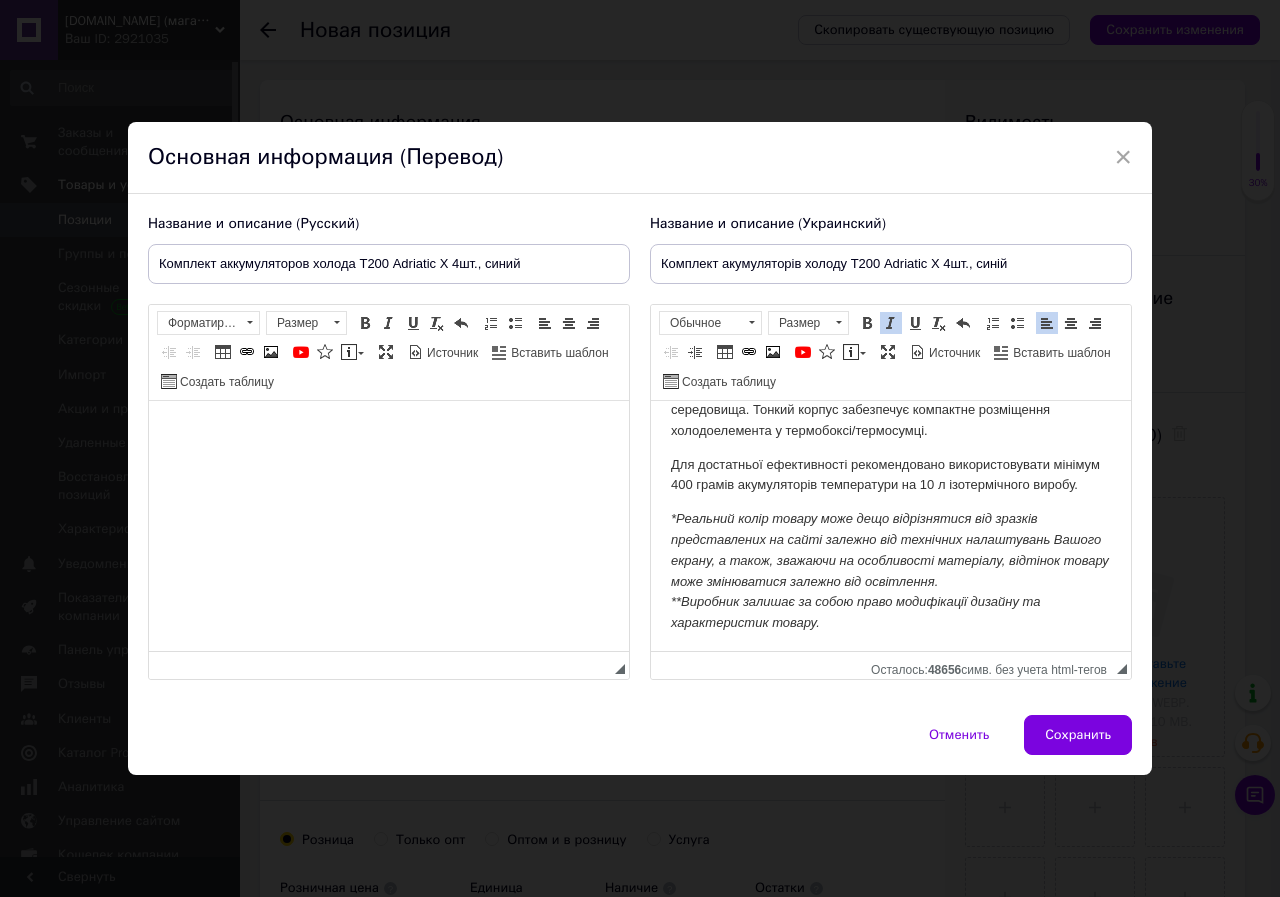 click at bounding box center [389, 430] 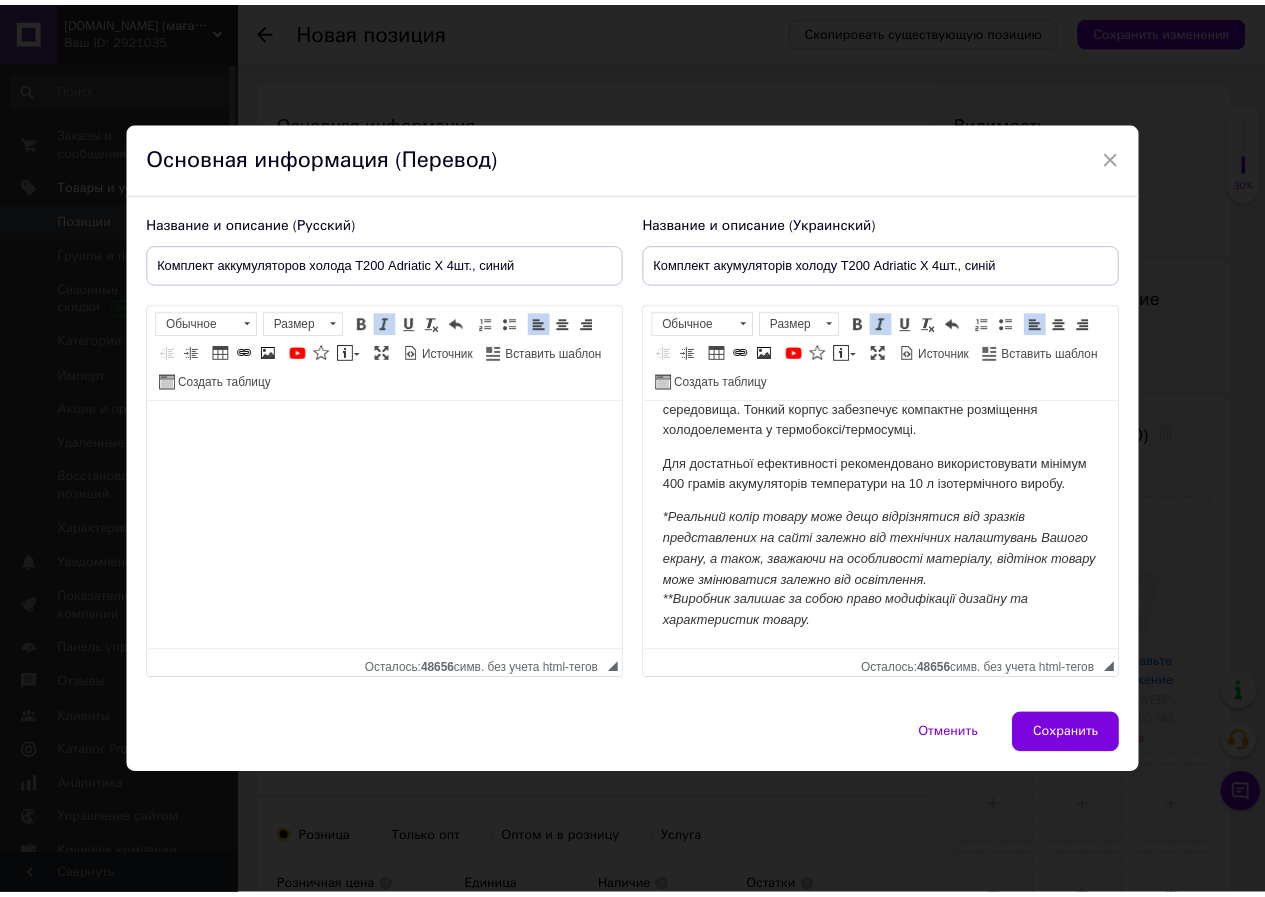 scroll, scrollTop: 357, scrollLeft: 0, axis: vertical 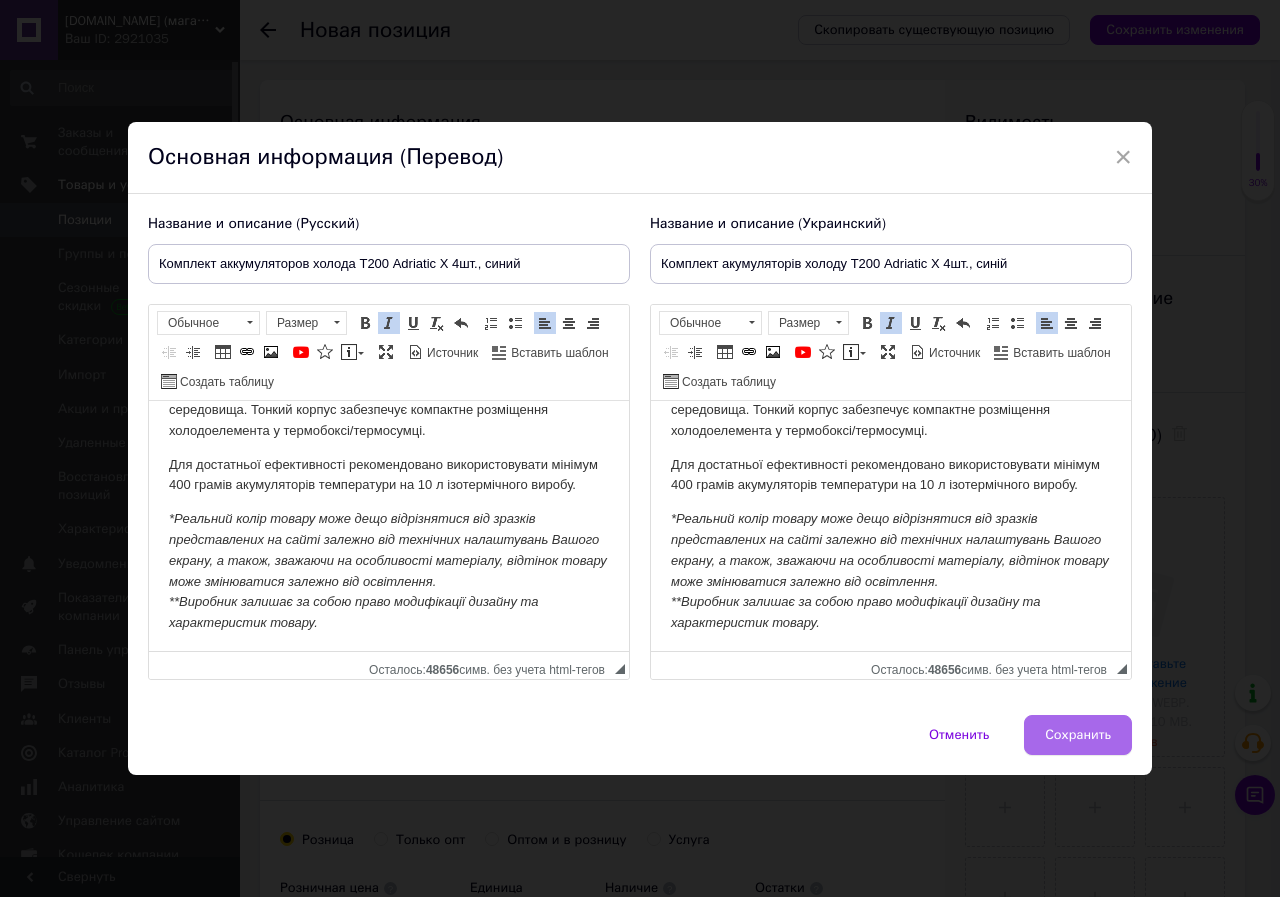 click on "Сохранить" at bounding box center (1078, 735) 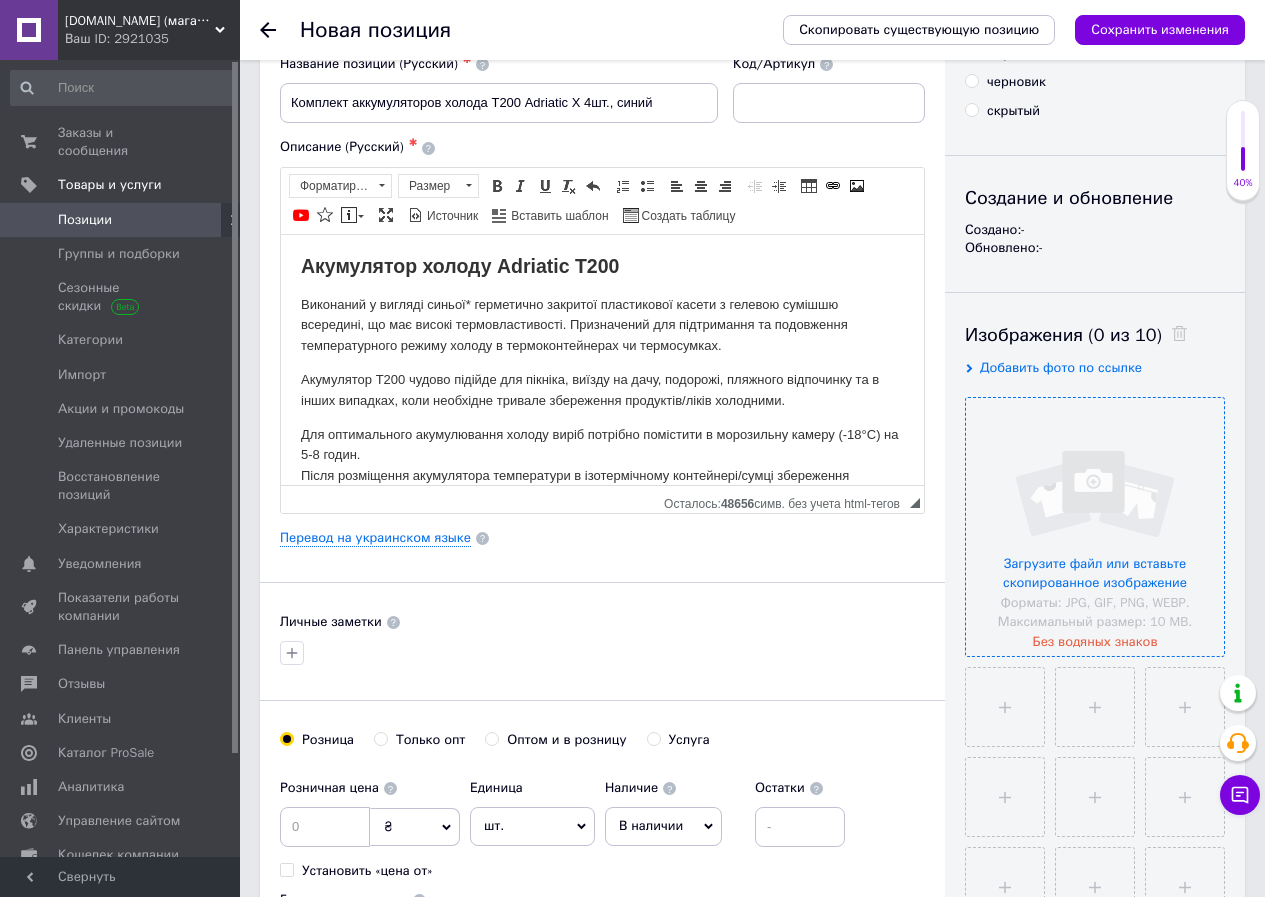 scroll, scrollTop: 200, scrollLeft: 0, axis: vertical 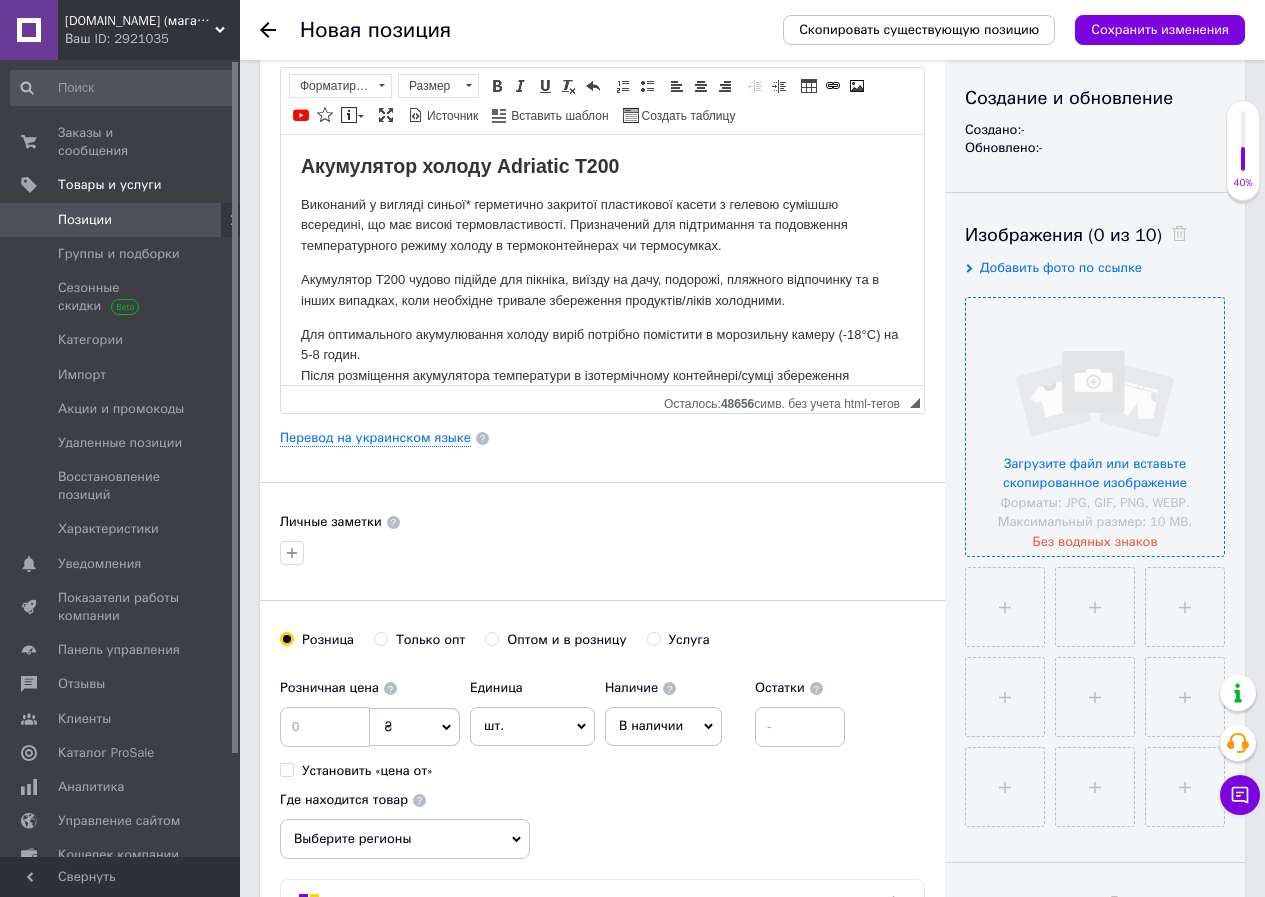 click at bounding box center (1095, 427) 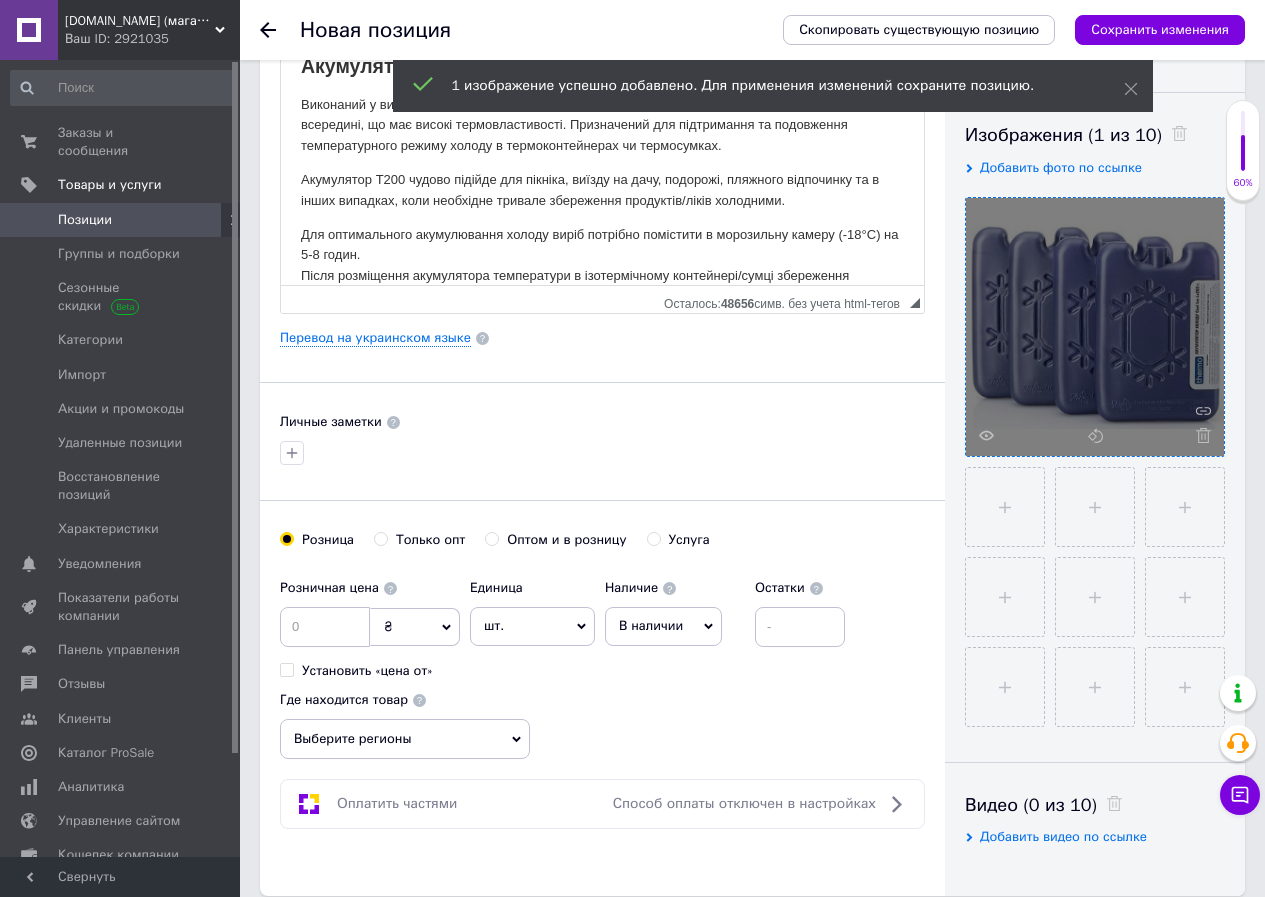 scroll, scrollTop: 500, scrollLeft: 0, axis: vertical 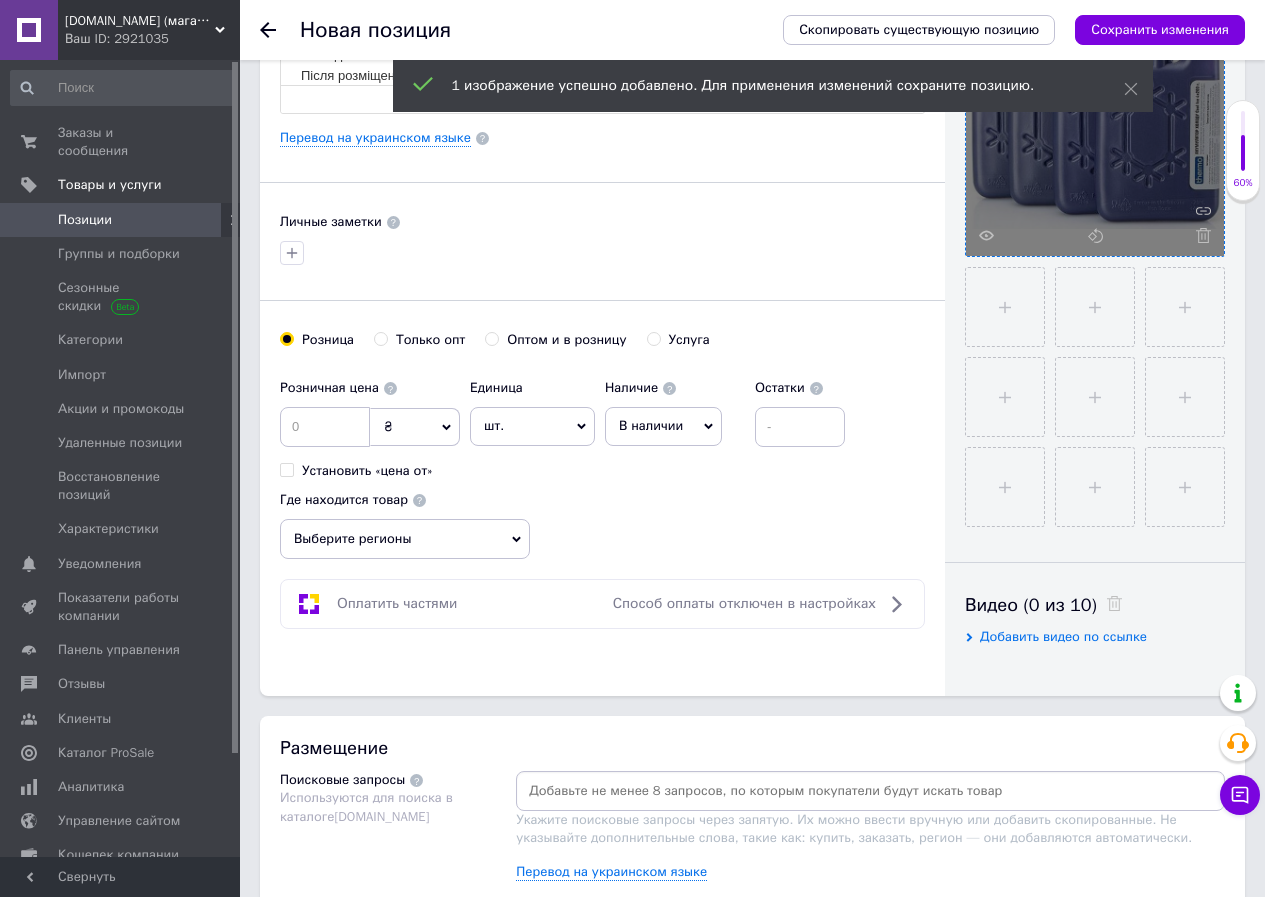 click on "Выберите регионы" at bounding box center [405, 539] 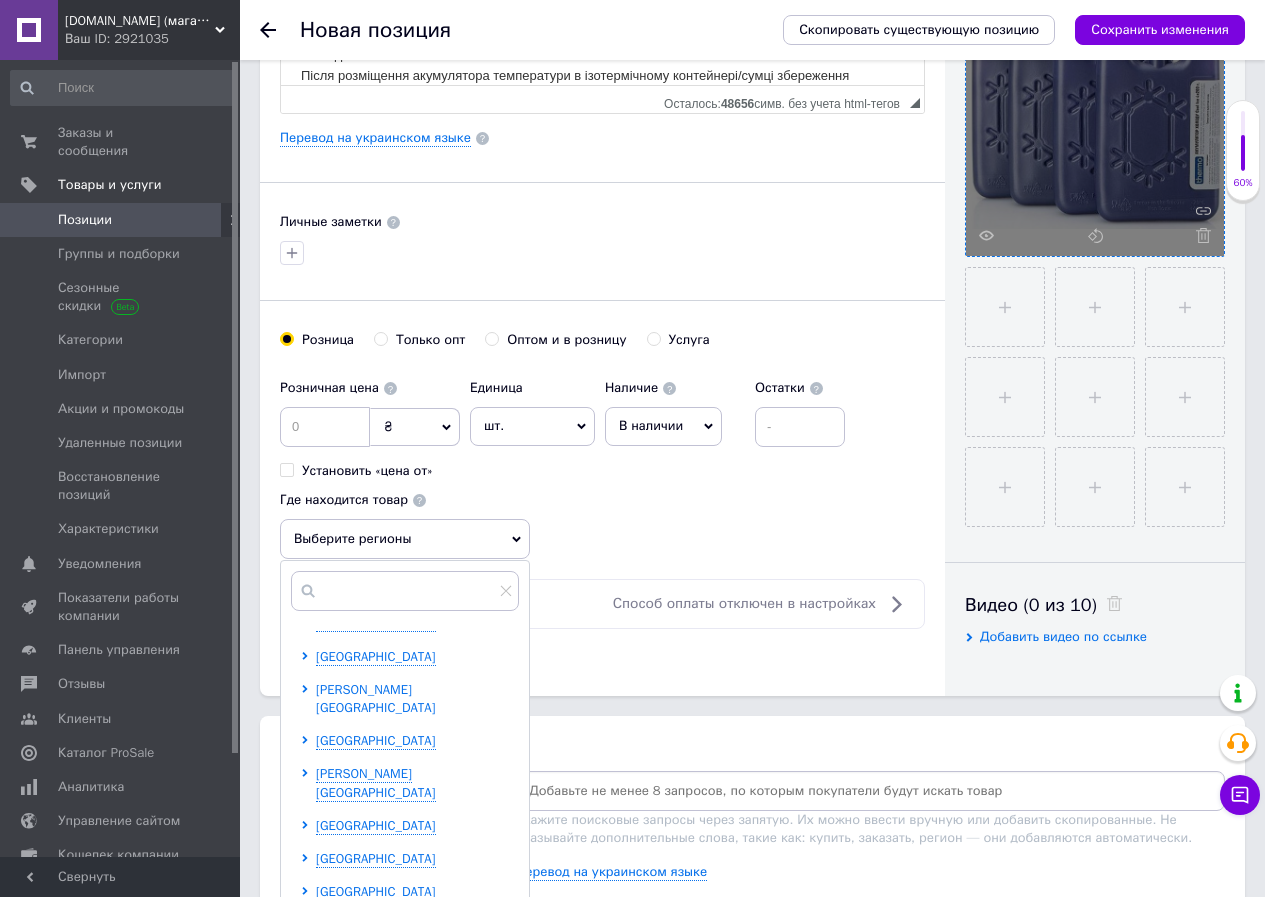 scroll, scrollTop: 200, scrollLeft: 0, axis: vertical 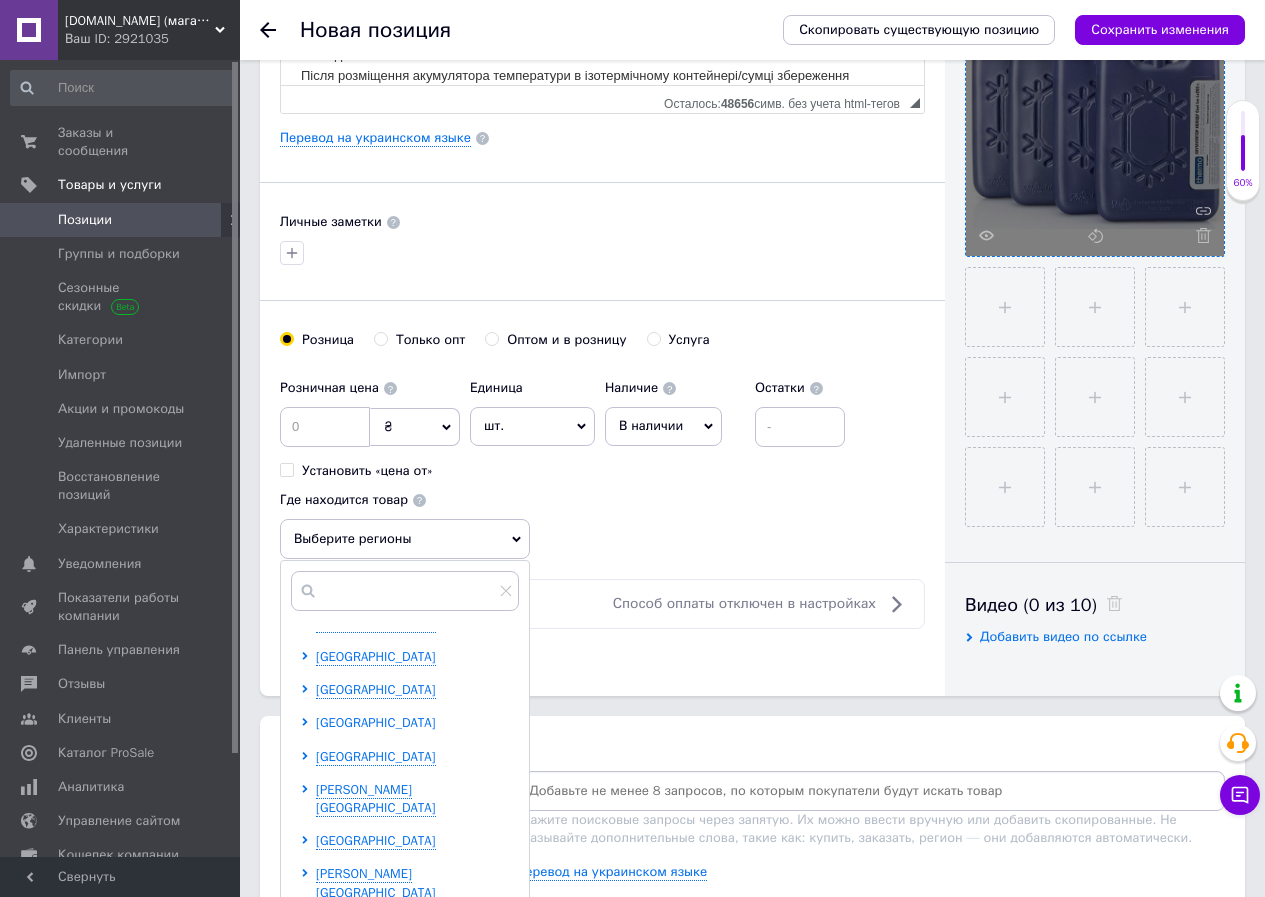click 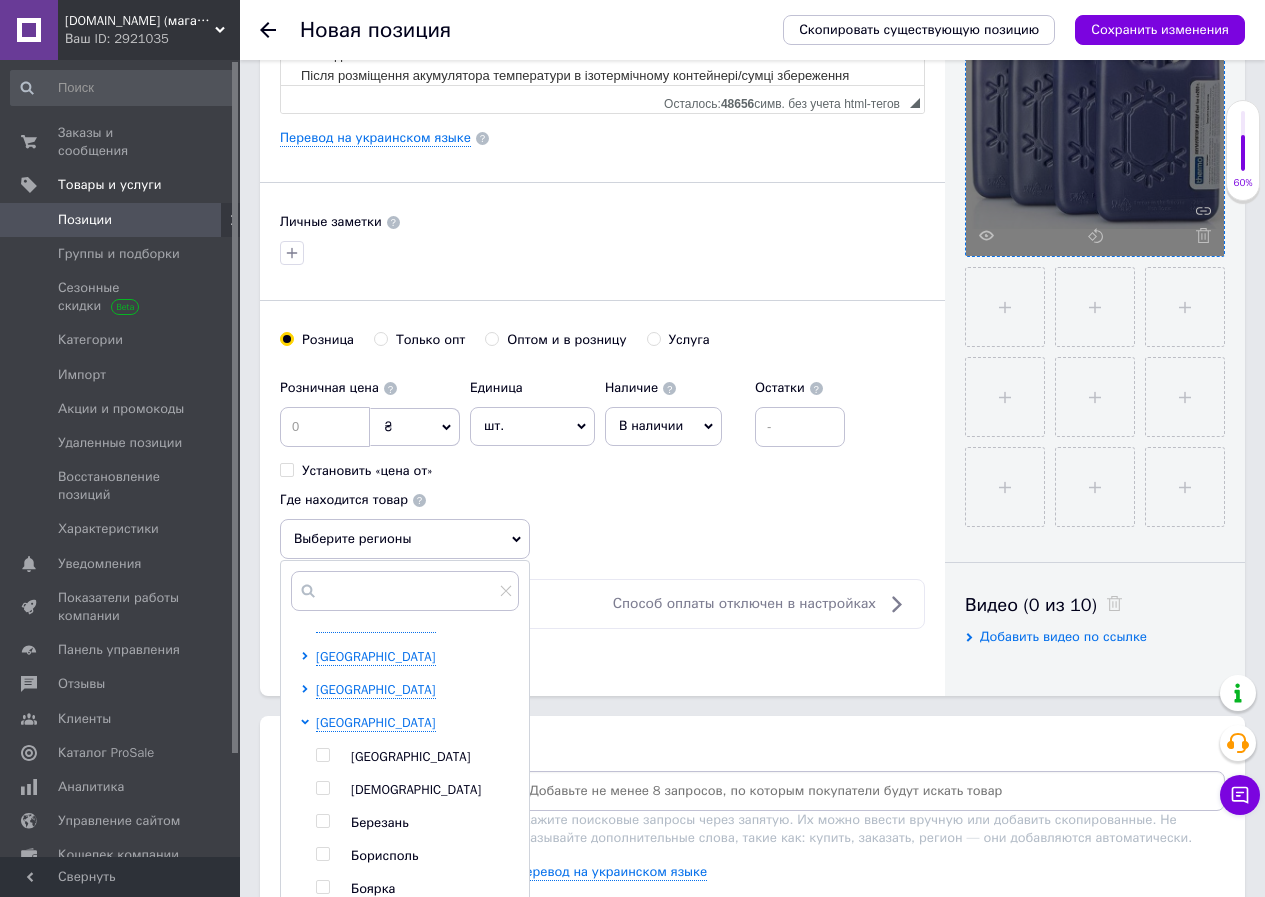 click at bounding box center (322, 755) 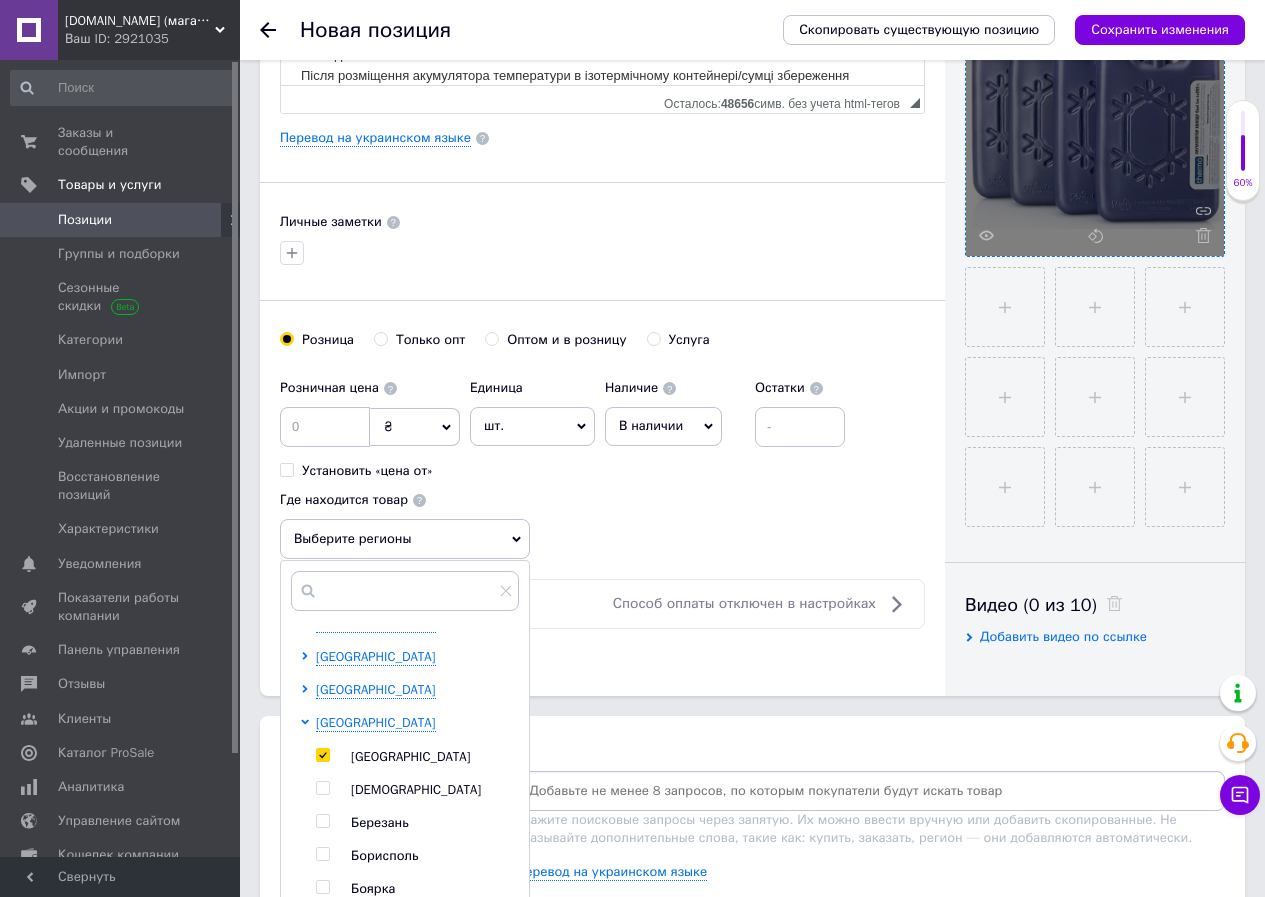 checkbox on "true" 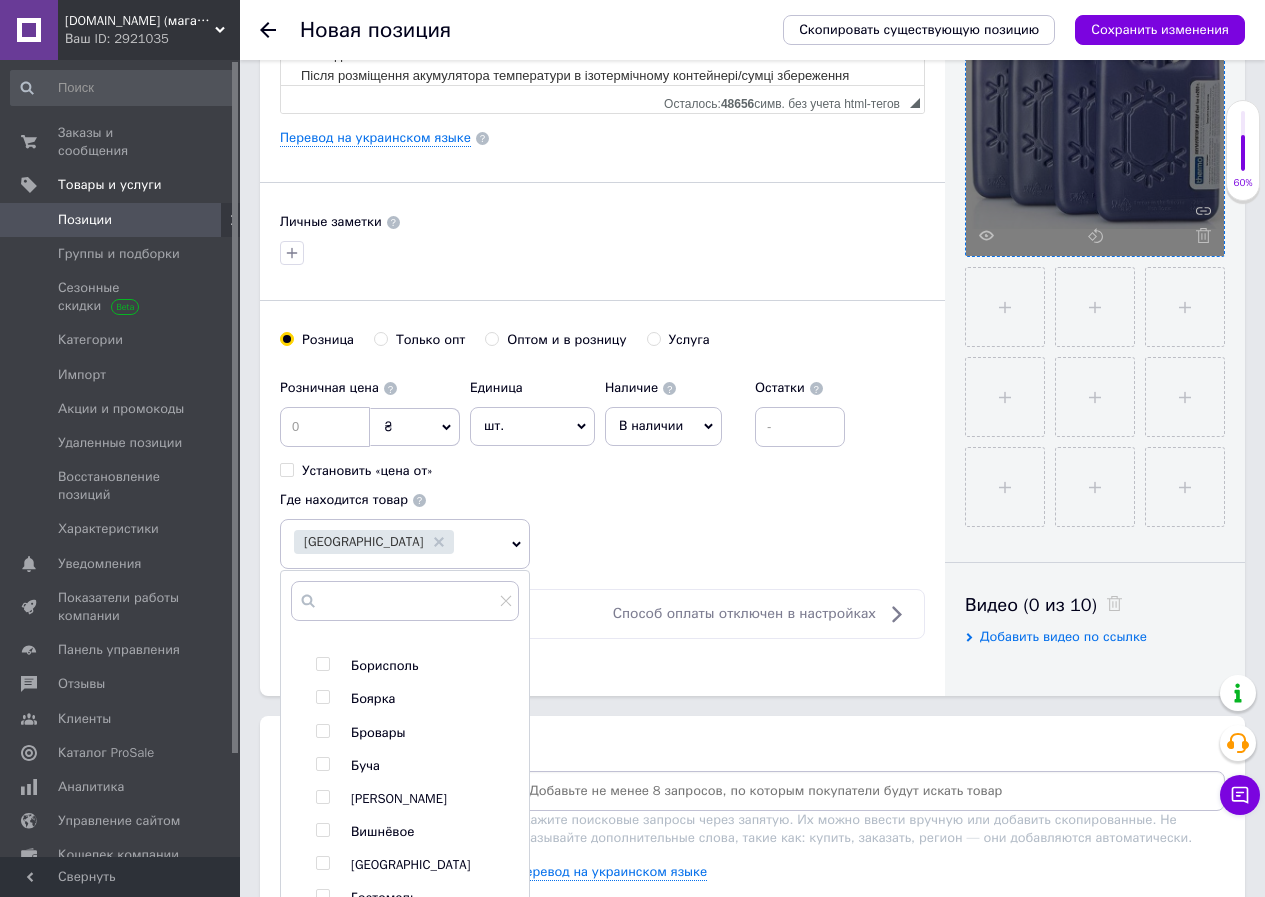 scroll, scrollTop: 600, scrollLeft: 0, axis: vertical 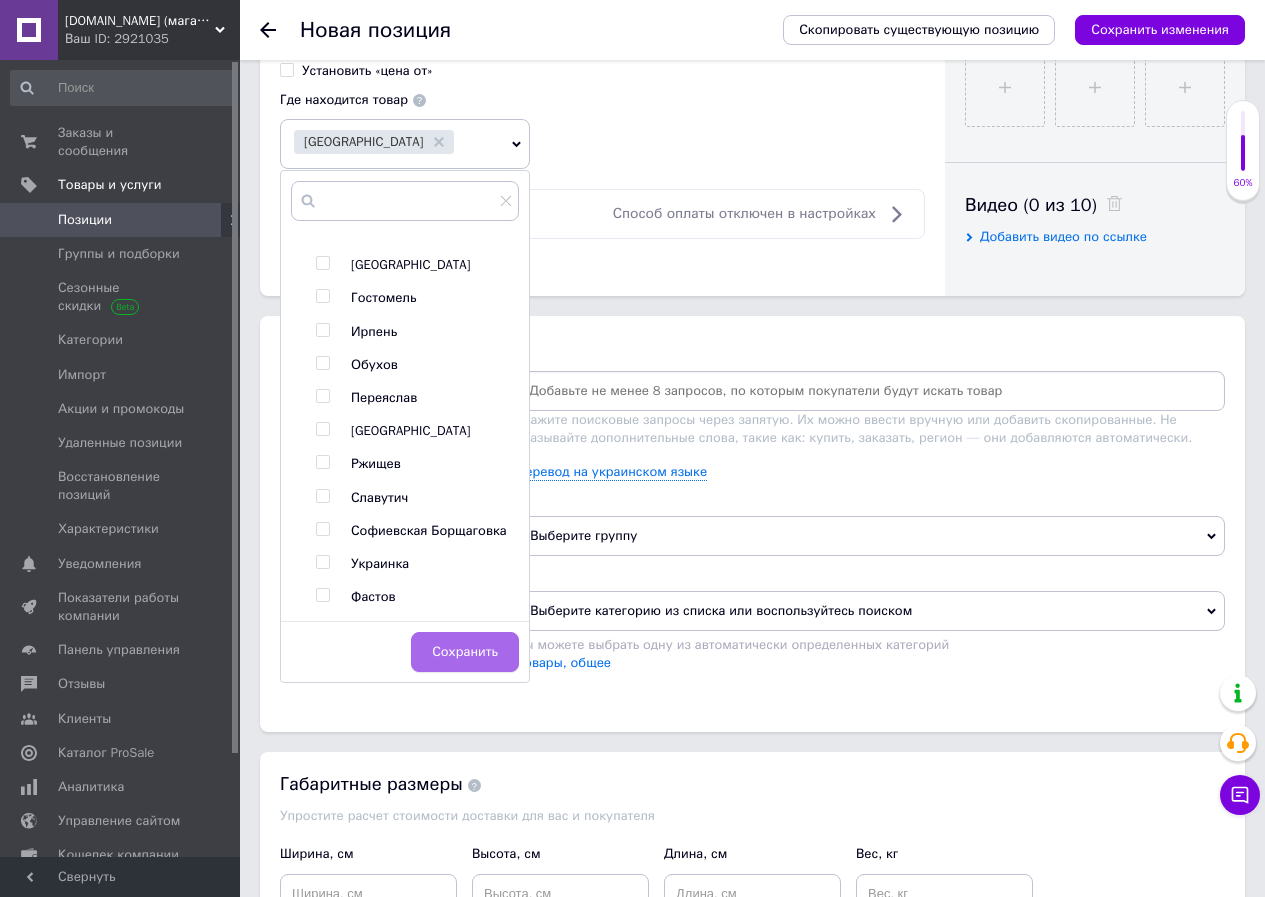 click on "Сохранить" at bounding box center (465, 652) 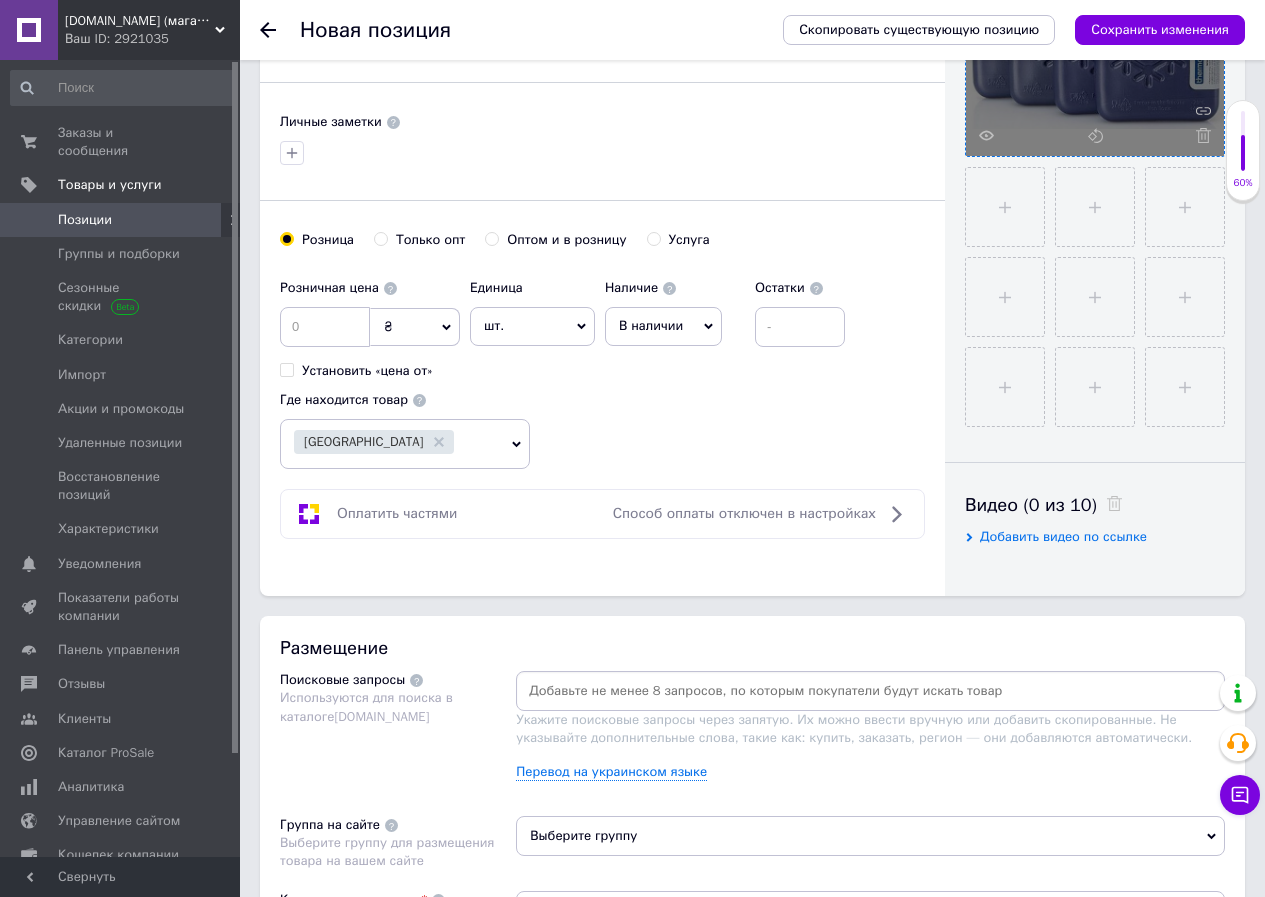 scroll, scrollTop: 400, scrollLeft: 0, axis: vertical 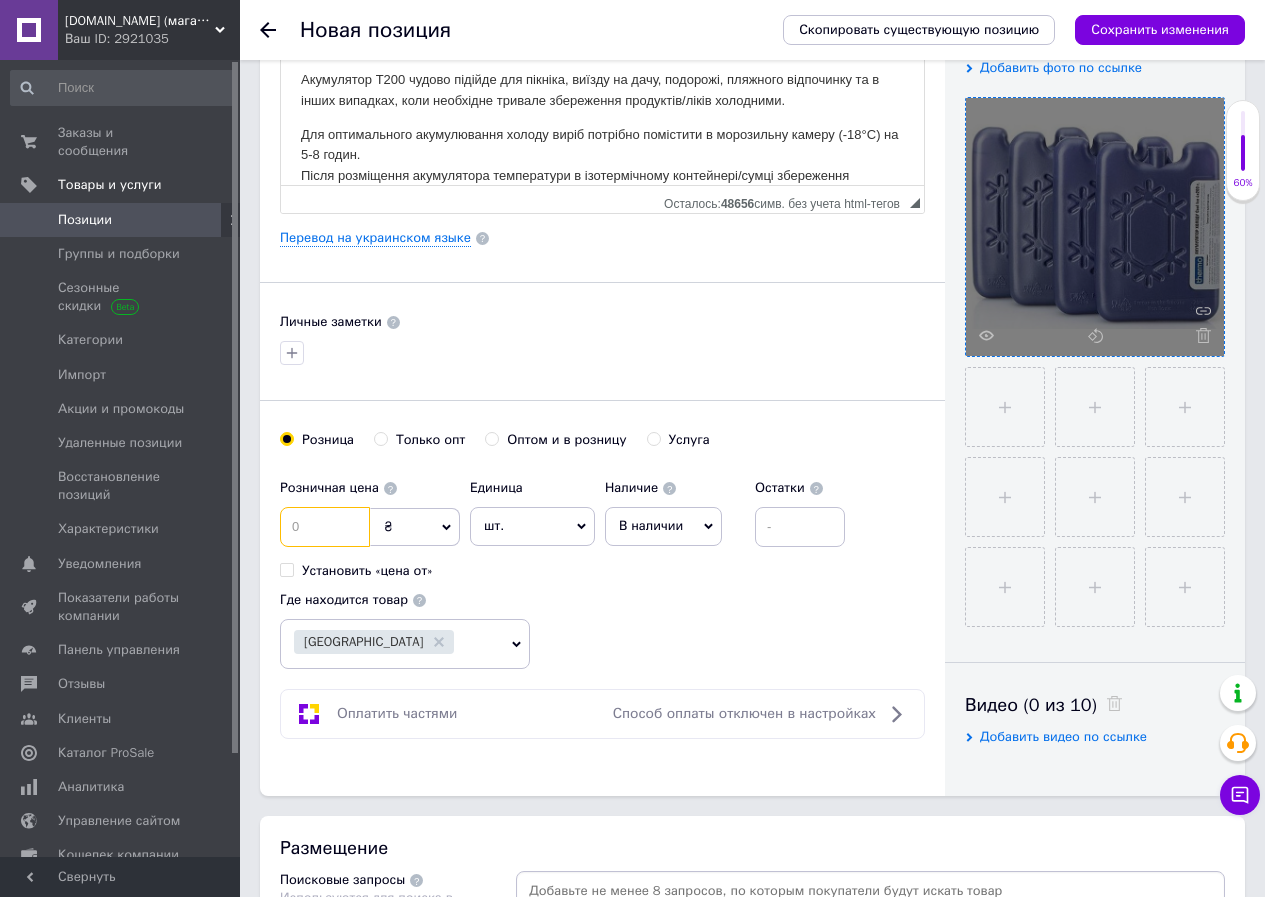 click at bounding box center (325, 527) 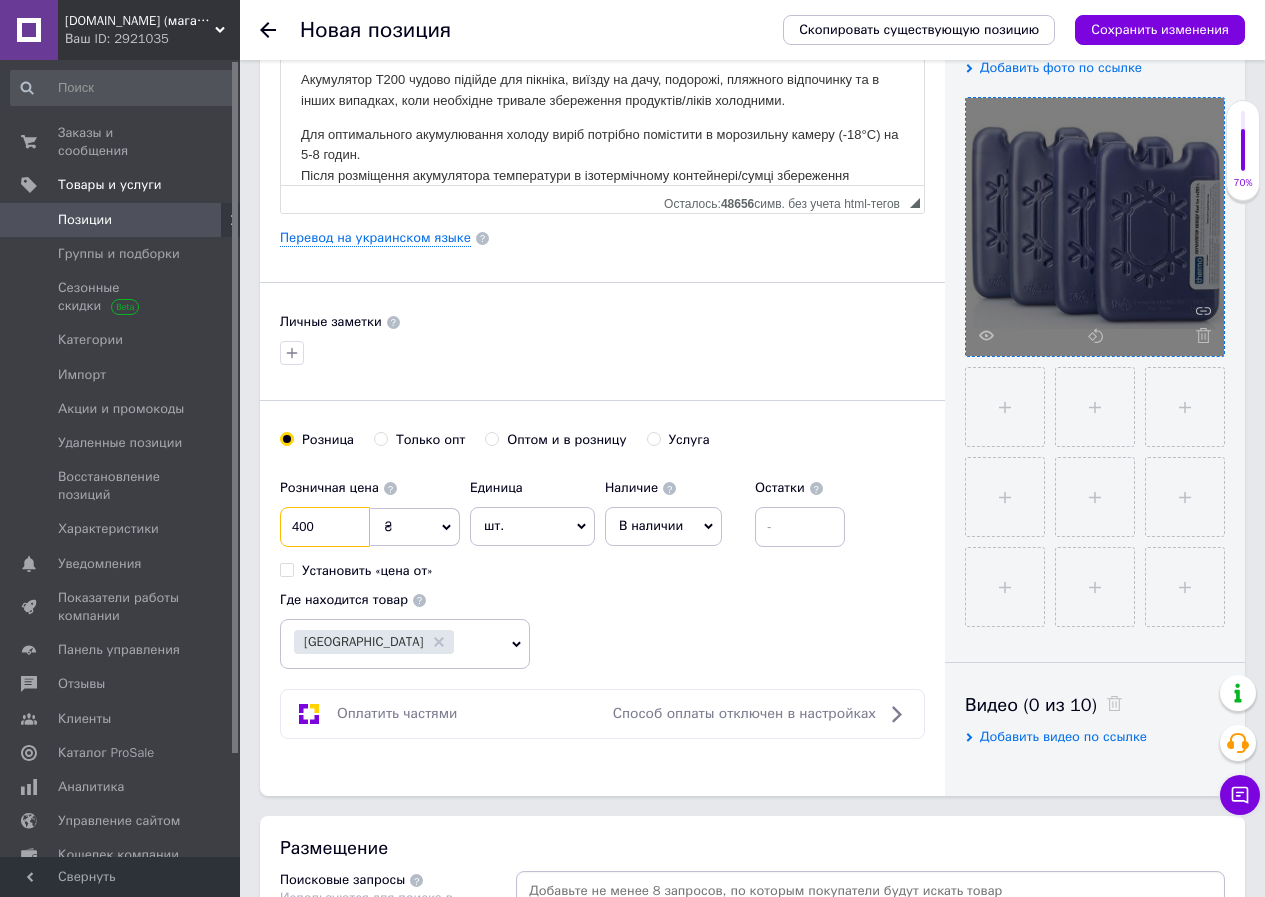 type on "400" 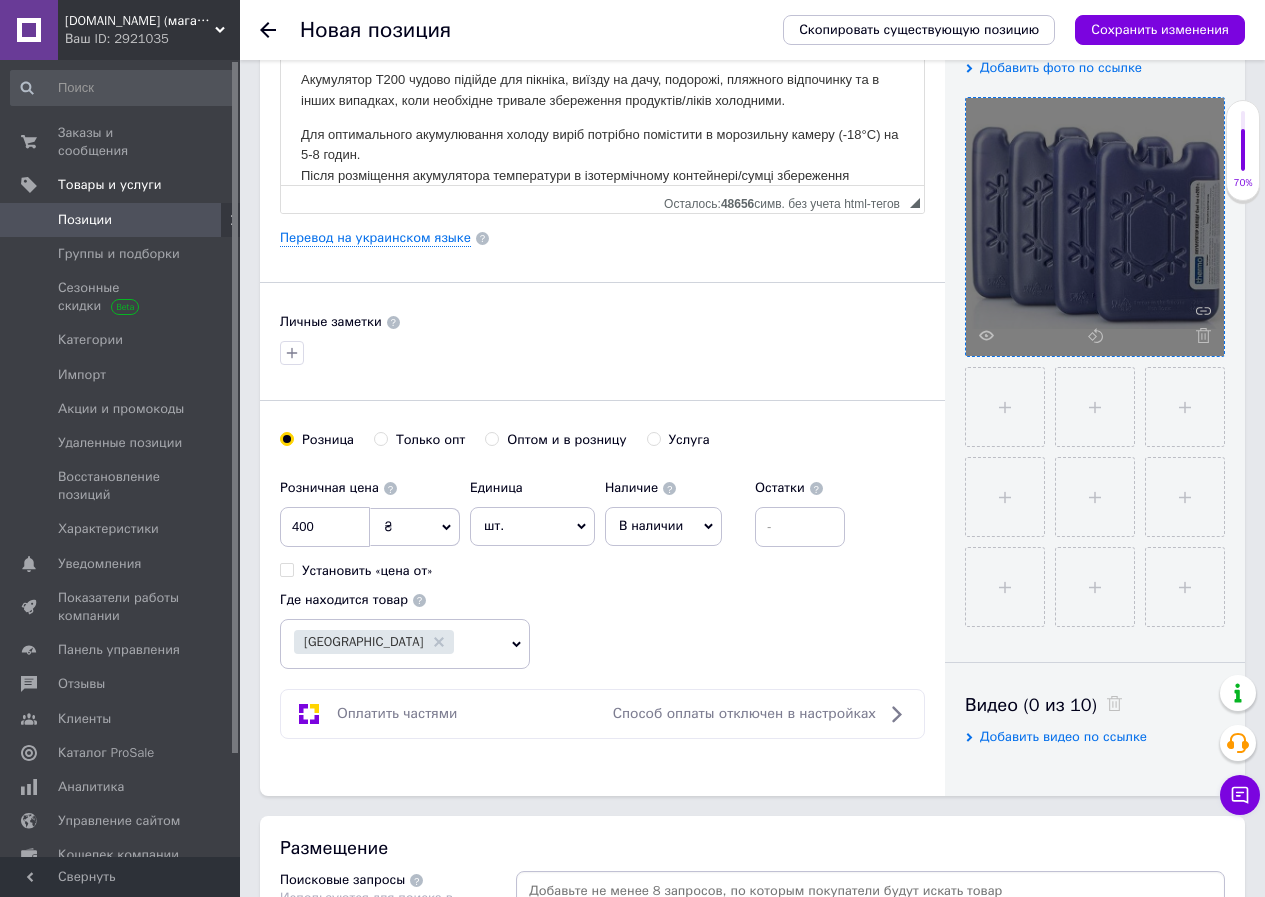 click on "Розничная цена 400 ₴ $ € CHF £ ¥ PLN ₸ MDL HUF KGS CN¥ TRY ₩ lei Установить «цена от» Единица шт. Популярное комплект упаковка кв.м пара м кг пог.м услуга т а автоцистерна ампула б баллон банка блистер бобина бочка бут бухта в ватт ведро выезд г г га гигакалория год гр/кв.м д дал два месяца день доза е еврокуб ед. к кВт канистра карат кв.дм кв.м кв.см кв.фут квартал кг кг/кв.м км колесо комплект коробка куб.дм куб.м л л лист м м мВт месяц мешок минута мл мм моток н набор неделя номер о объект п паллетоместо пара партия пач пог.м полгода посевная единица птицеместо р рейс рулон с т" at bounding box center (602, 569) 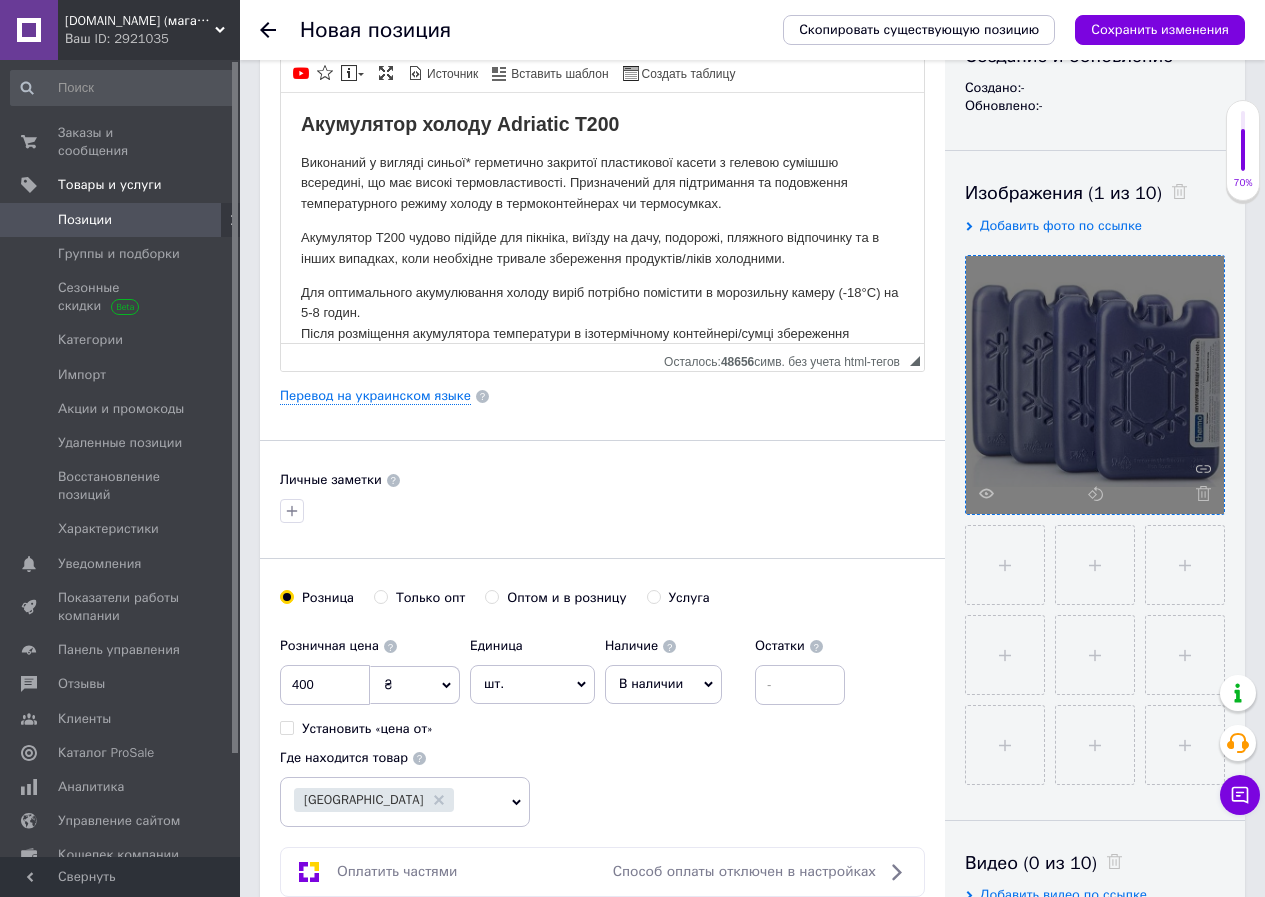 scroll, scrollTop: 0, scrollLeft: 0, axis: both 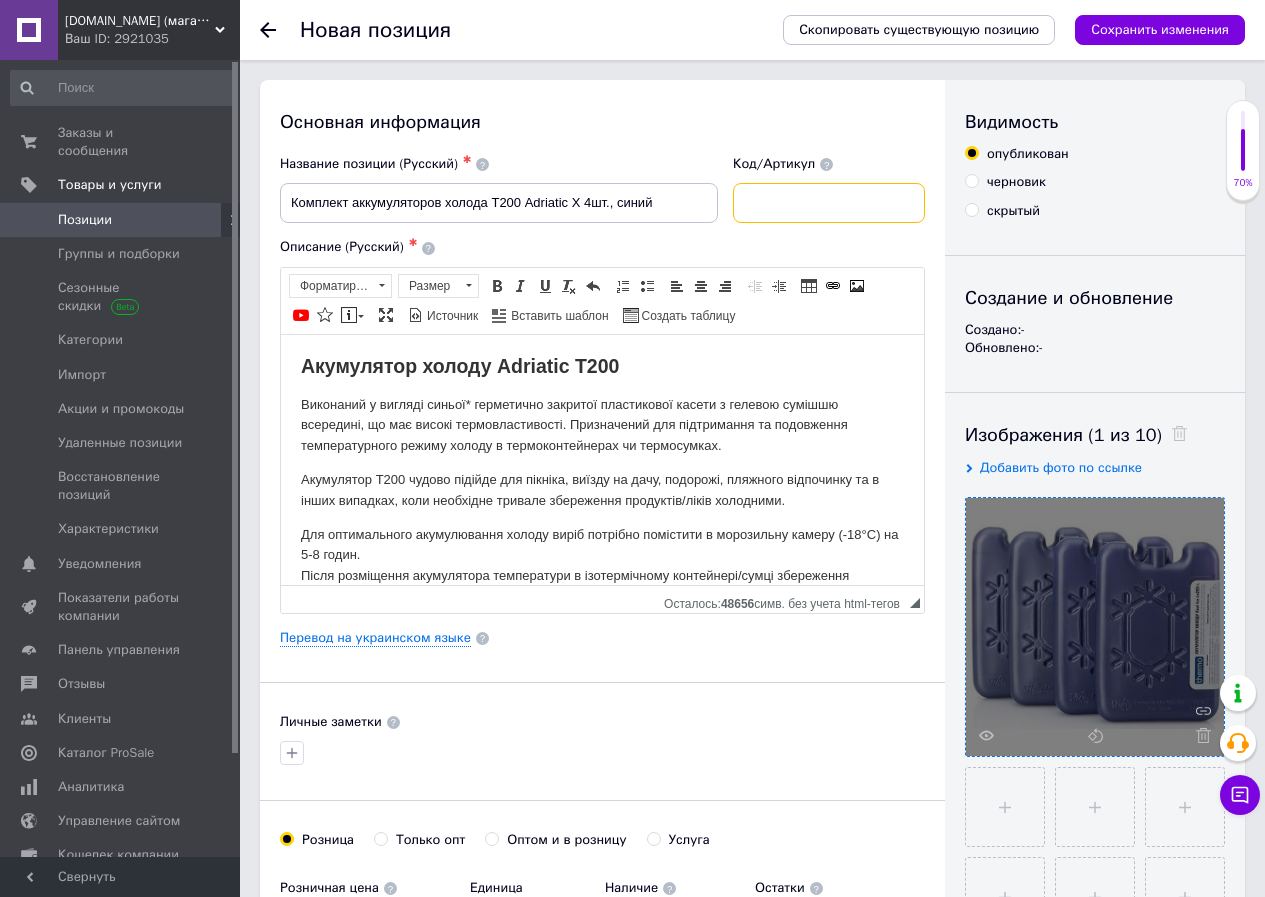 click at bounding box center (829, 203) 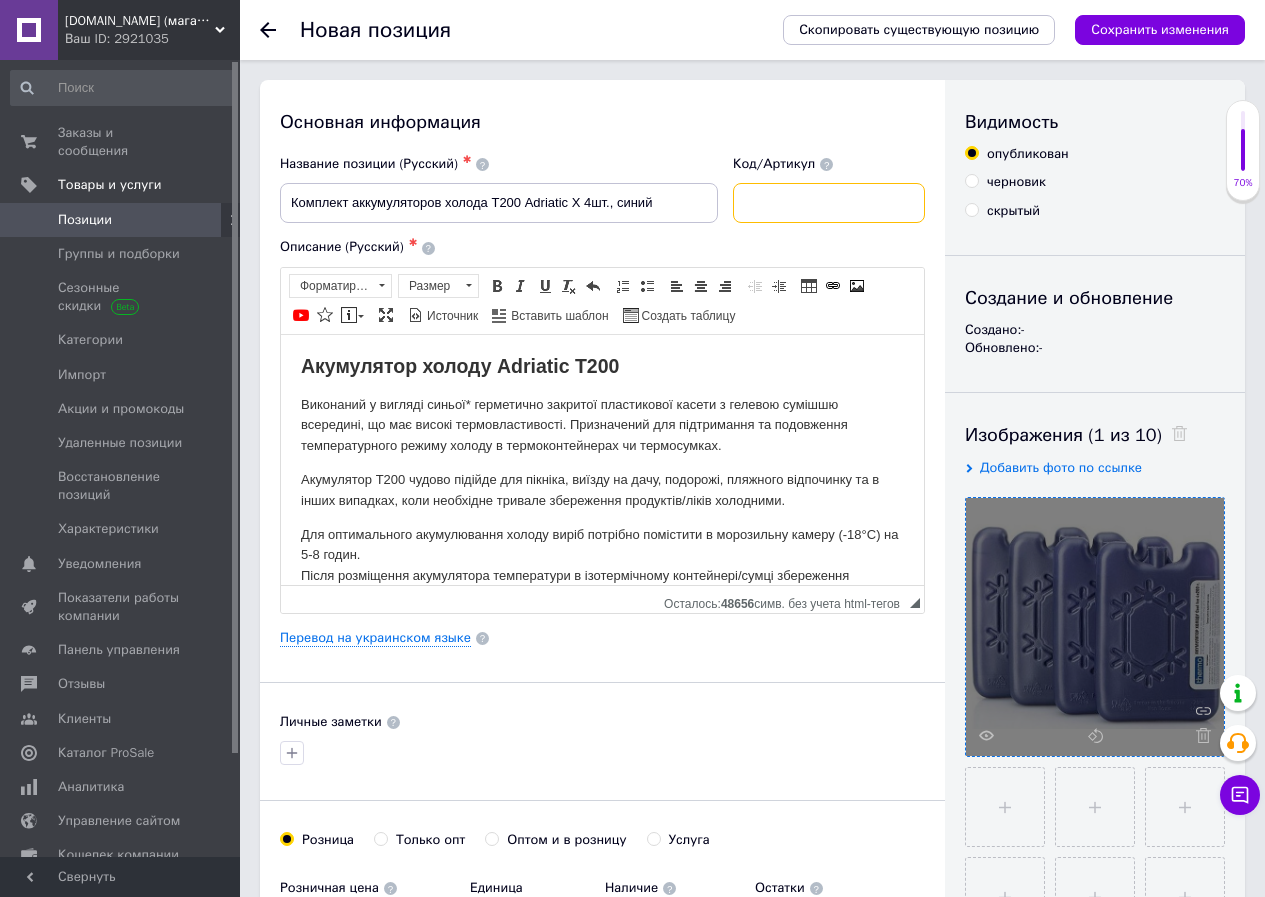 click at bounding box center [829, 203] 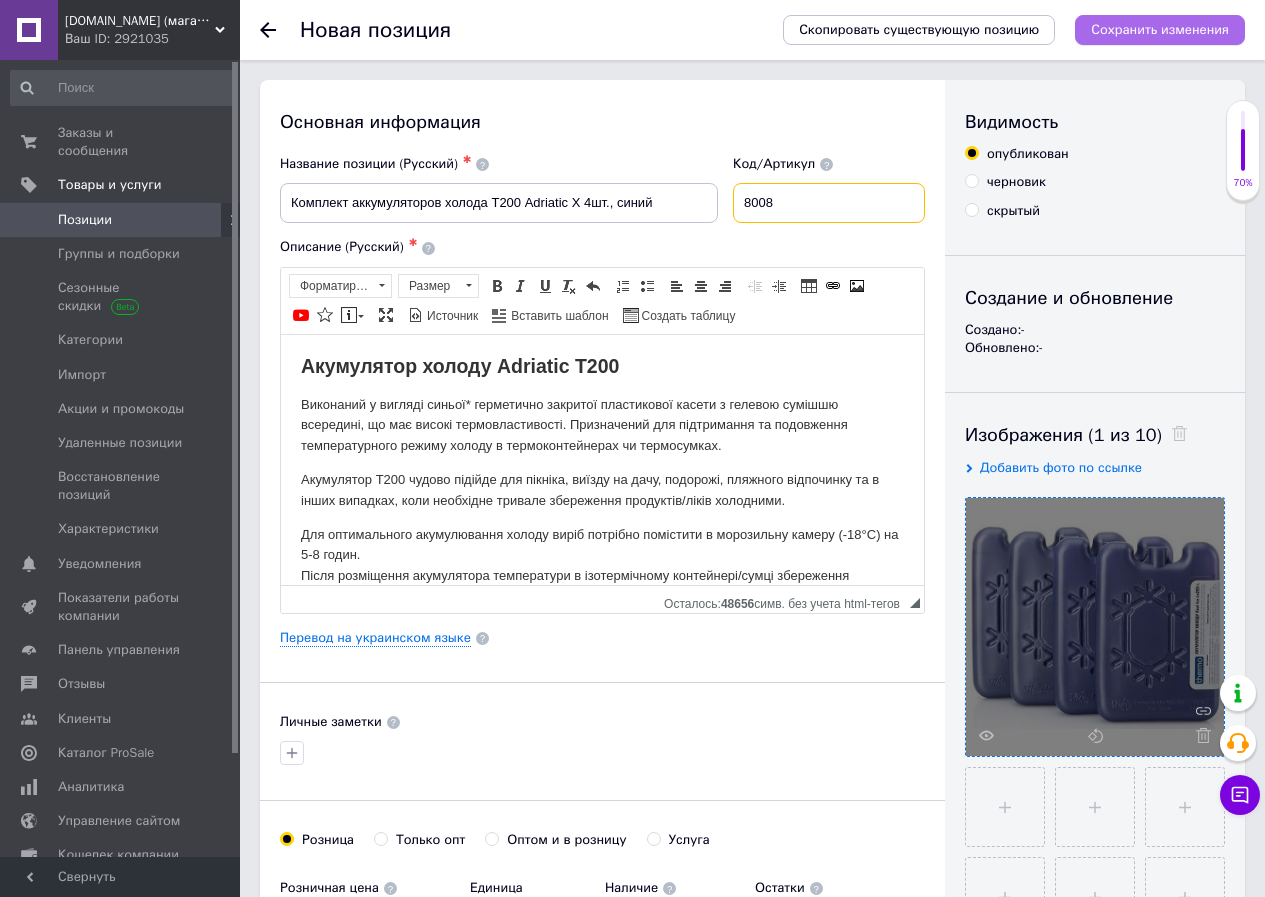 type on "8008" 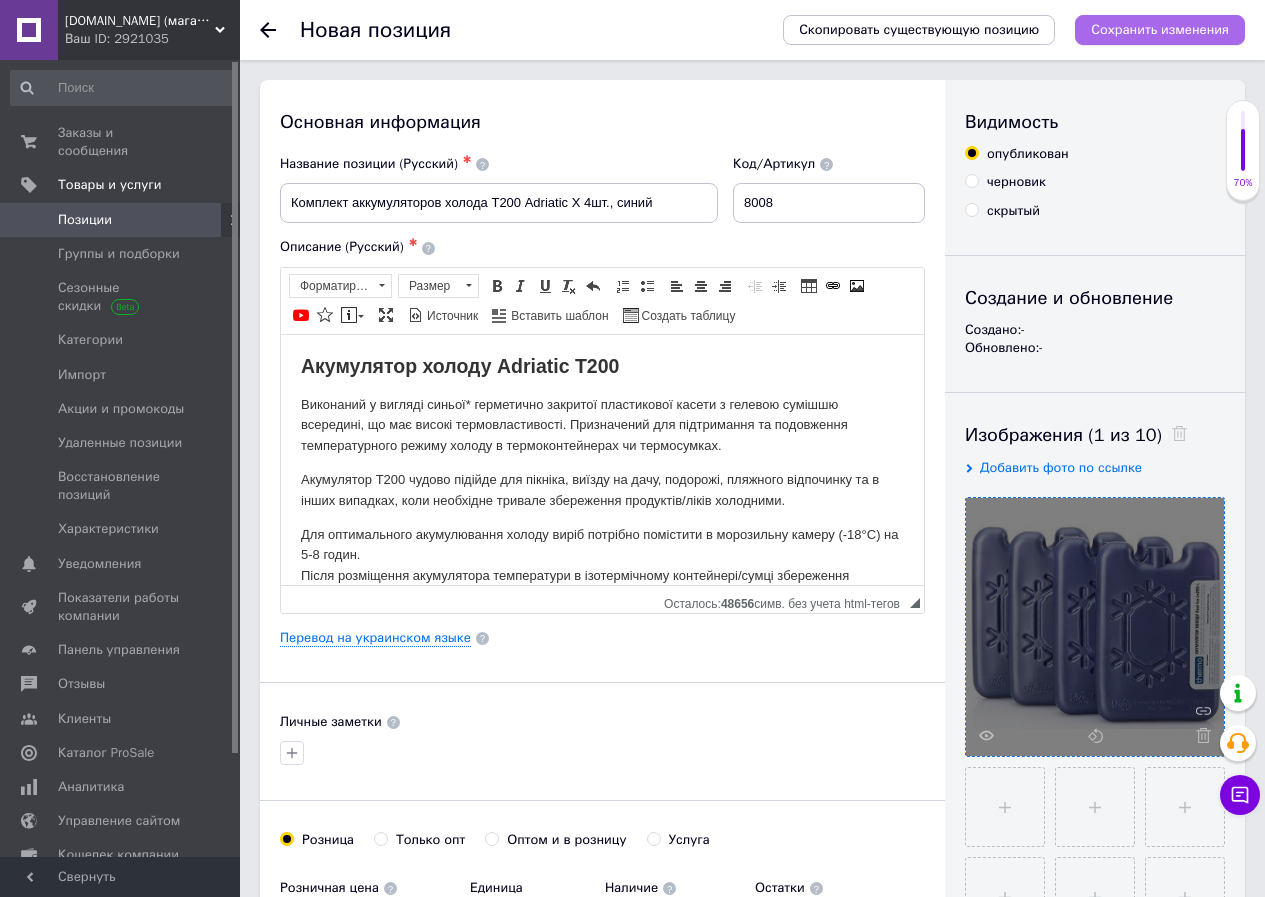 click on "Сохранить изменения" at bounding box center [1160, 29] 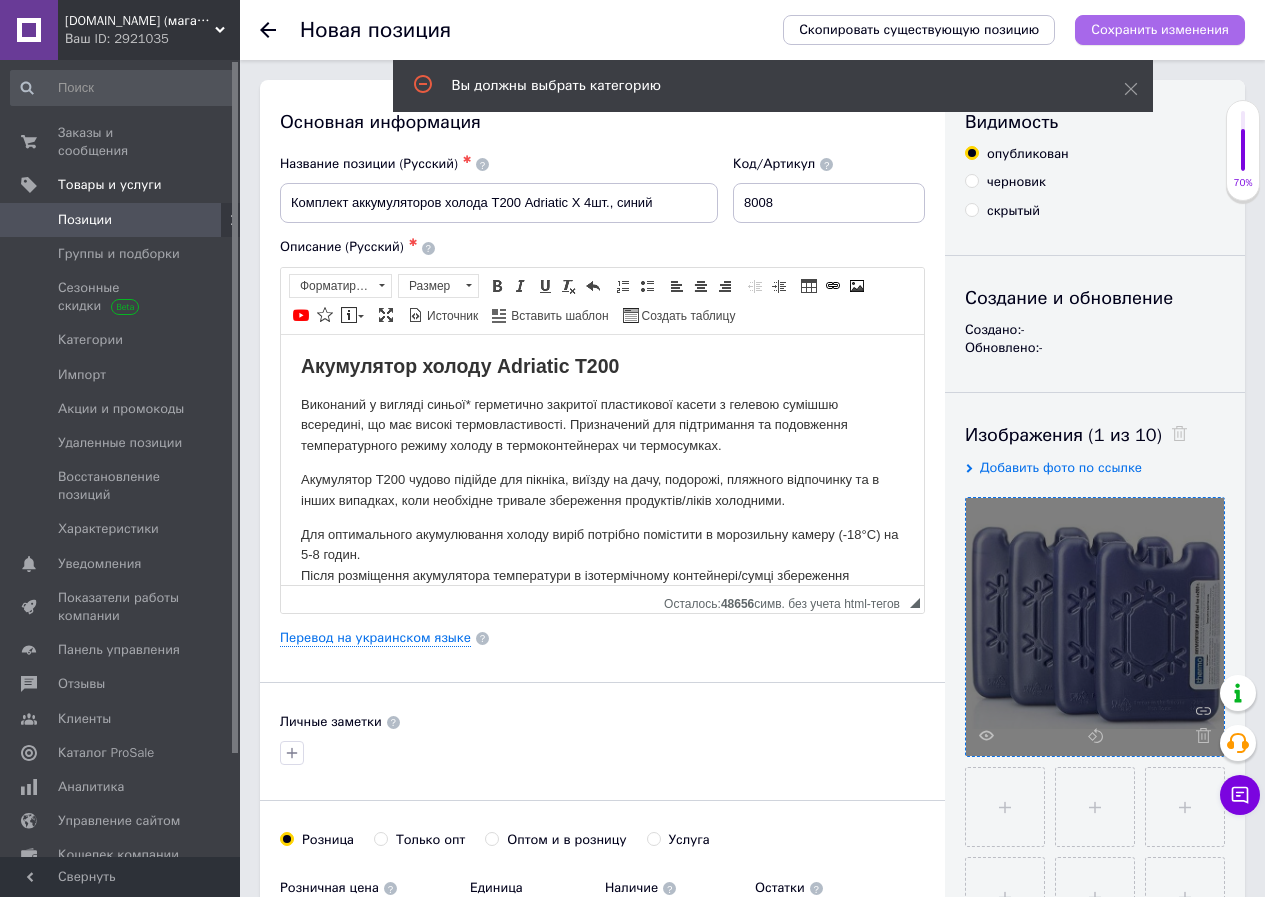 scroll, scrollTop: 1102, scrollLeft: 0, axis: vertical 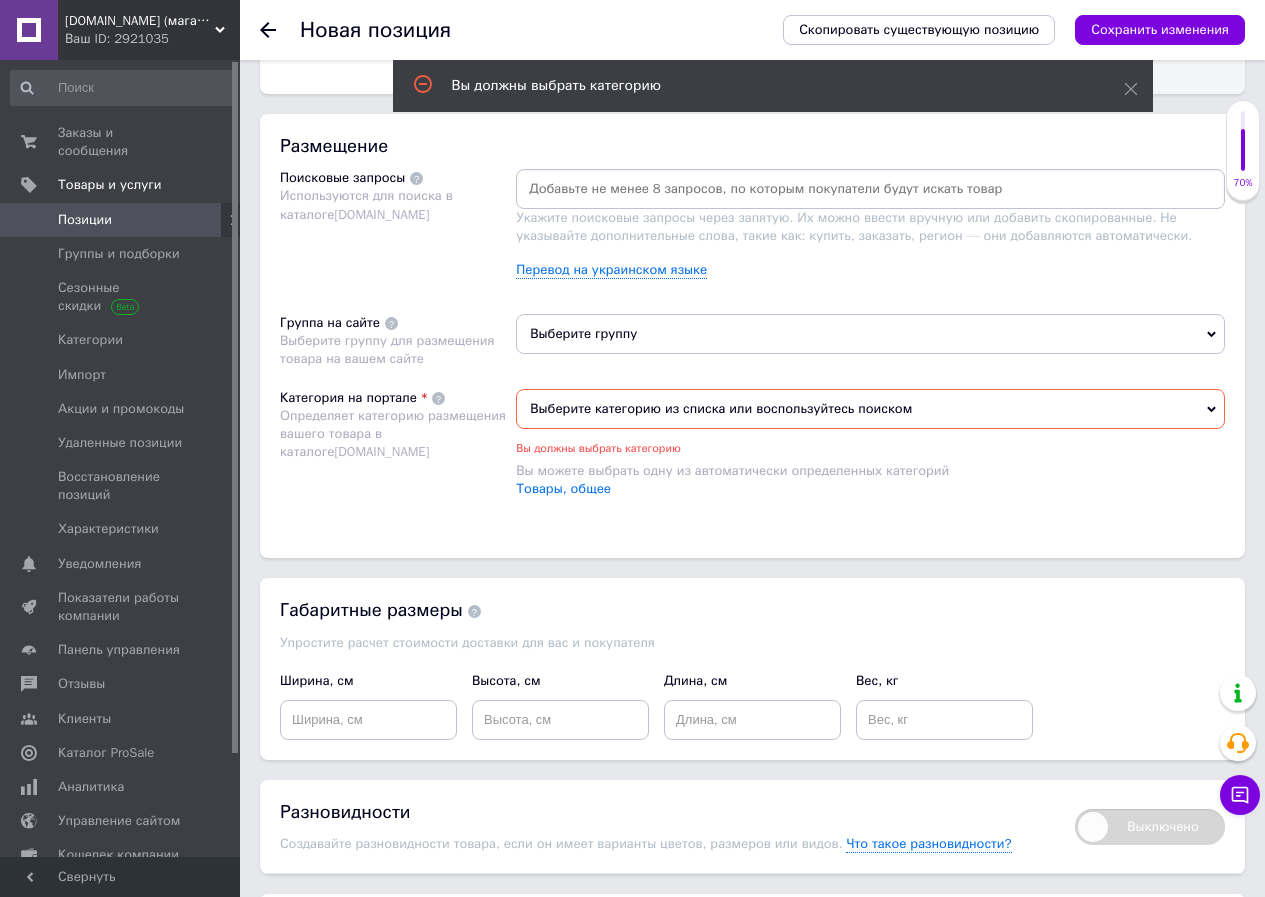 click on "Выберите категорию из списка или воспользуйтесь поиском" at bounding box center (870, 409) 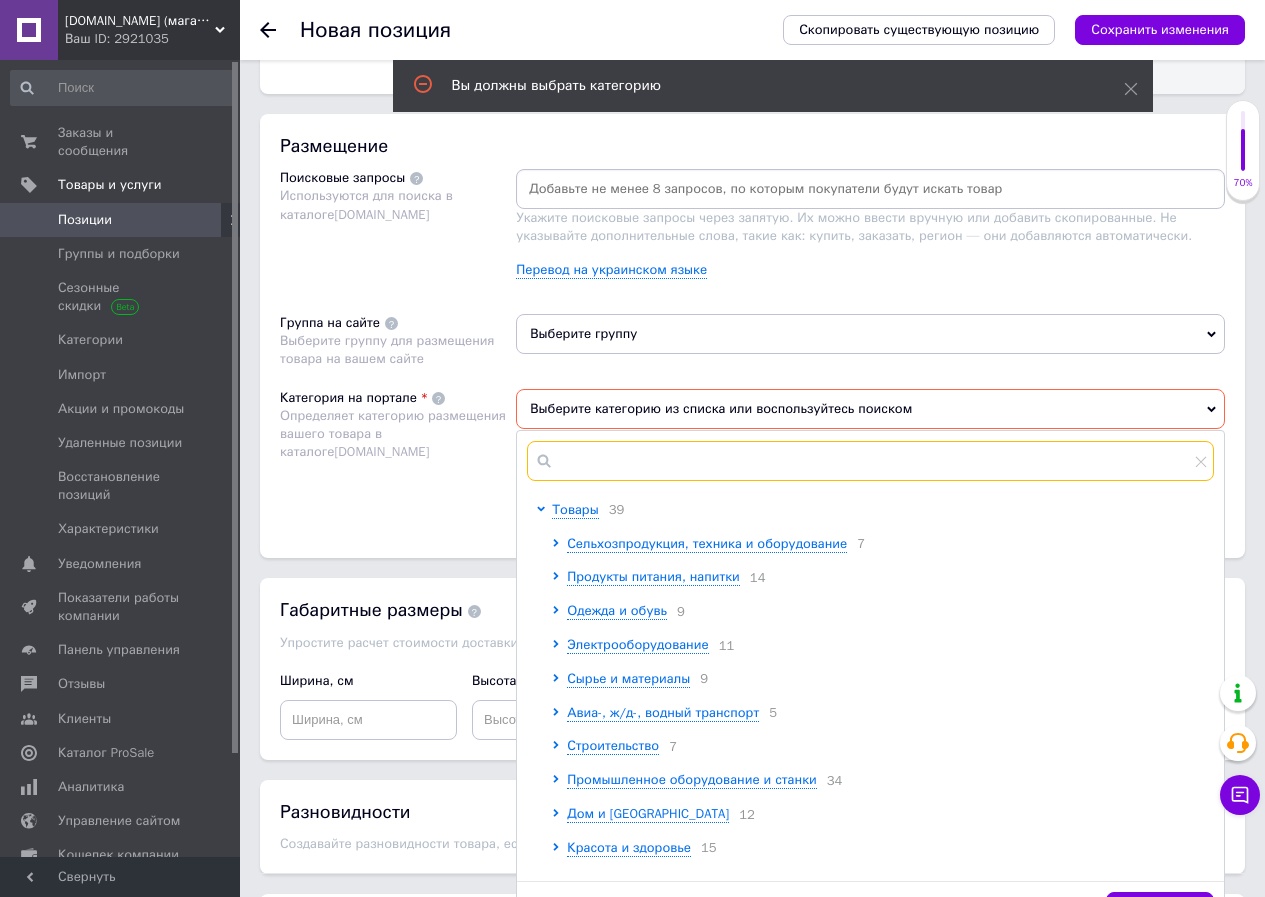 click at bounding box center [870, 461] 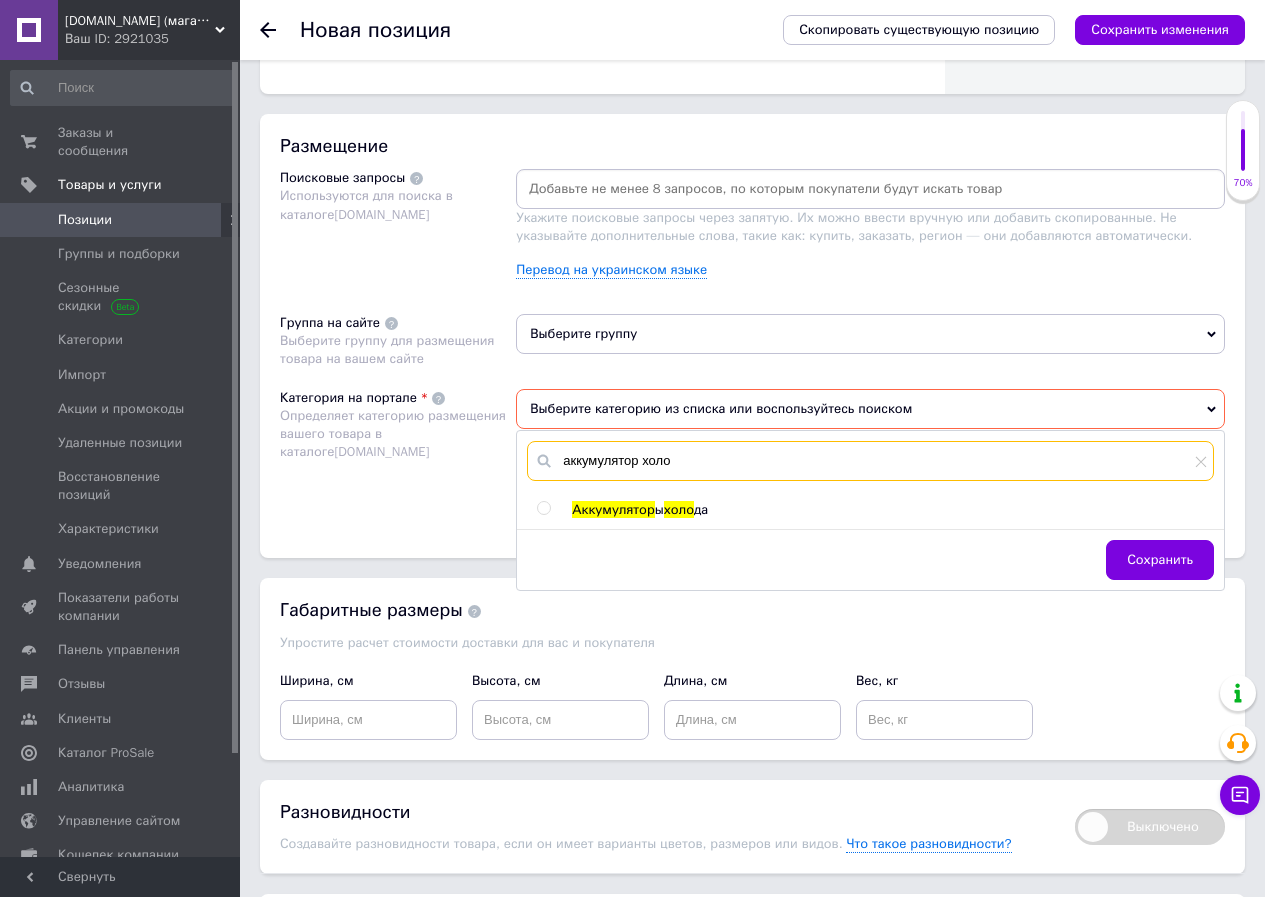 type on "аккумулятор холо" 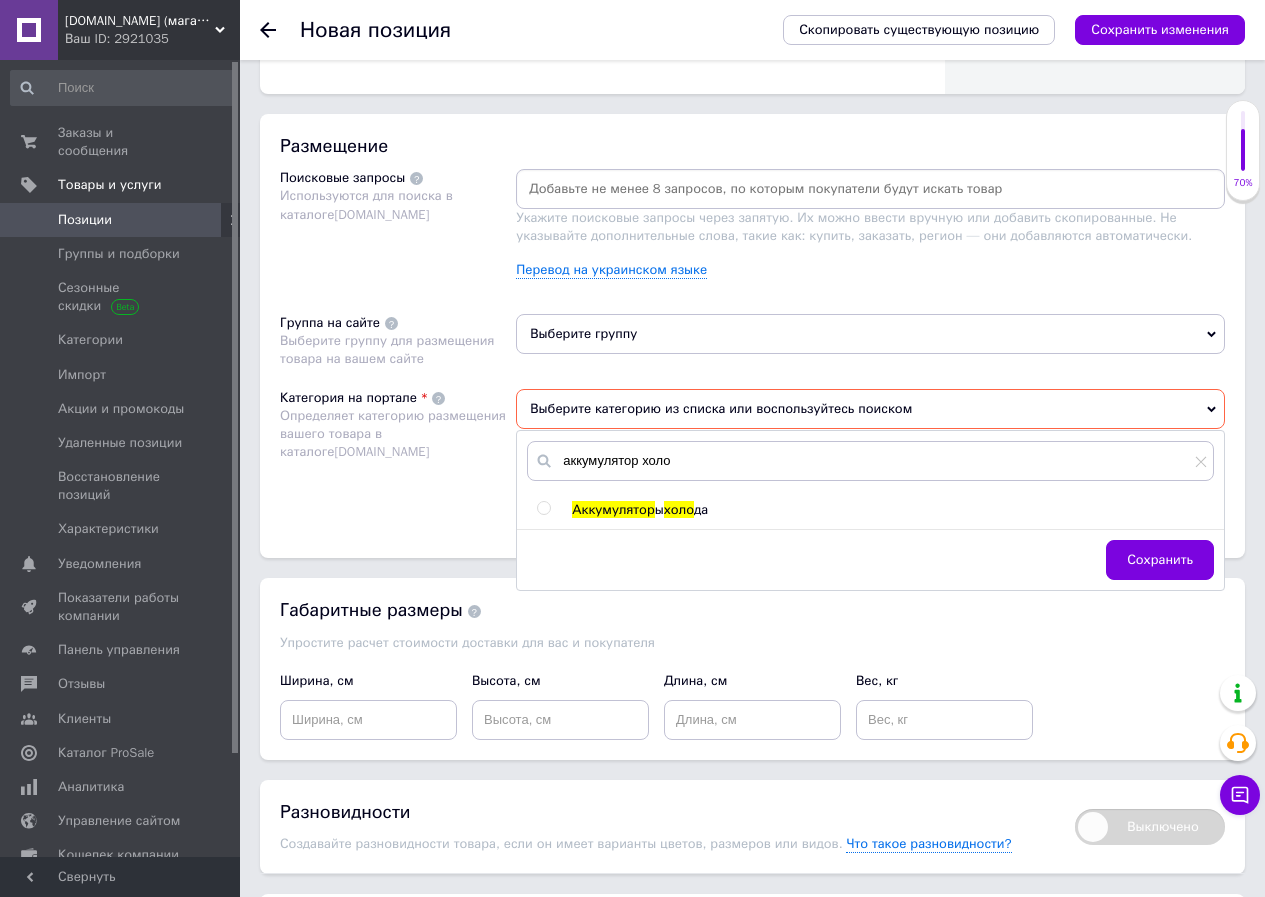 click at bounding box center [543, 508] 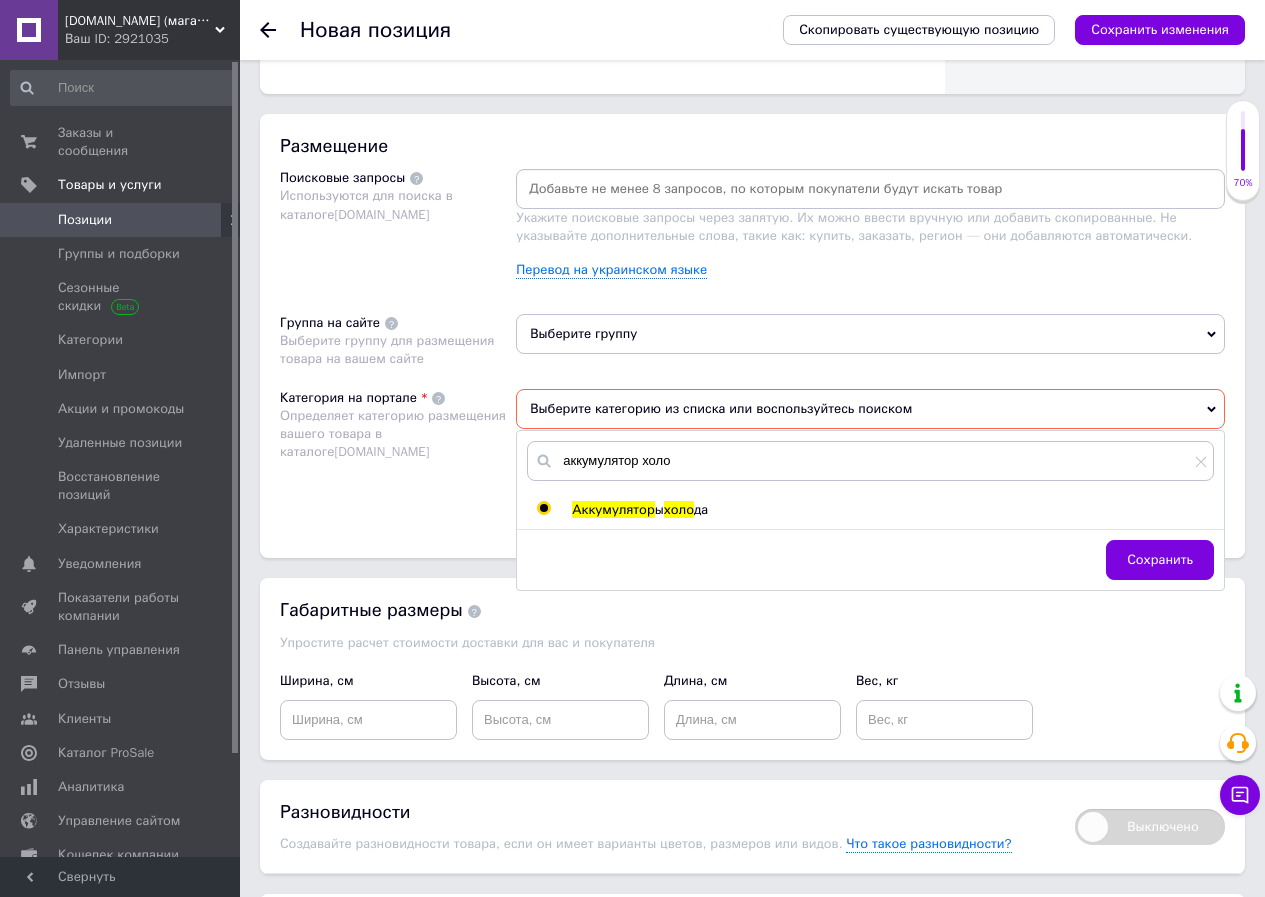 radio on "true" 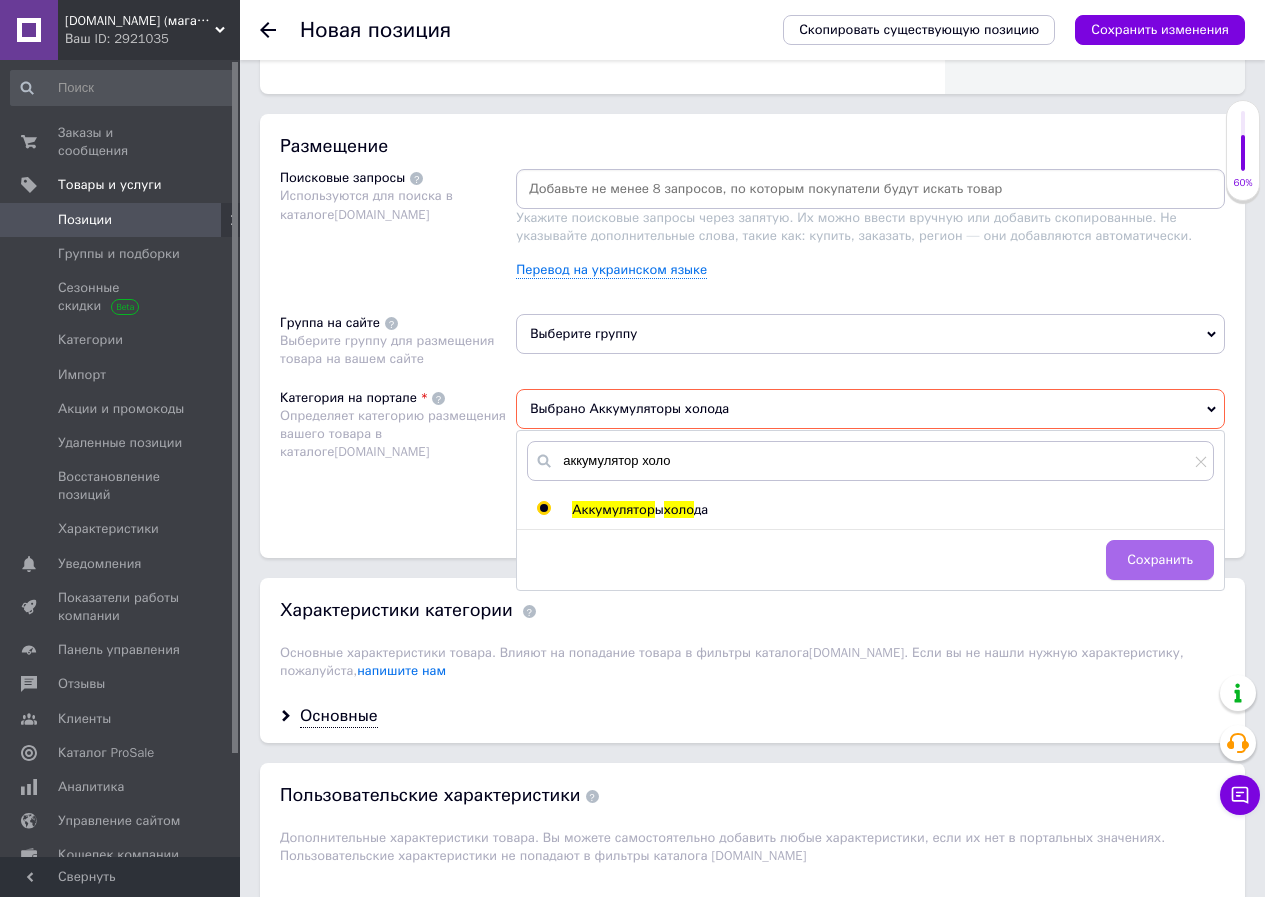 click on "Сохранить" at bounding box center [1160, 560] 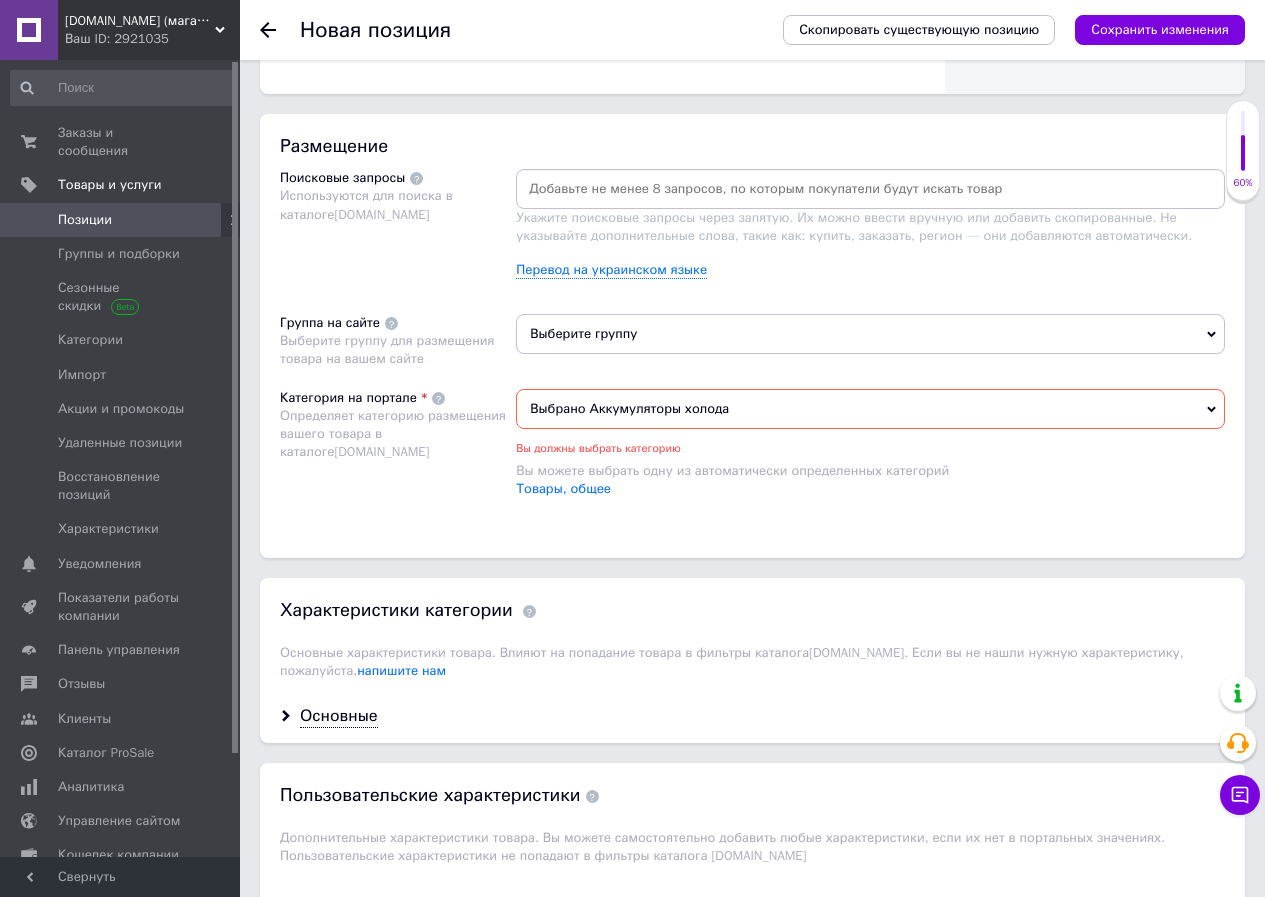 click on "Вы можете выбрать одну из автоматически определенных категорий" at bounding box center [870, 471] 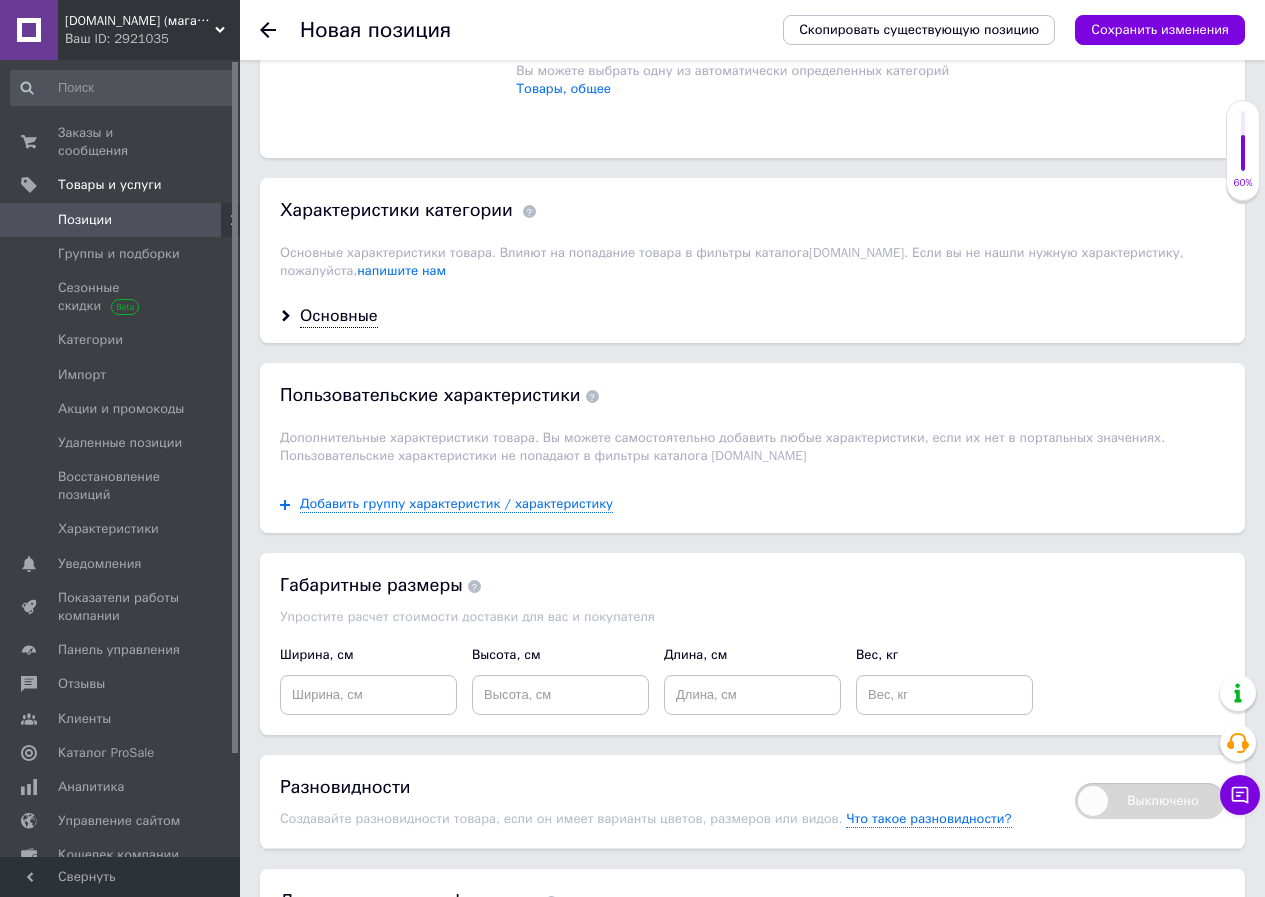 scroll, scrollTop: 1645, scrollLeft: 0, axis: vertical 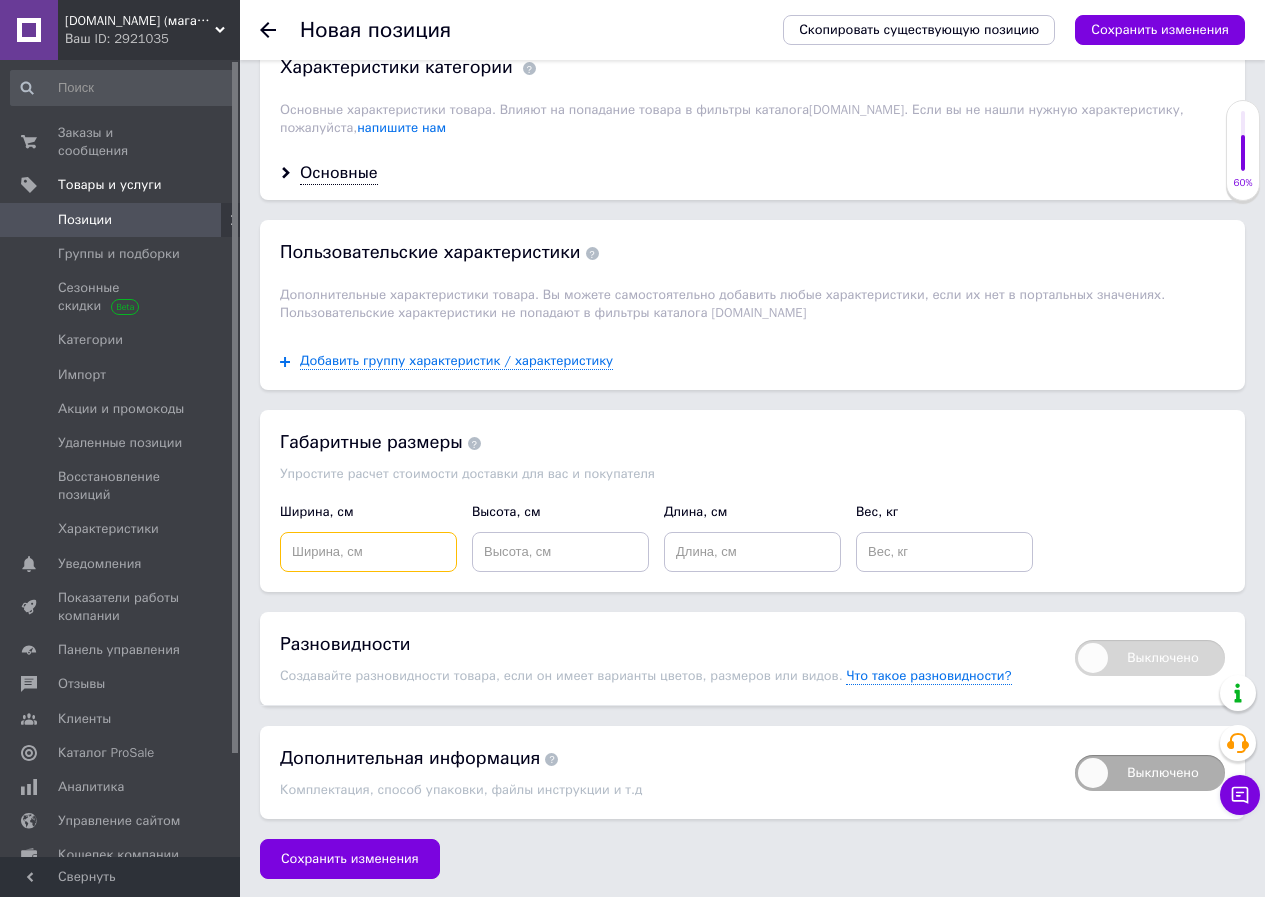click at bounding box center (368, 552) 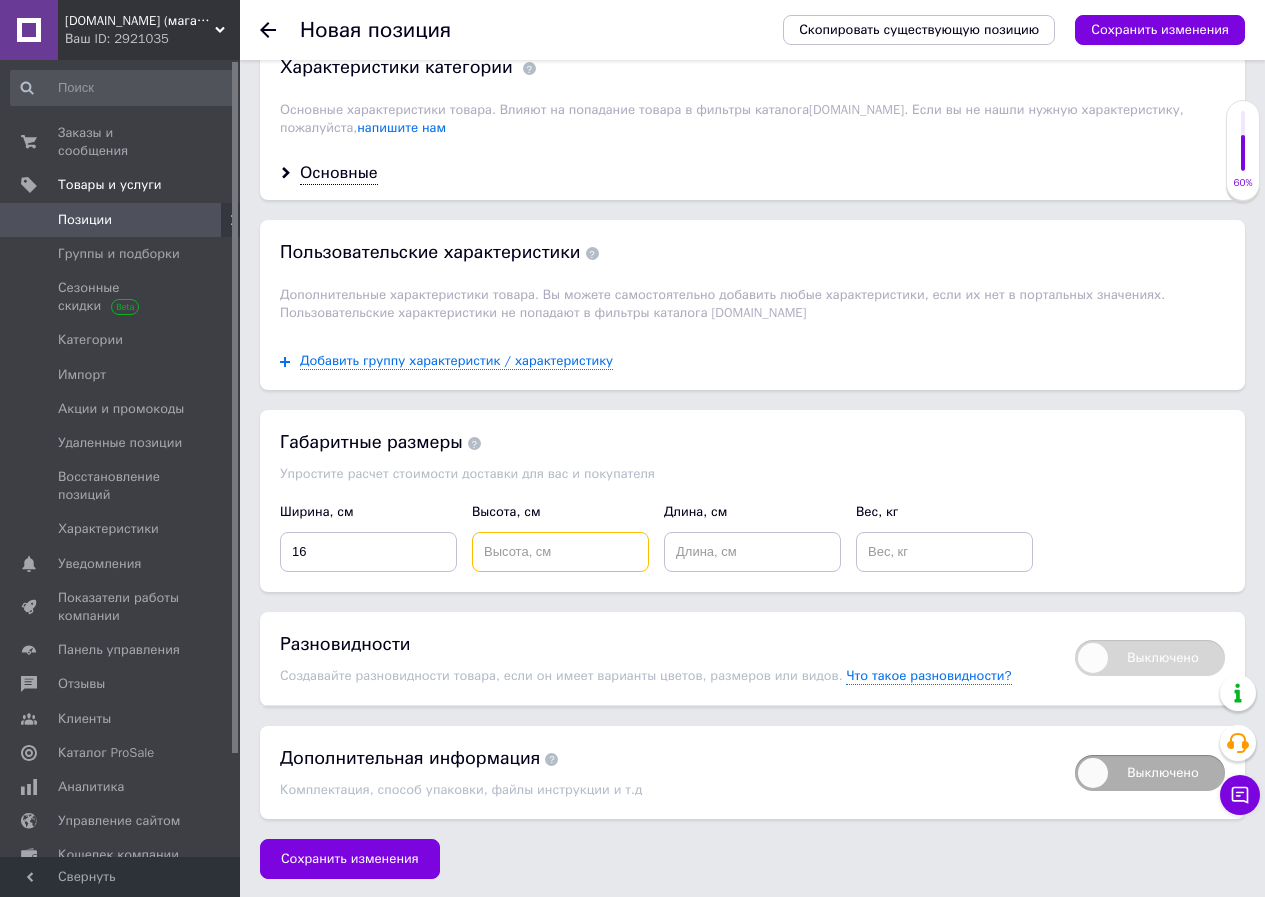 click at bounding box center [560, 552] 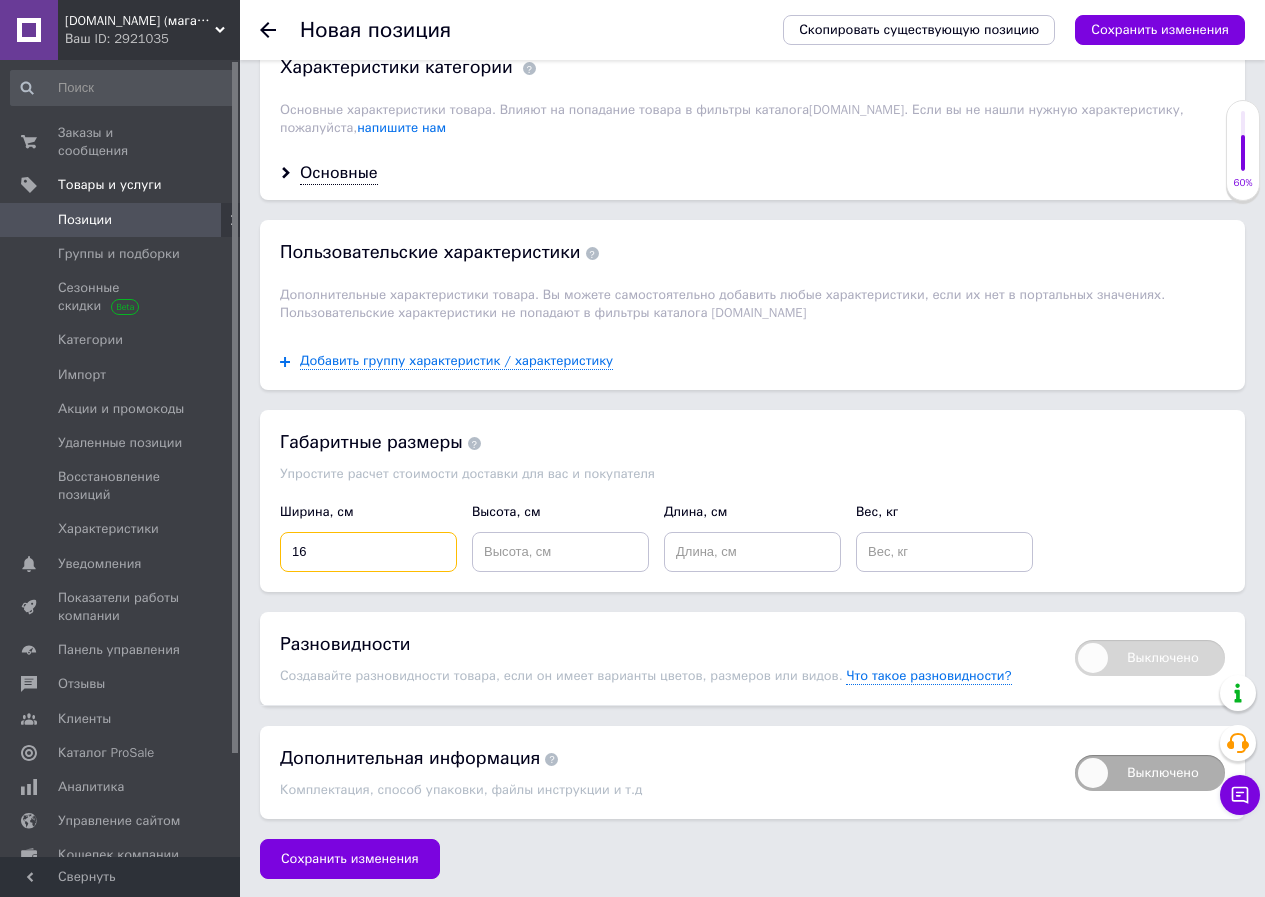 drag, startPoint x: 324, startPoint y: 551, endPoint x: 283, endPoint y: 550, distance: 41.01219 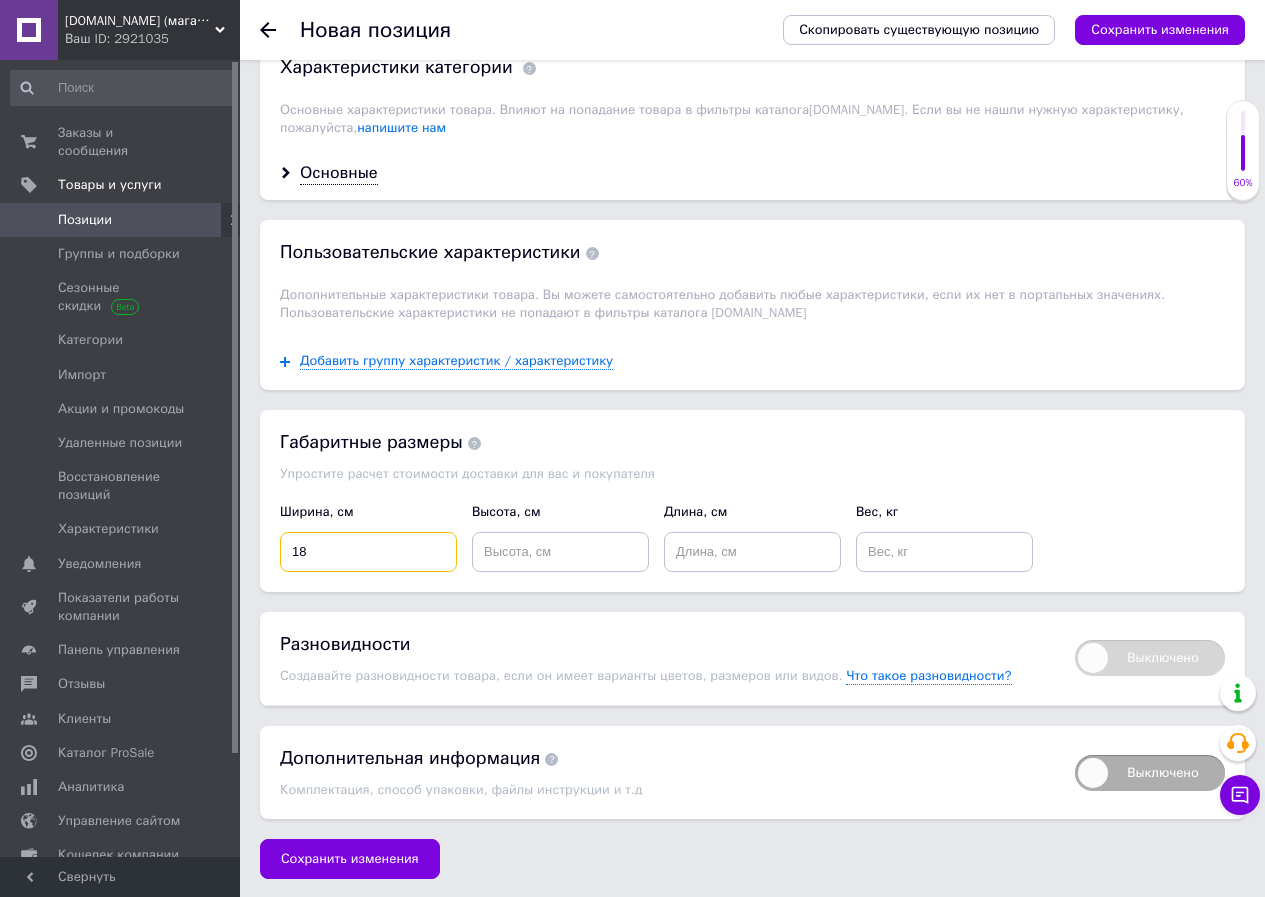 click on "18" at bounding box center [368, 552] 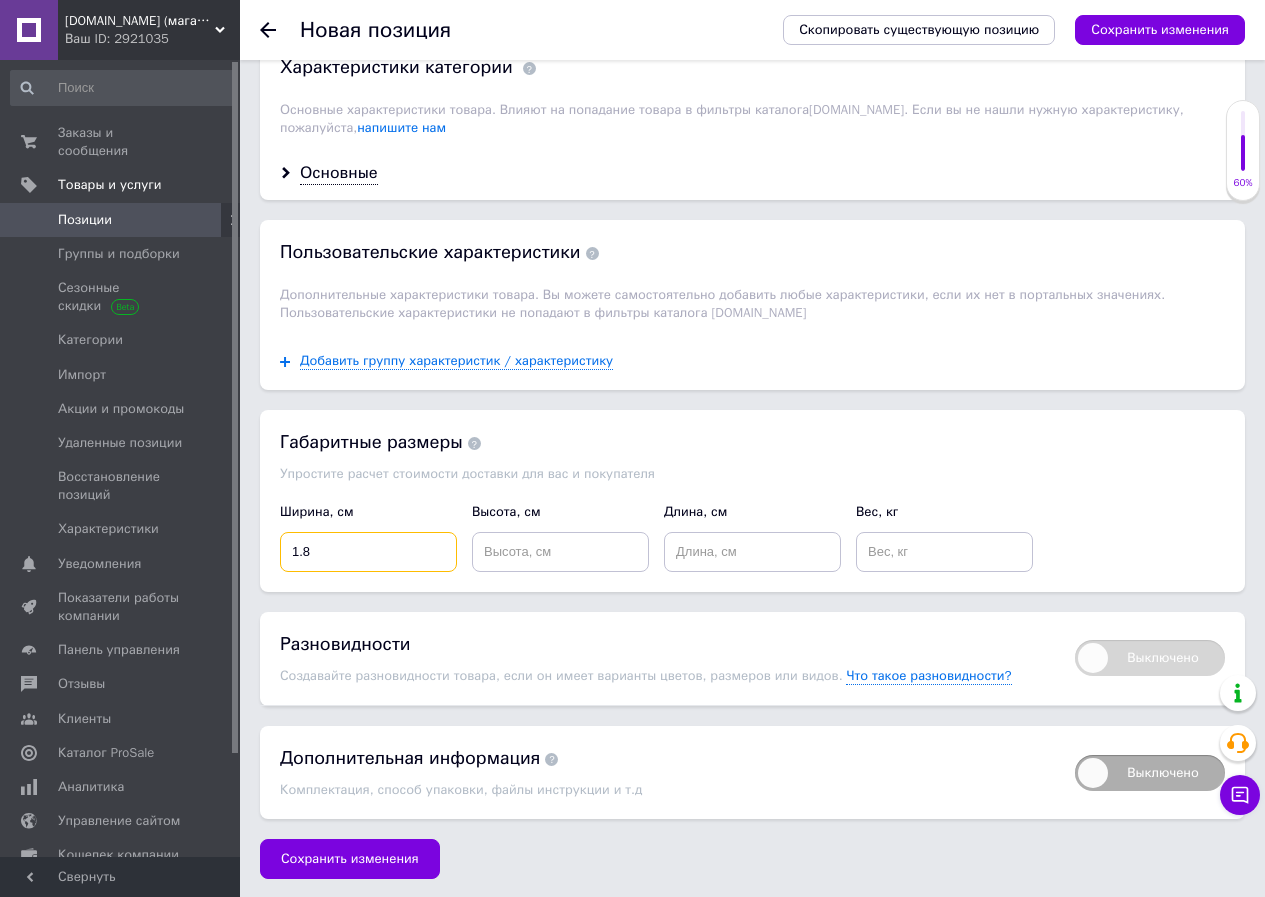 type on "1.8" 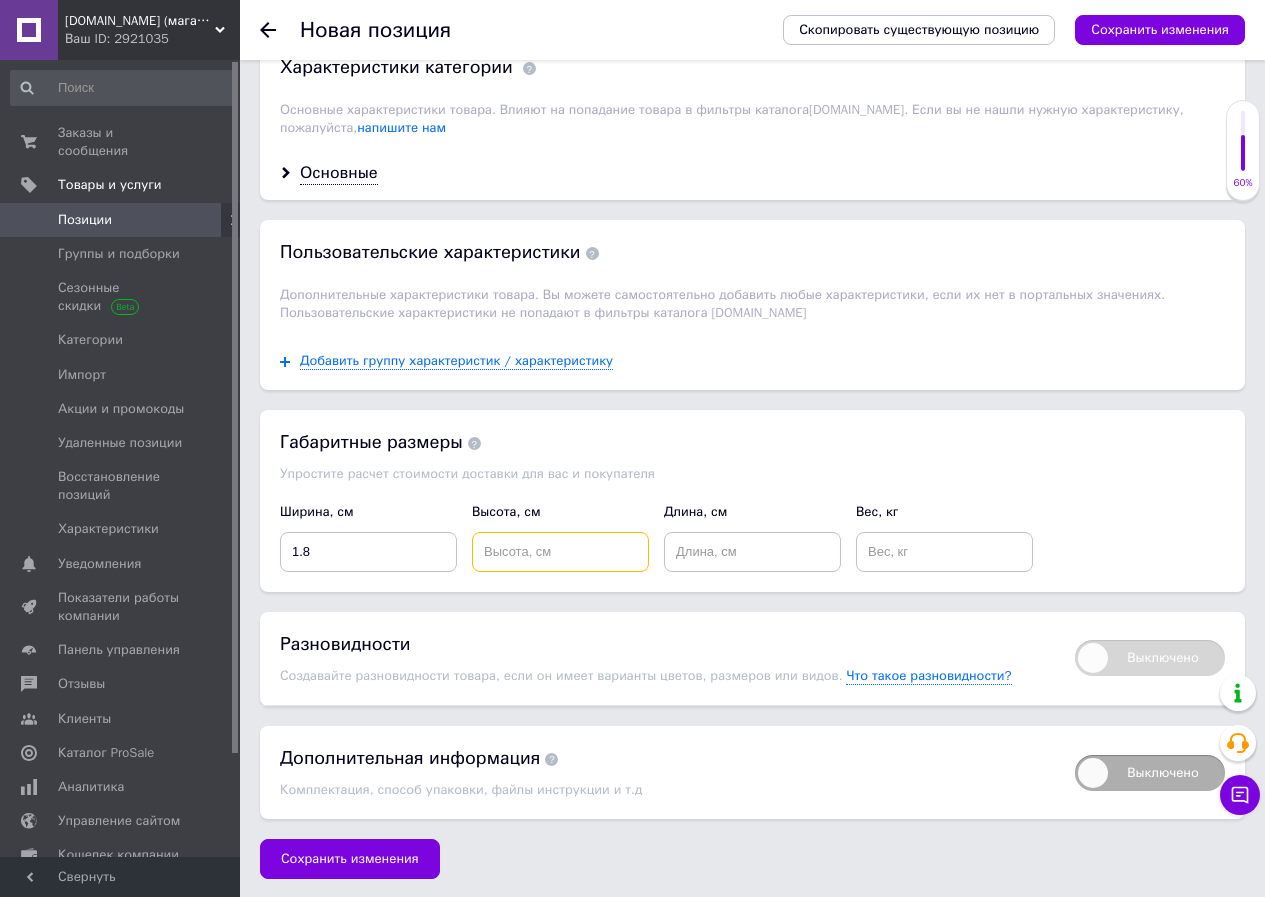 click at bounding box center (560, 552) 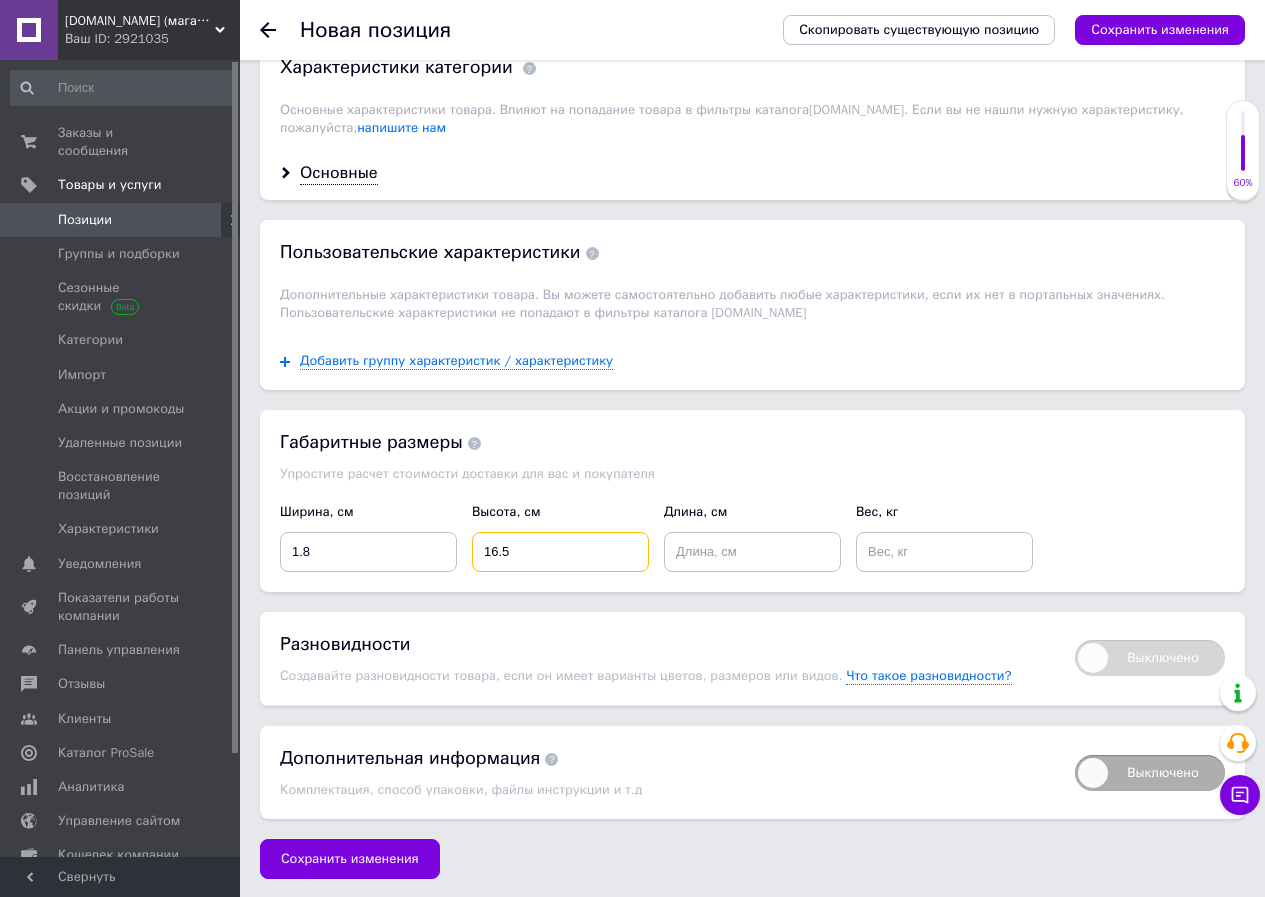 type on "16.5" 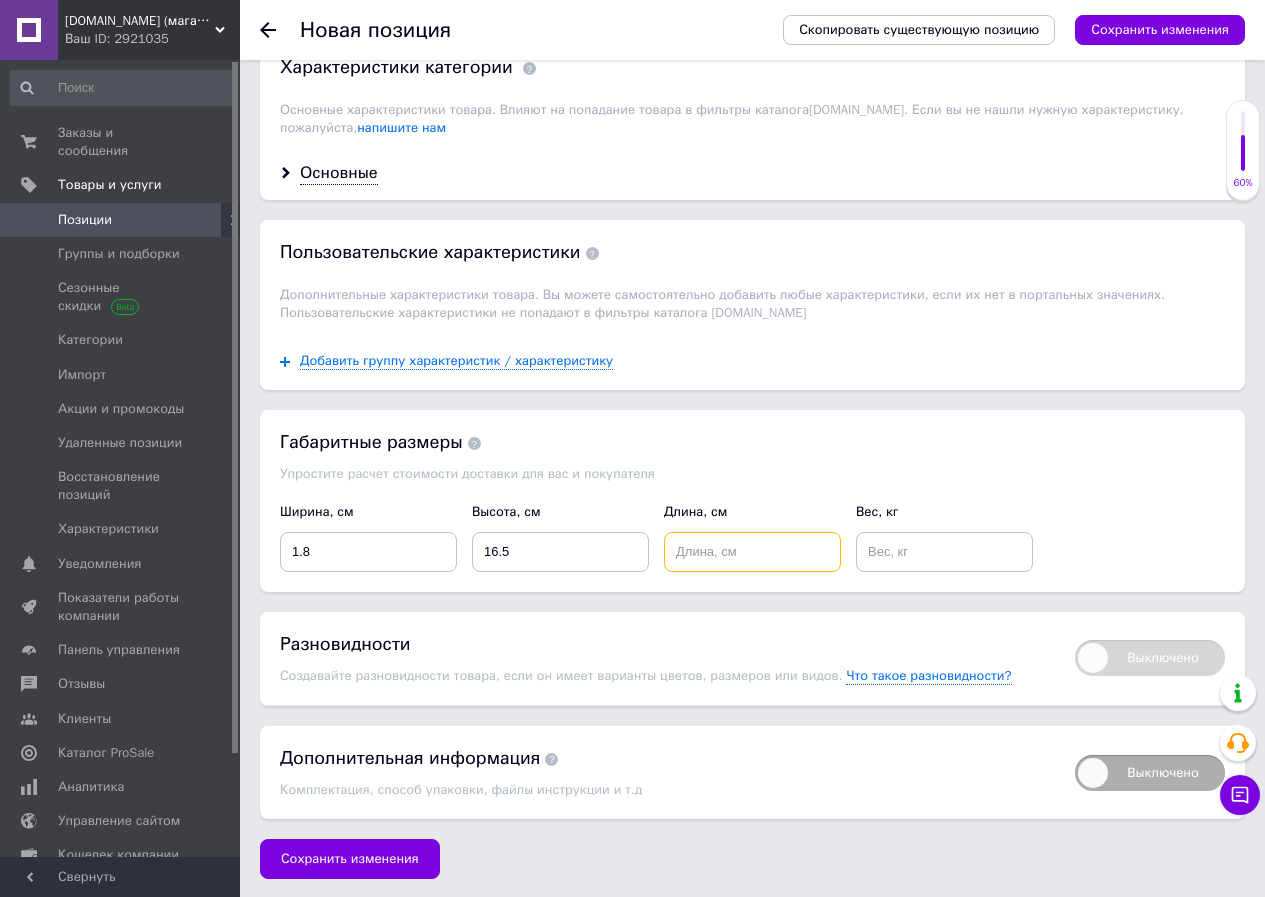click at bounding box center (752, 552) 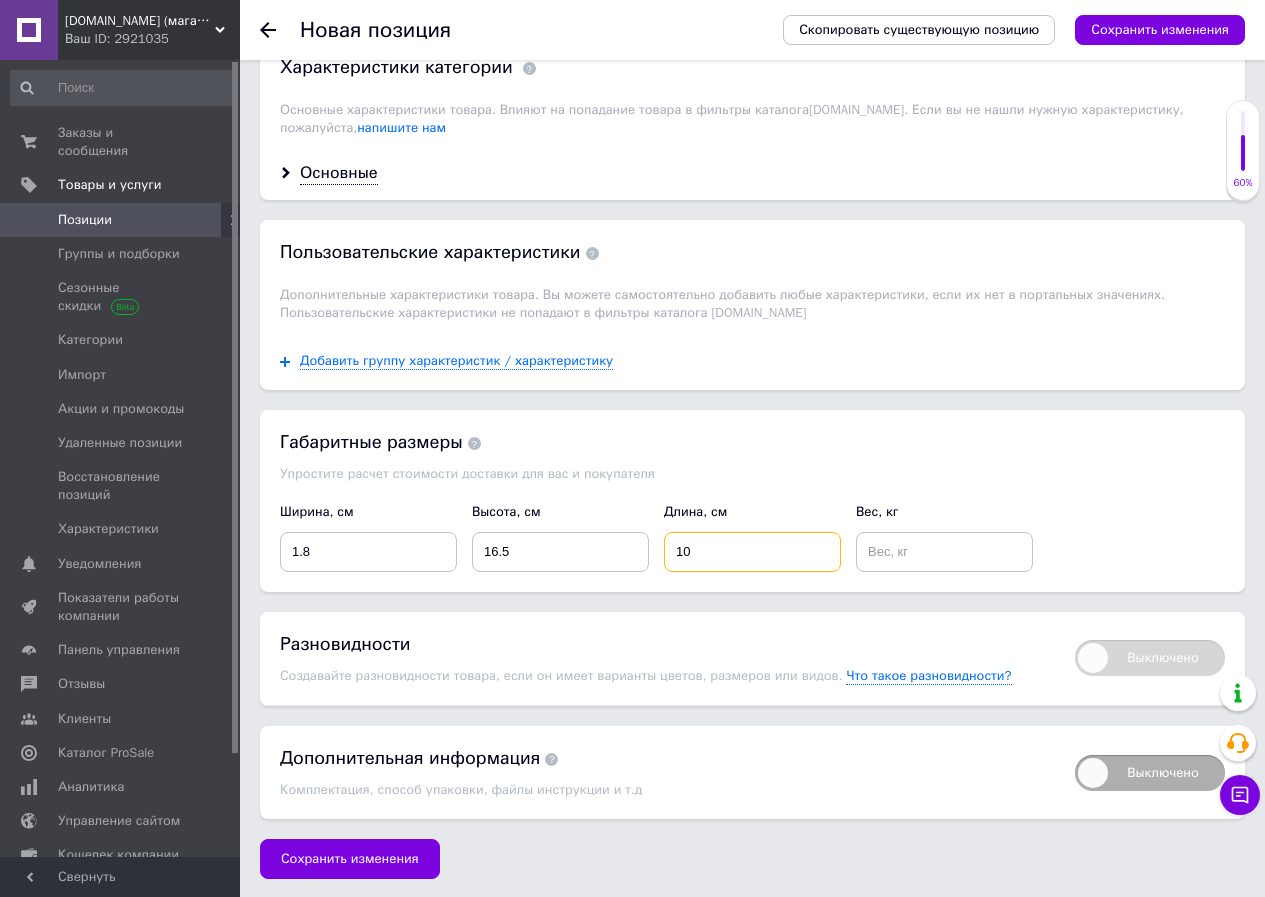 type on "10" 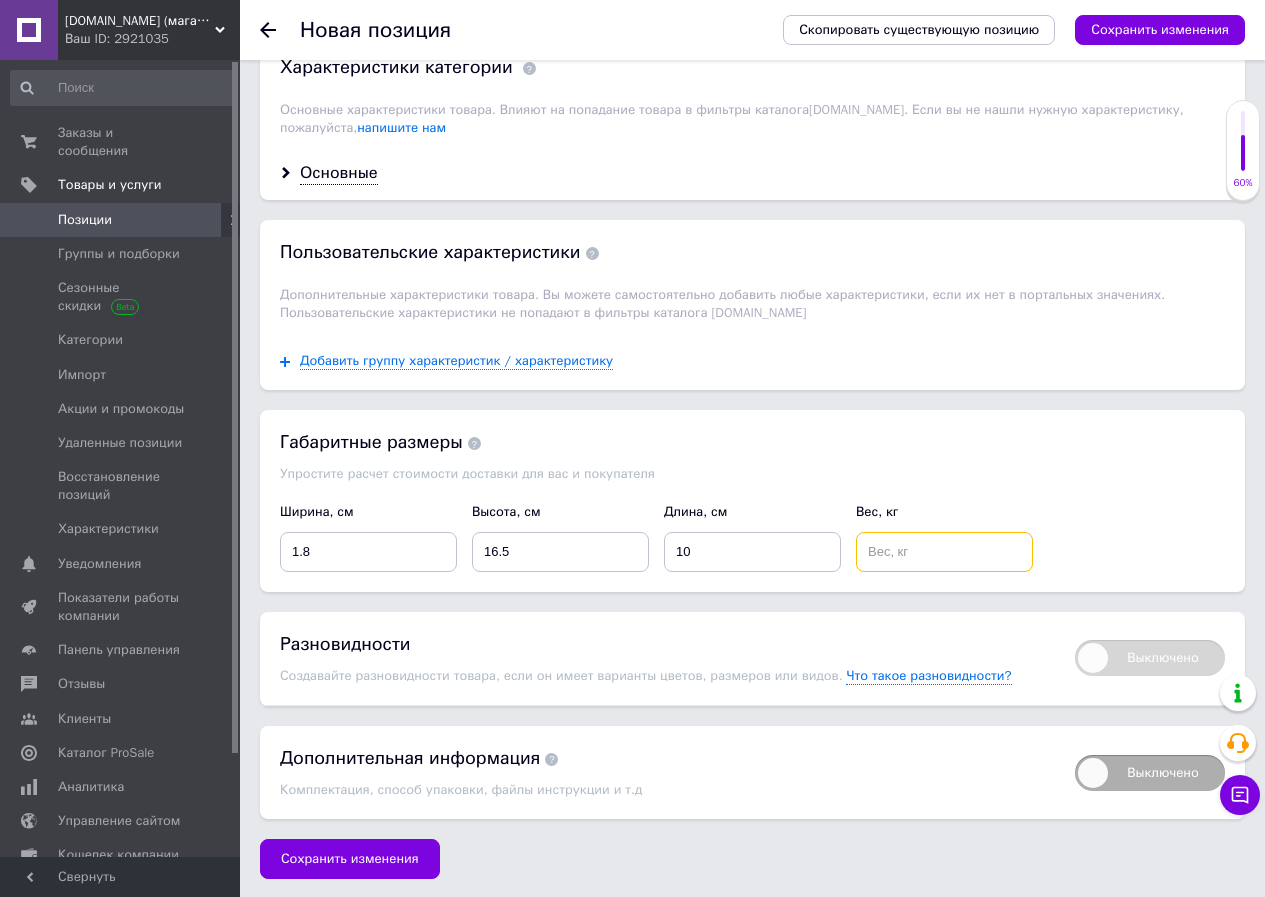 click at bounding box center (944, 552) 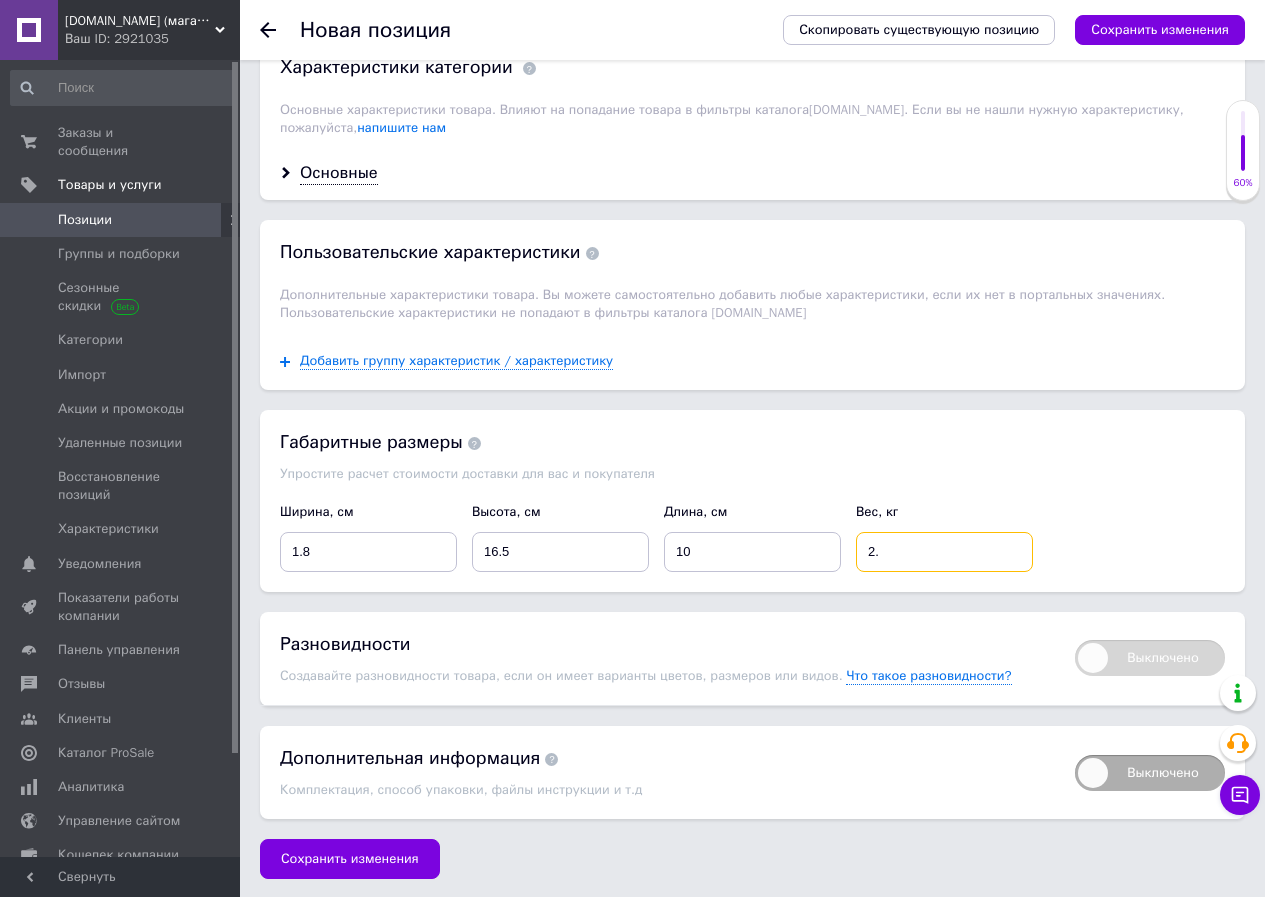 type on "2" 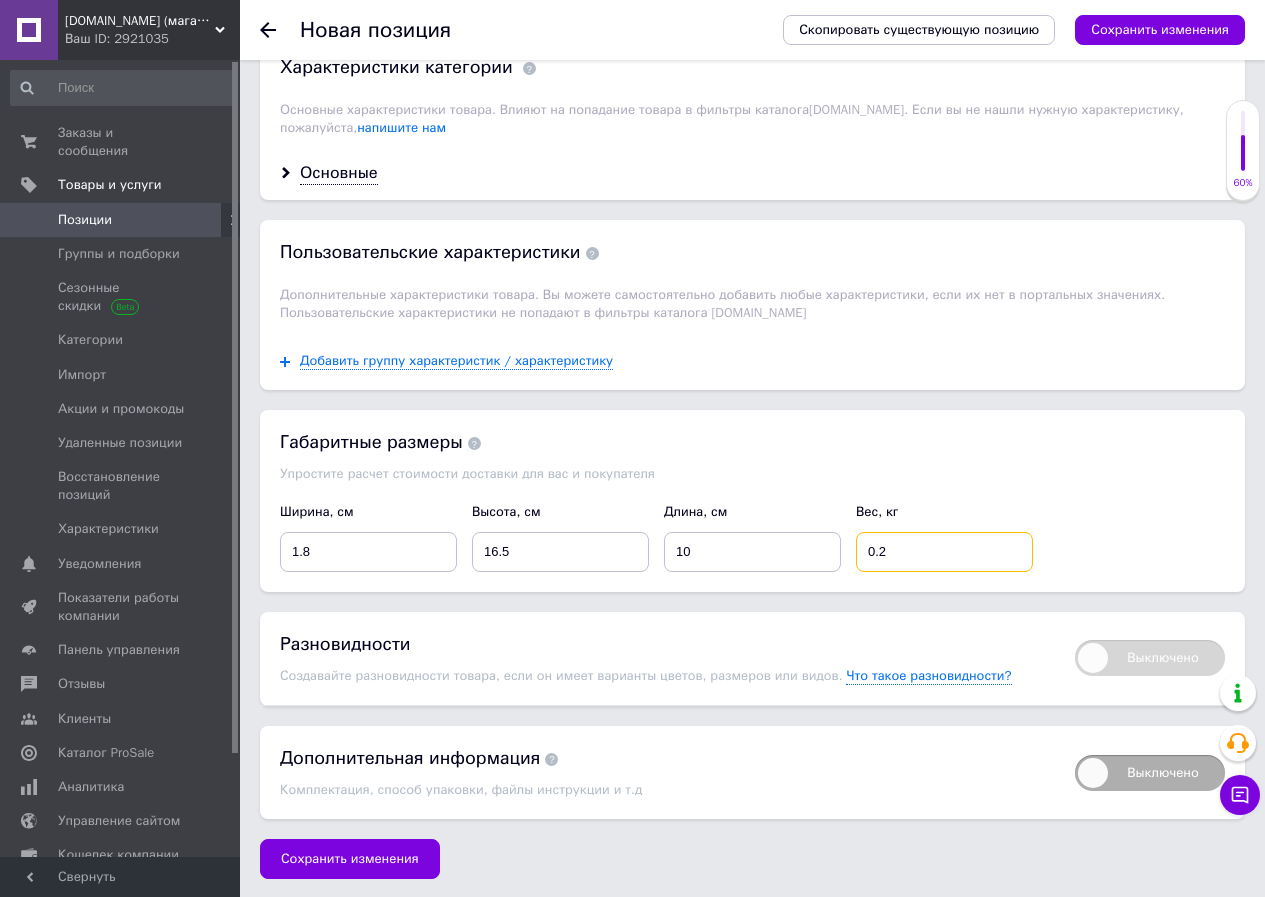type on "0.2" 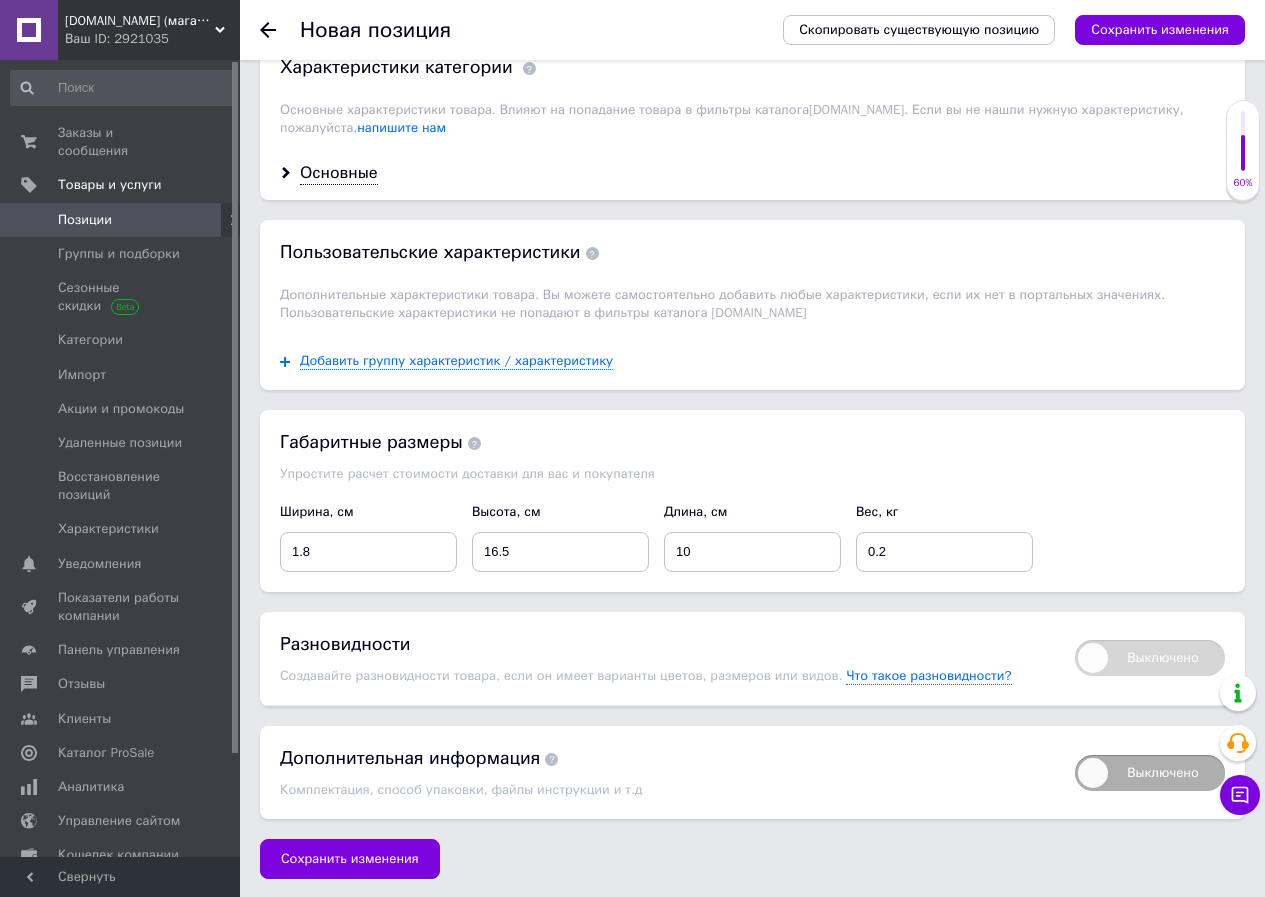 click on "Габаритные размеры Упростите расчет стоимости доставки для вас и покупателя Ширина, см 1.8 Высота, см 16.5 Длина, см 10 Вес, кг 0.2" at bounding box center [752, 500] 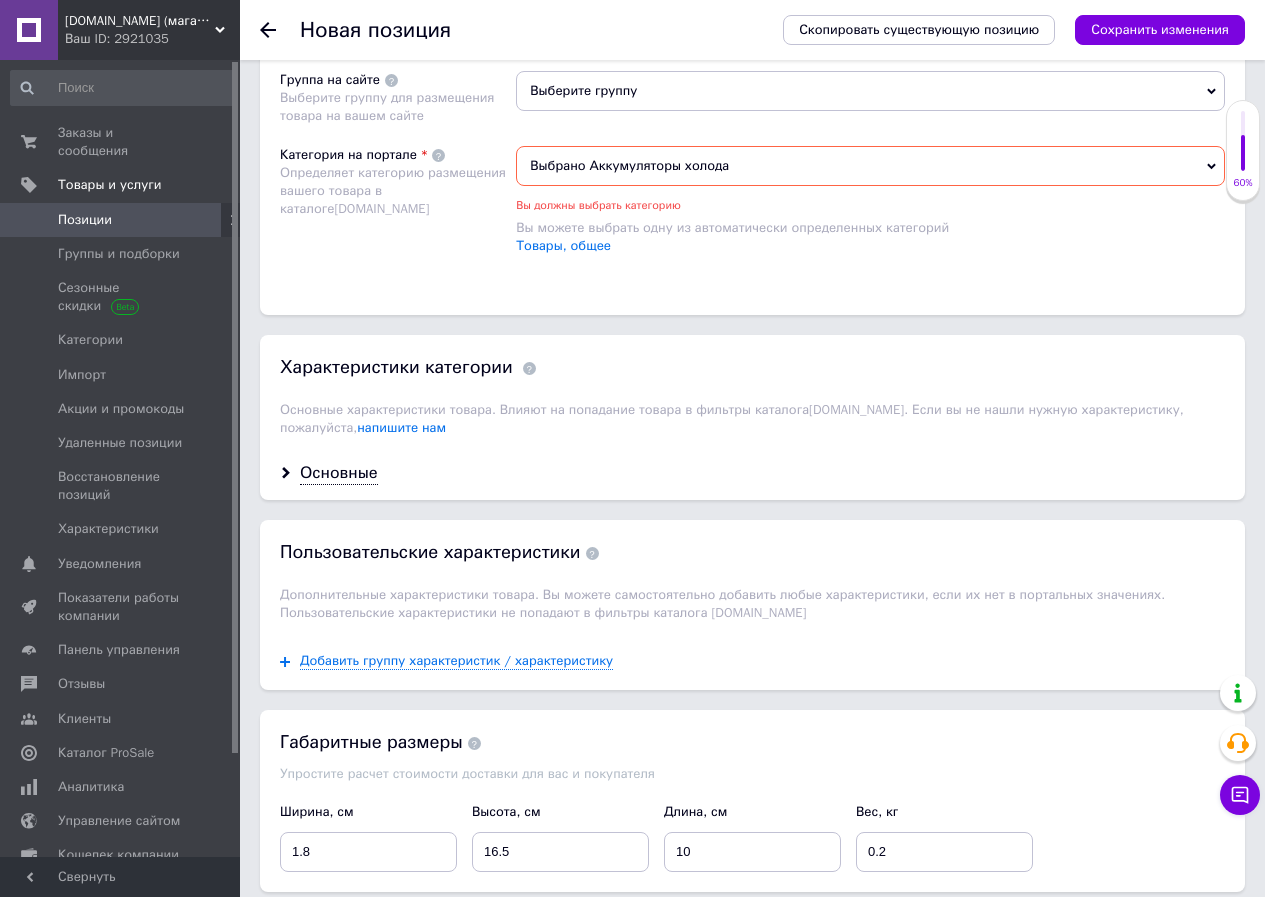 scroll, scrollTop: 1645, scrollLeft: 0, axis: vertical 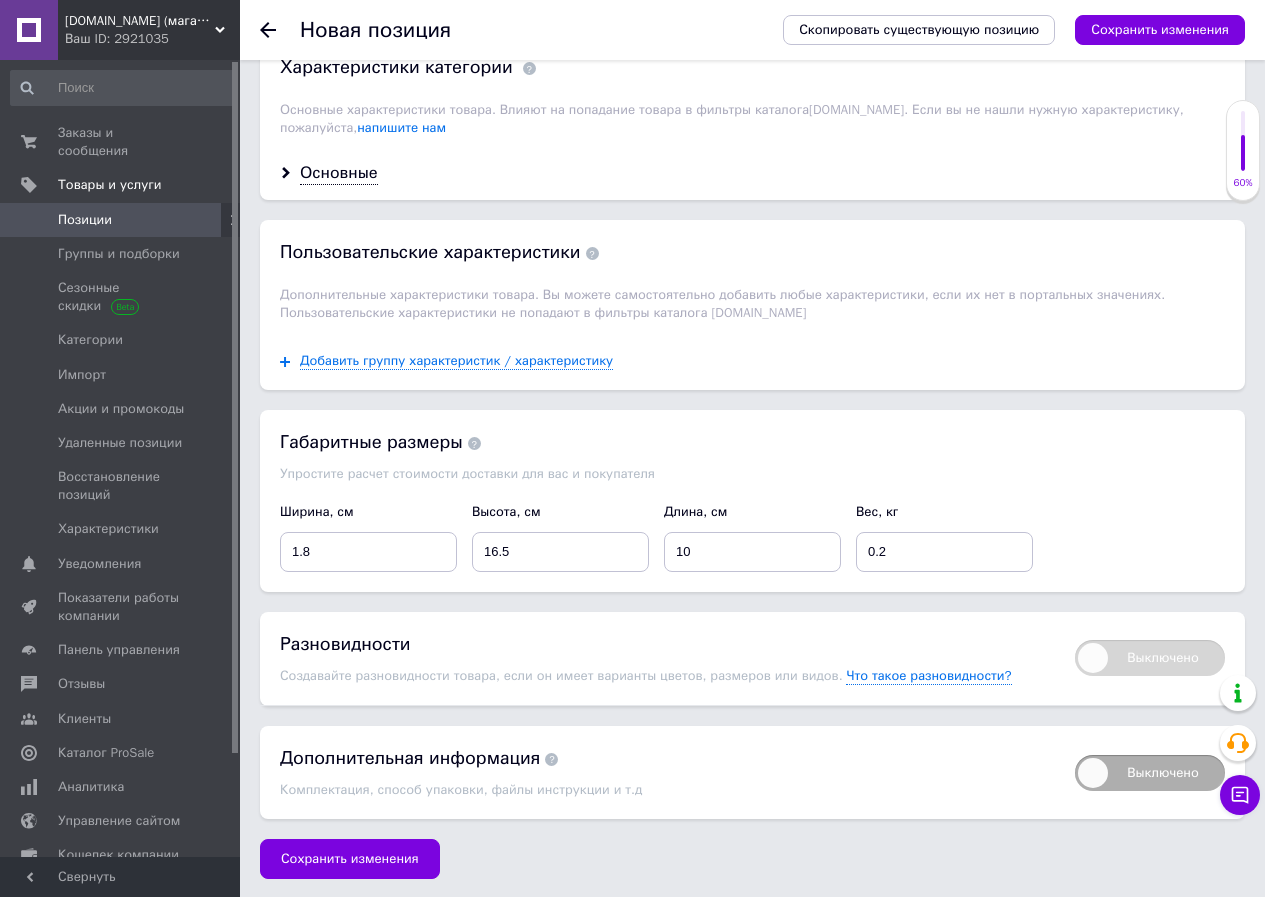 click on "Сохранить изменения" at bounding box center (350, 859) 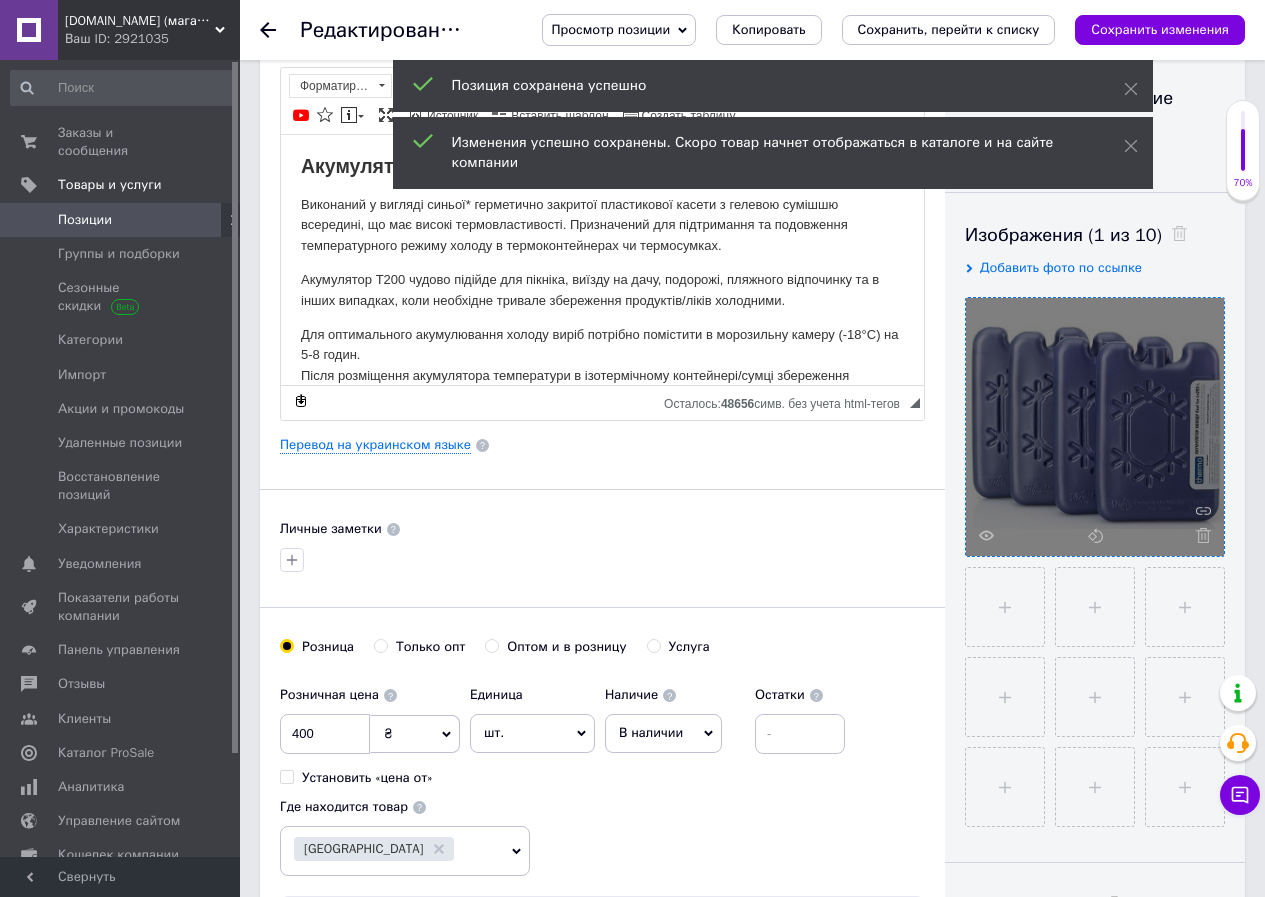 scroll, scrollTop: 300, scrollLeft: 0, axis: vertical 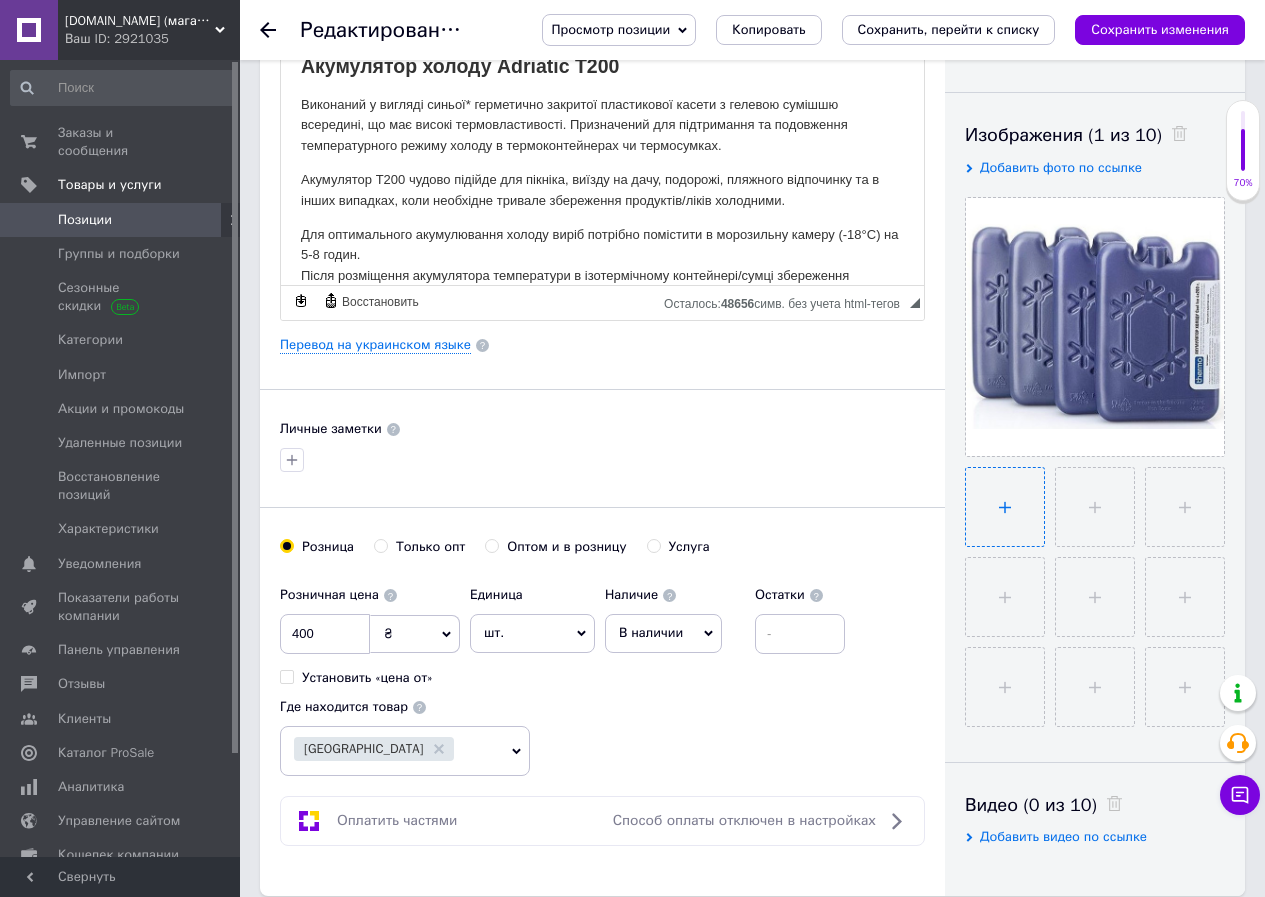 click at bounding box center (1005, 507) 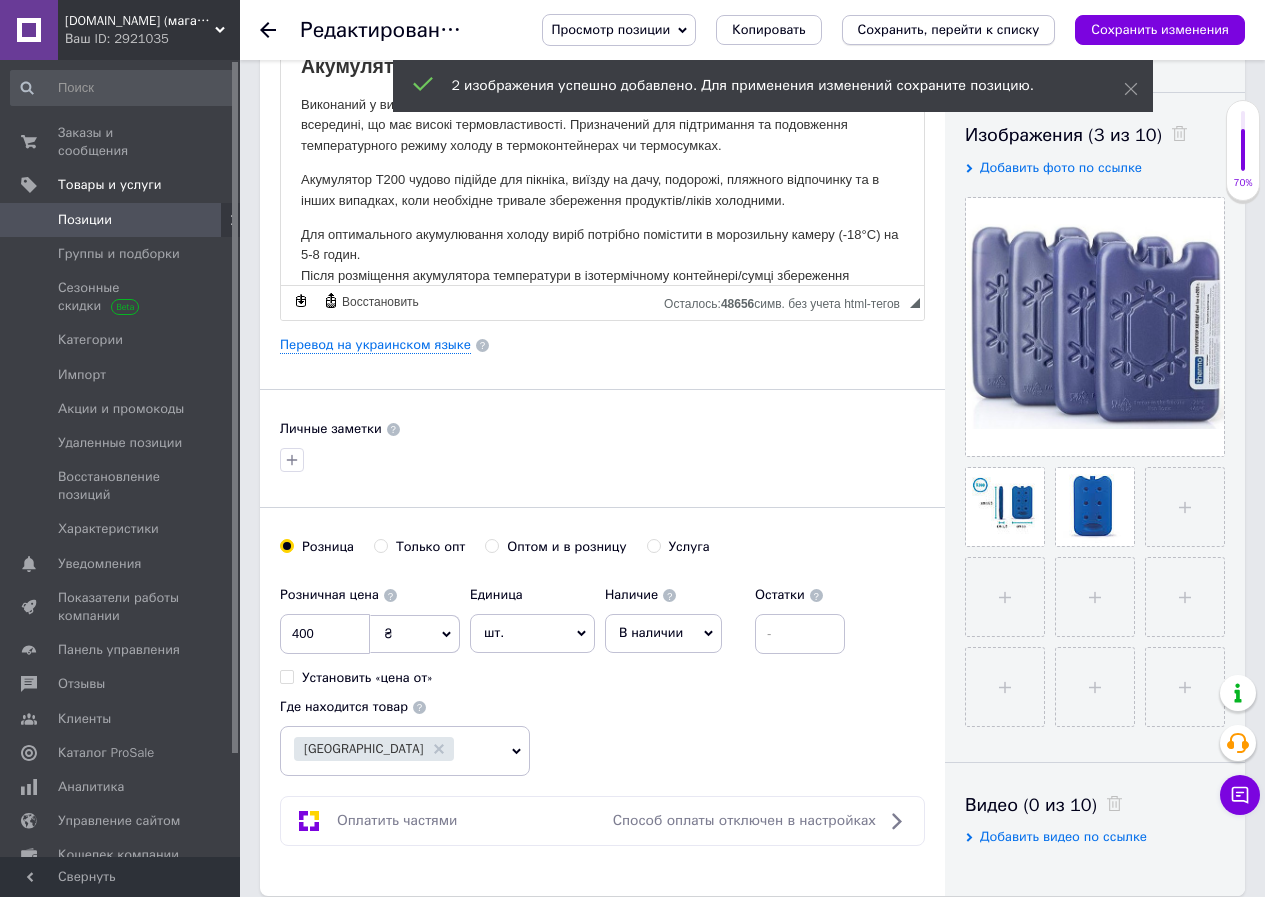 click on "Сохранить, перейти к списку" at bounding box center (949, 29) 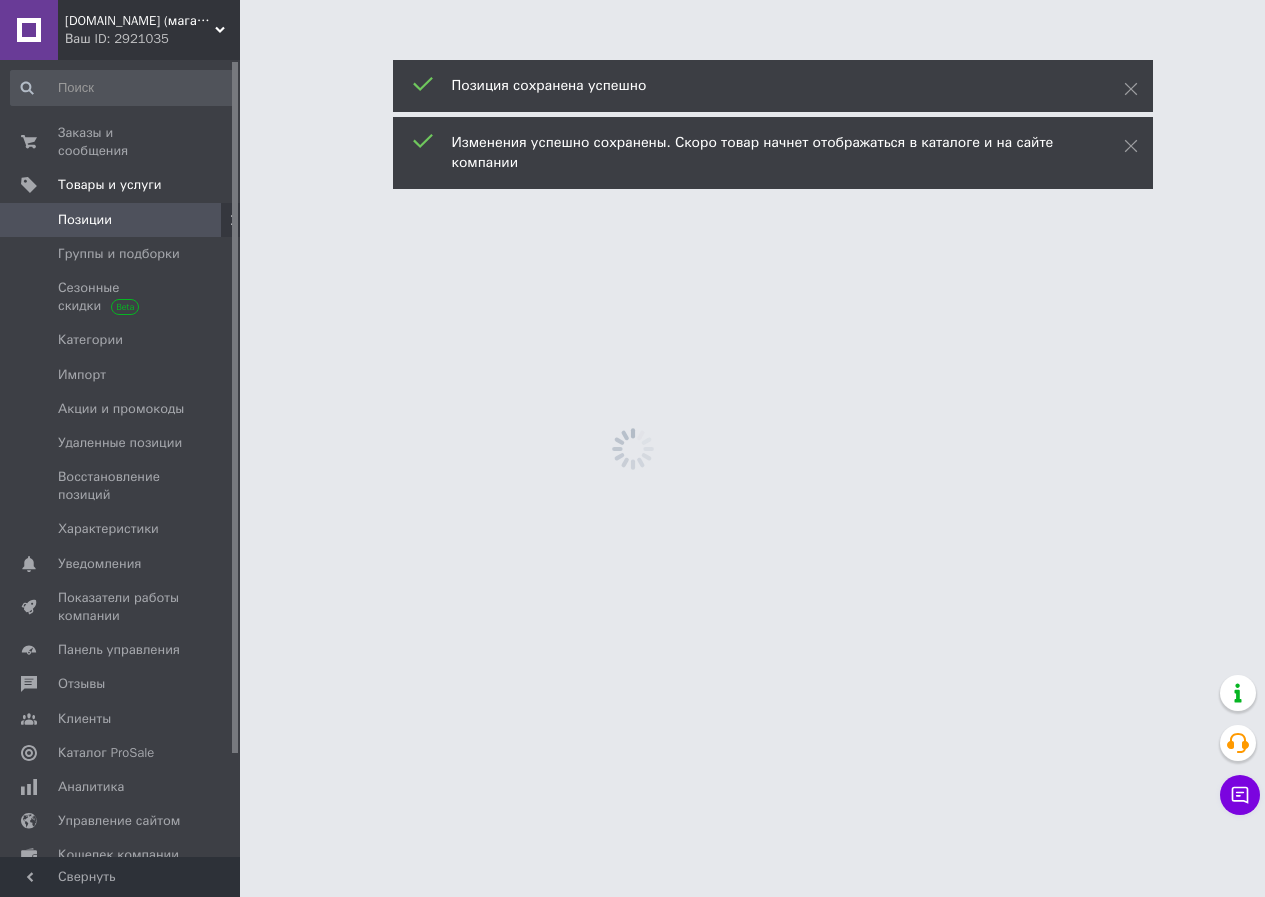 scroll, scrollTop: 0, scrollLeft: 0, axis: both 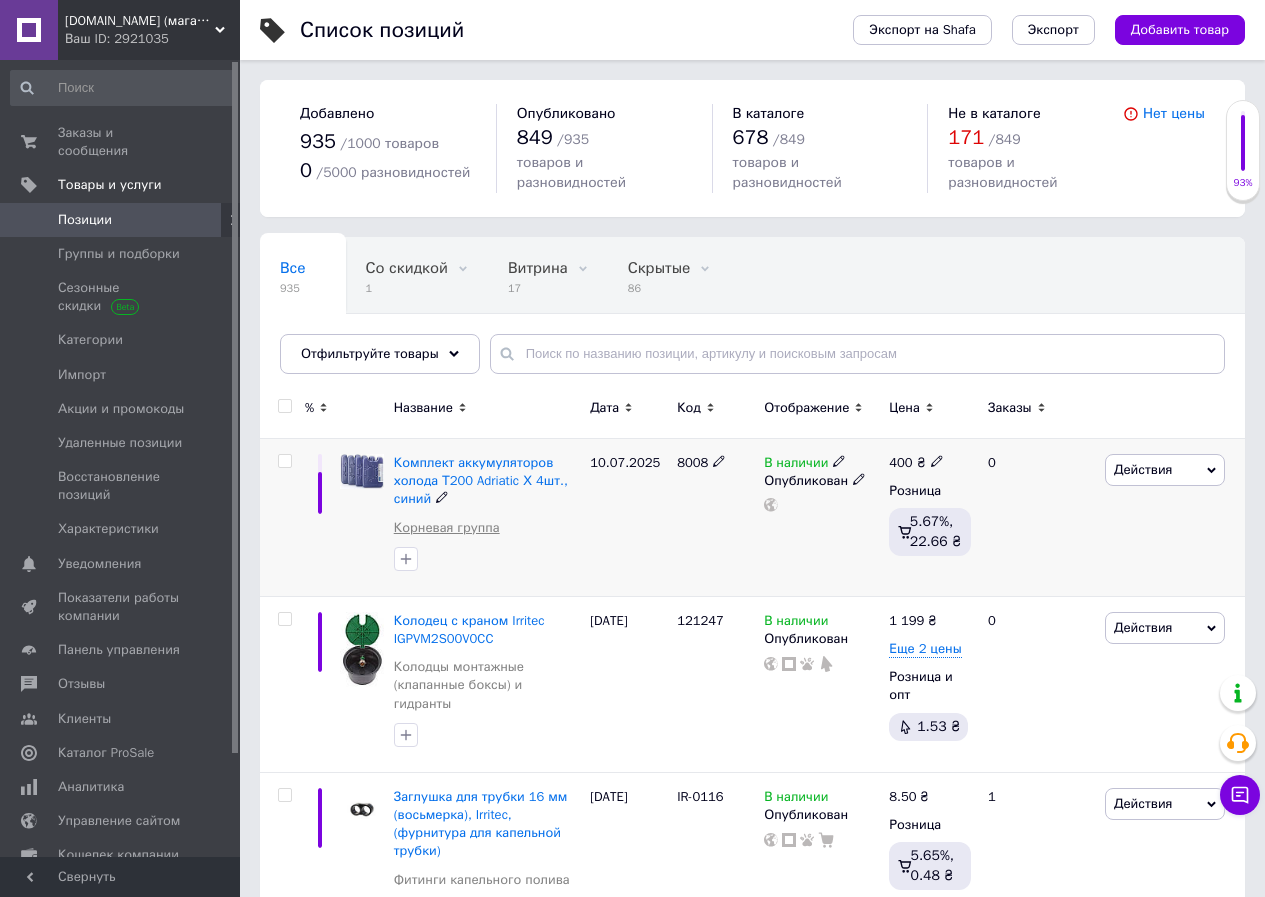 click on "Корневая группа" at bounding box center [447, 528] 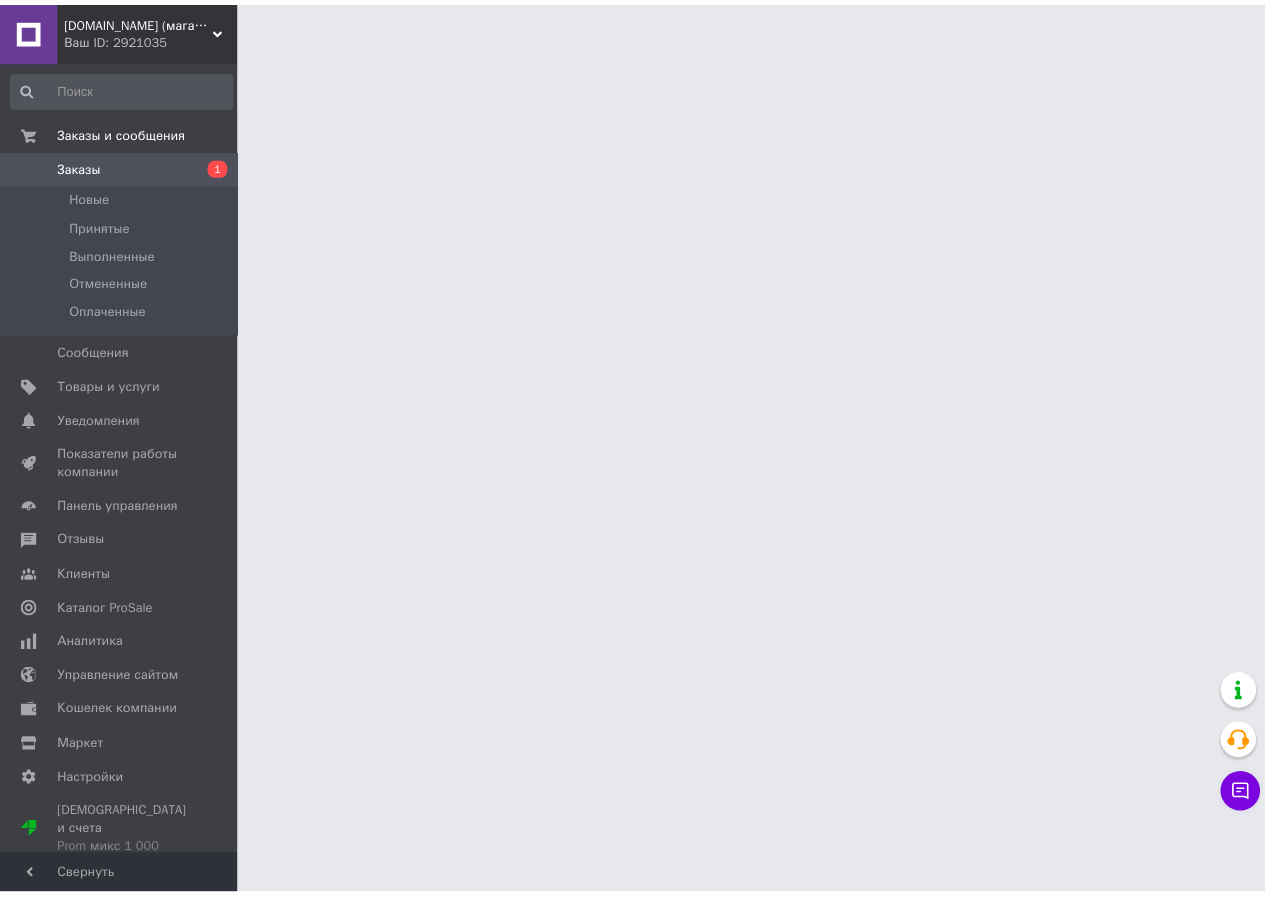 scroll, scrollTop: 0, scrollLeft: 0, axis: both 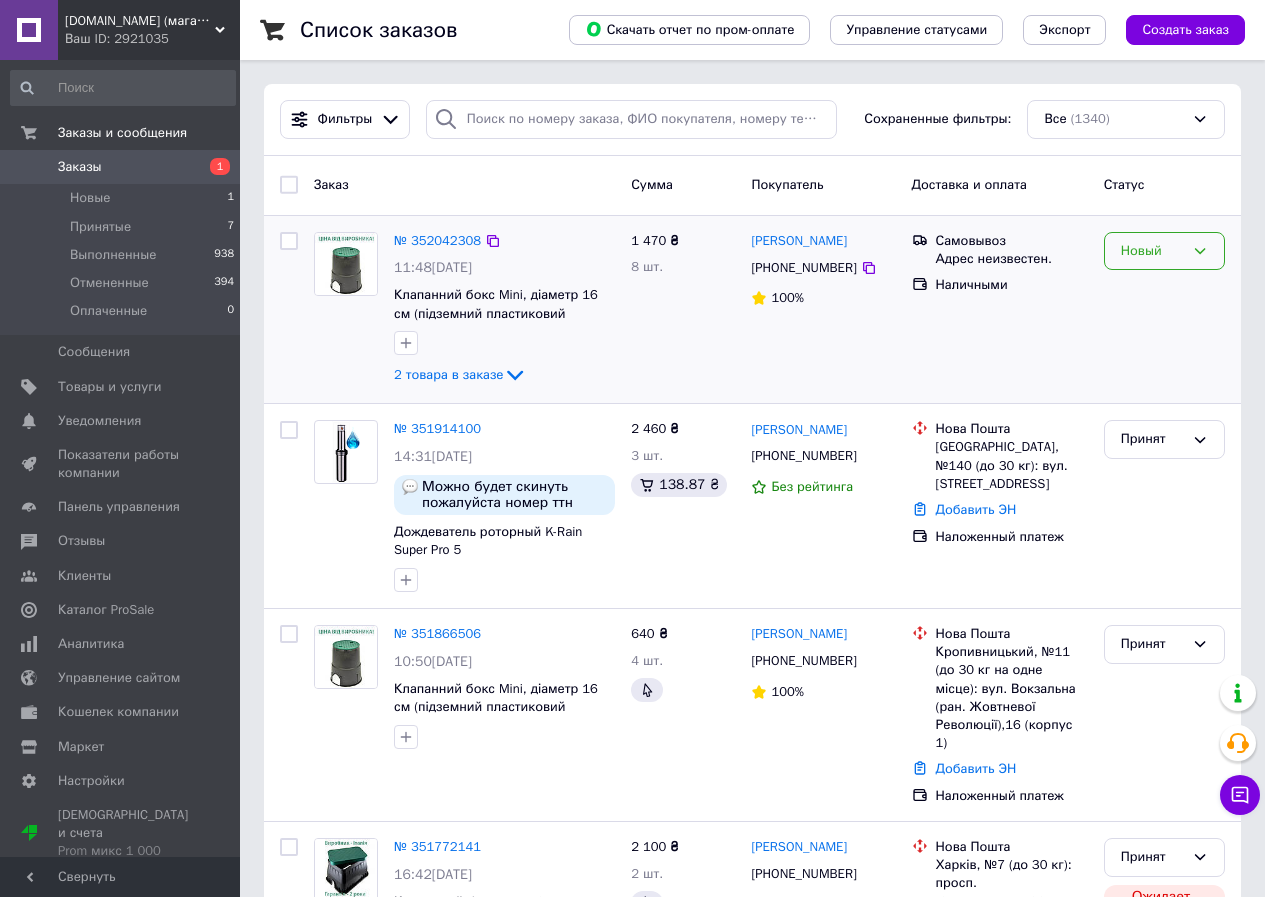click on "Новый" at bounding box center [1164, 251] 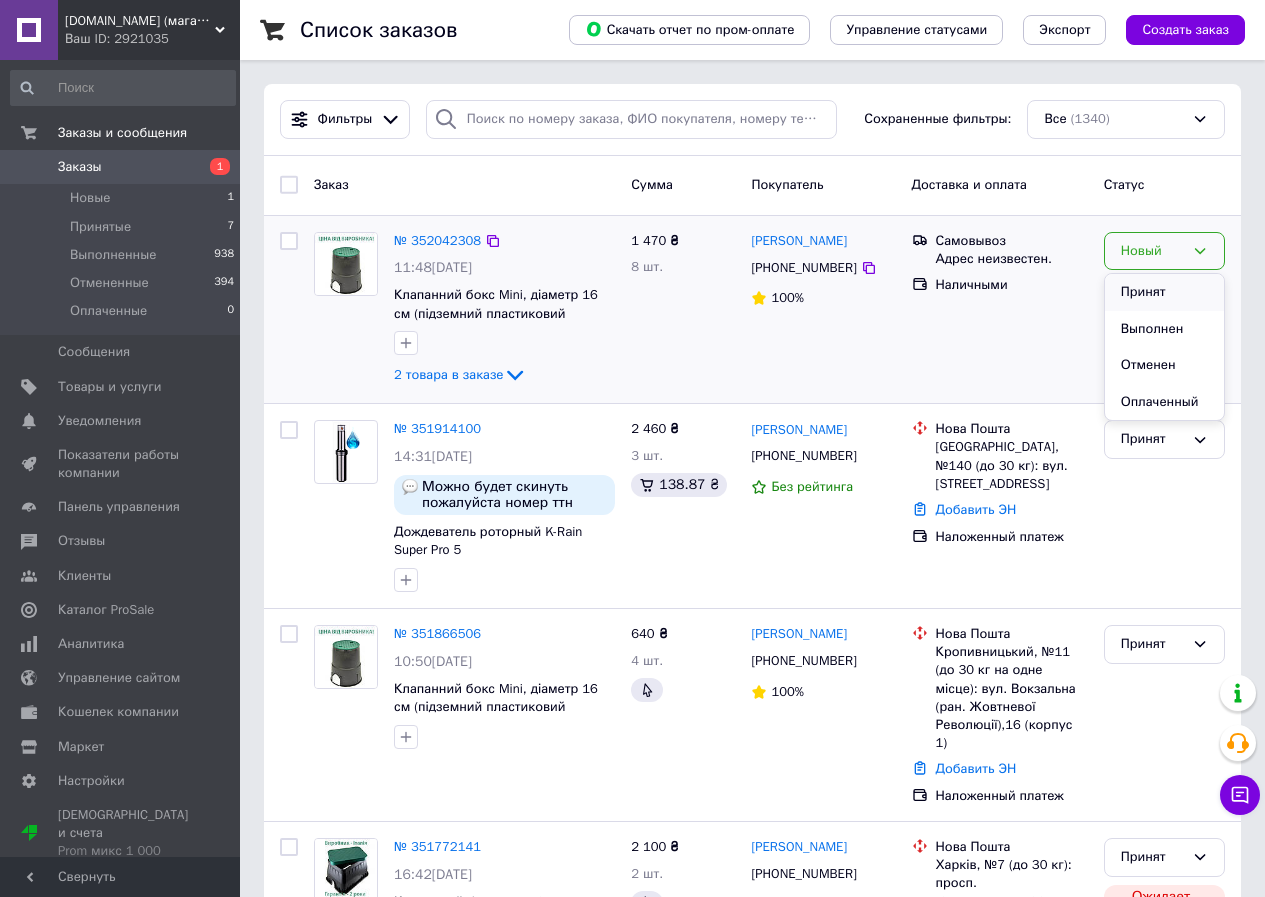 click on "Принят" at bounding box center [1164, 292] 